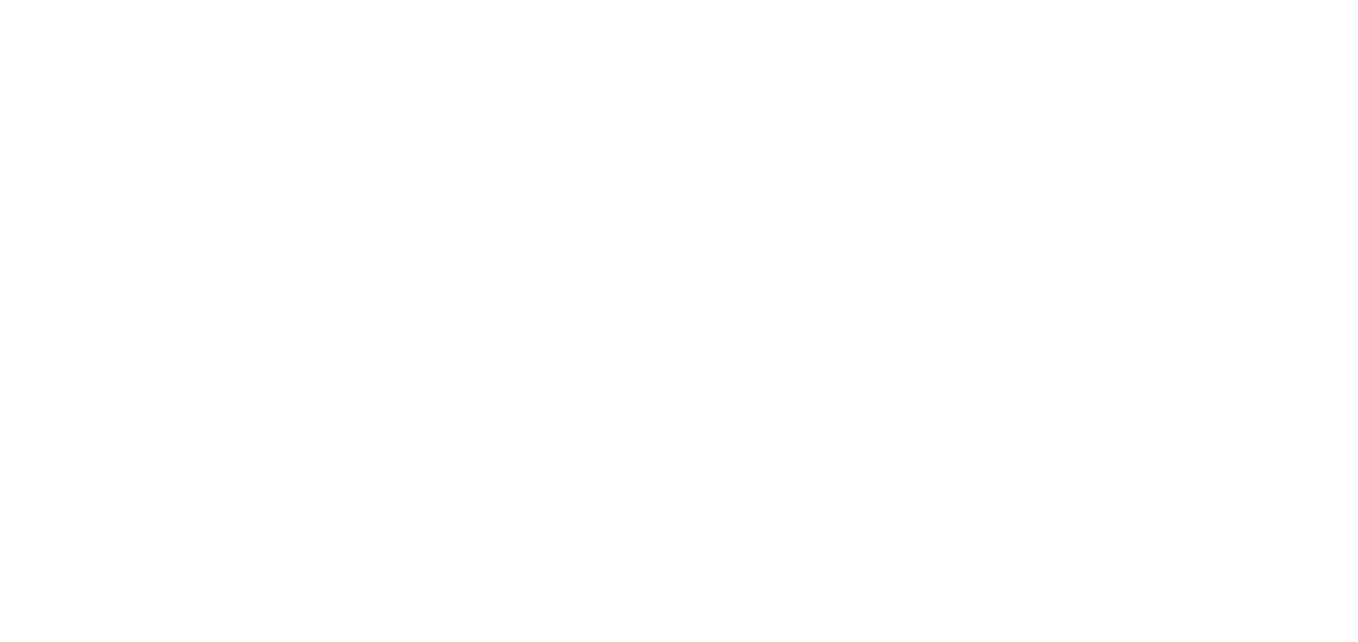 scroll, scrollTop: 0, scrollLeft: 0, axis: both 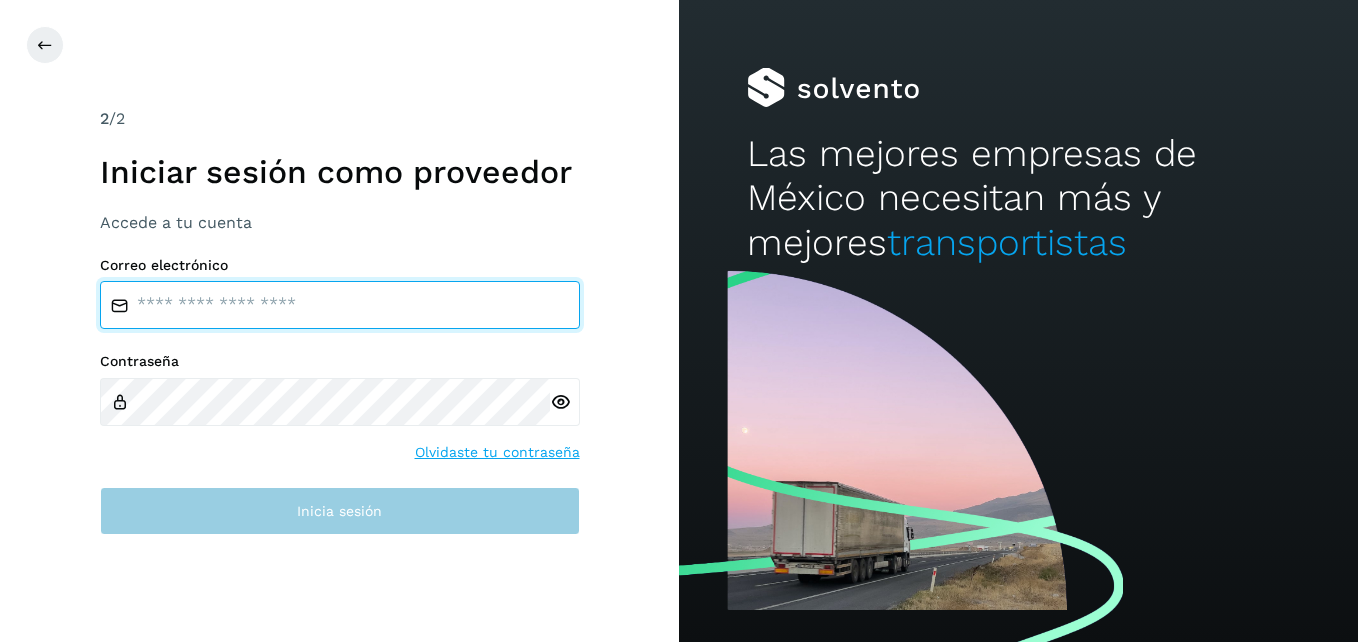 type on "**********" 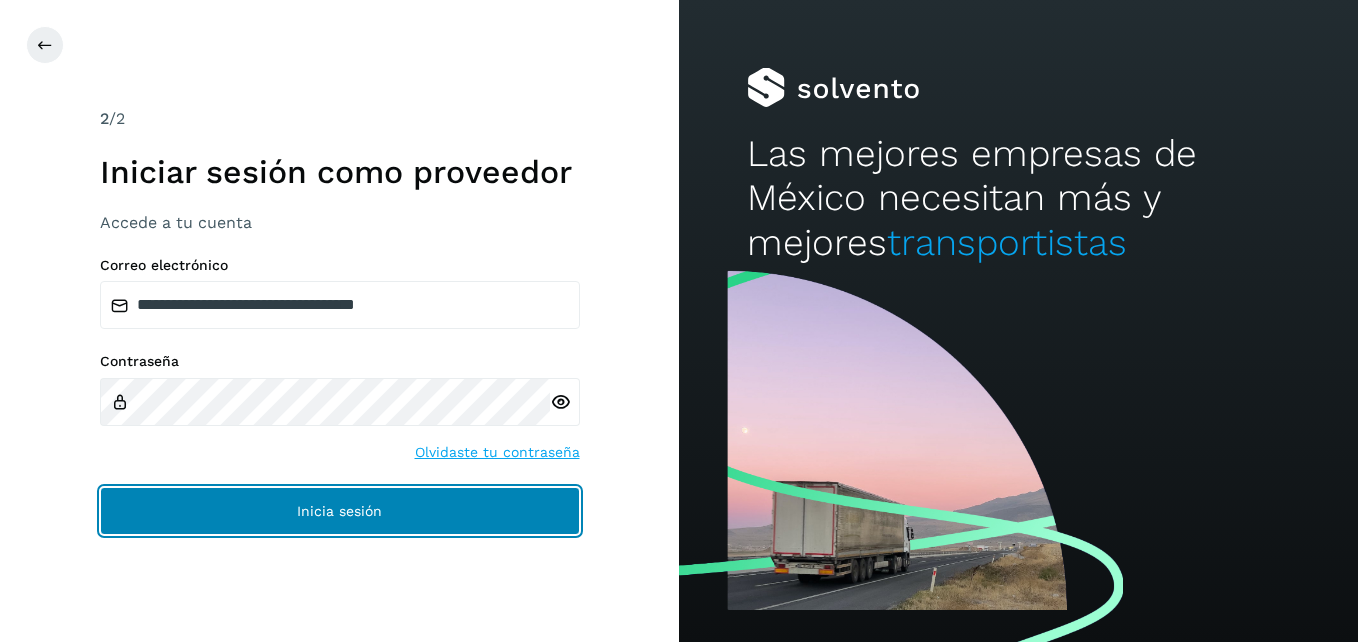 click on "Inicia sesión" at bounding box center [340, 511] 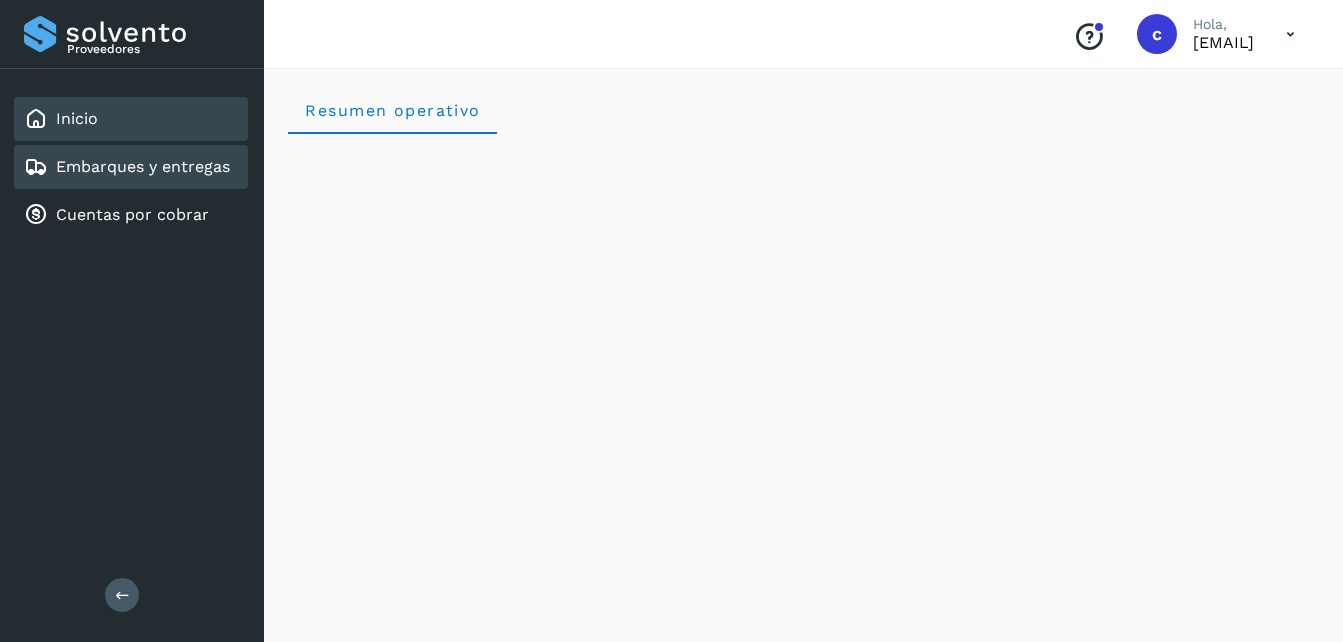 click on "Embarques y entregas" at bounding box center (143, 166) 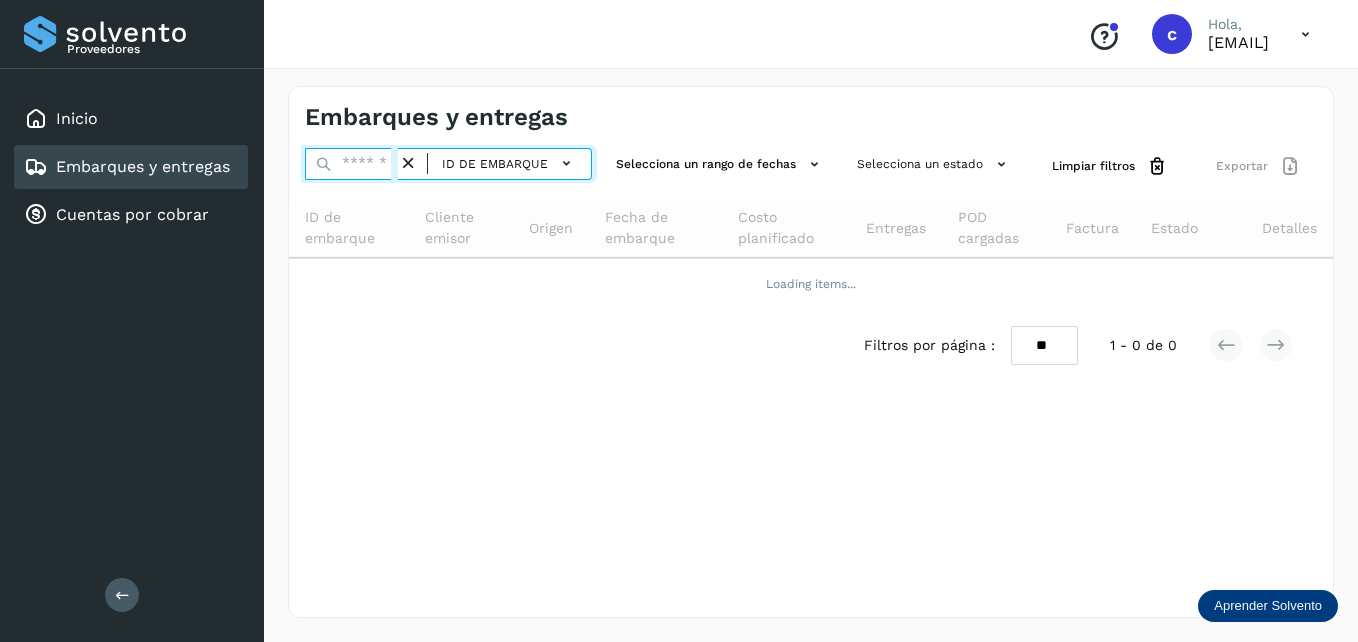 click at bounding box center [351, 164] 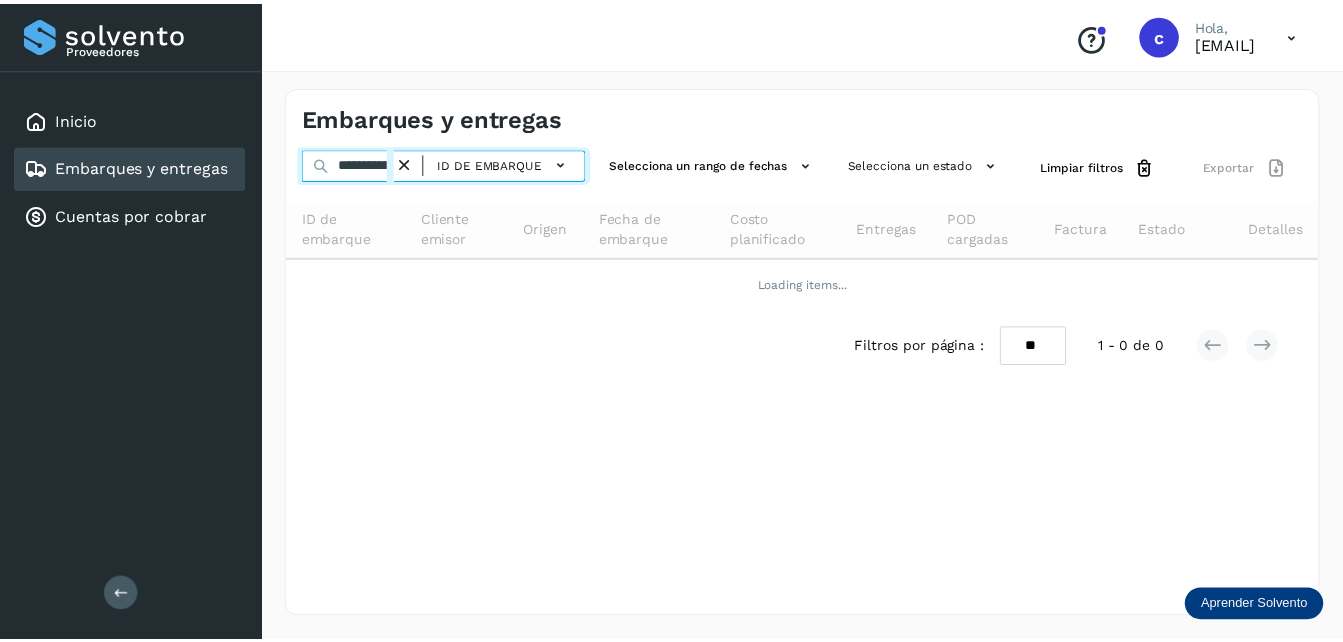 scroll, scrollTop: 0, scrollLeft: 84, axis: horizontal 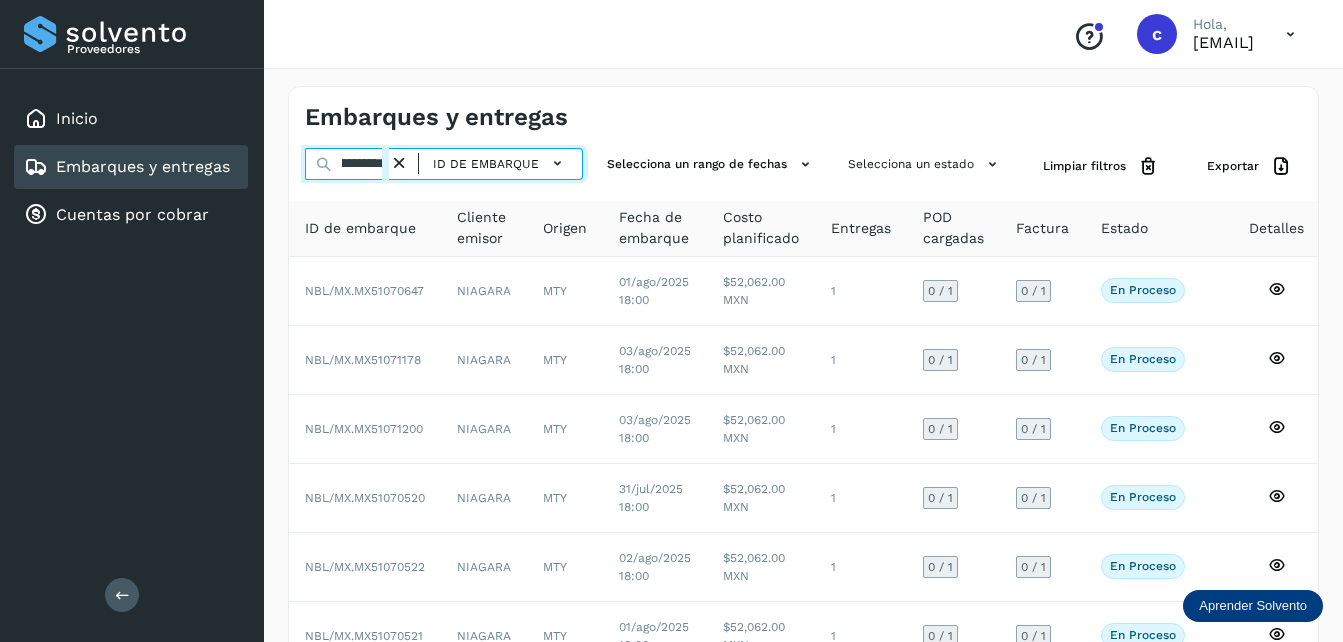 type on "**********" 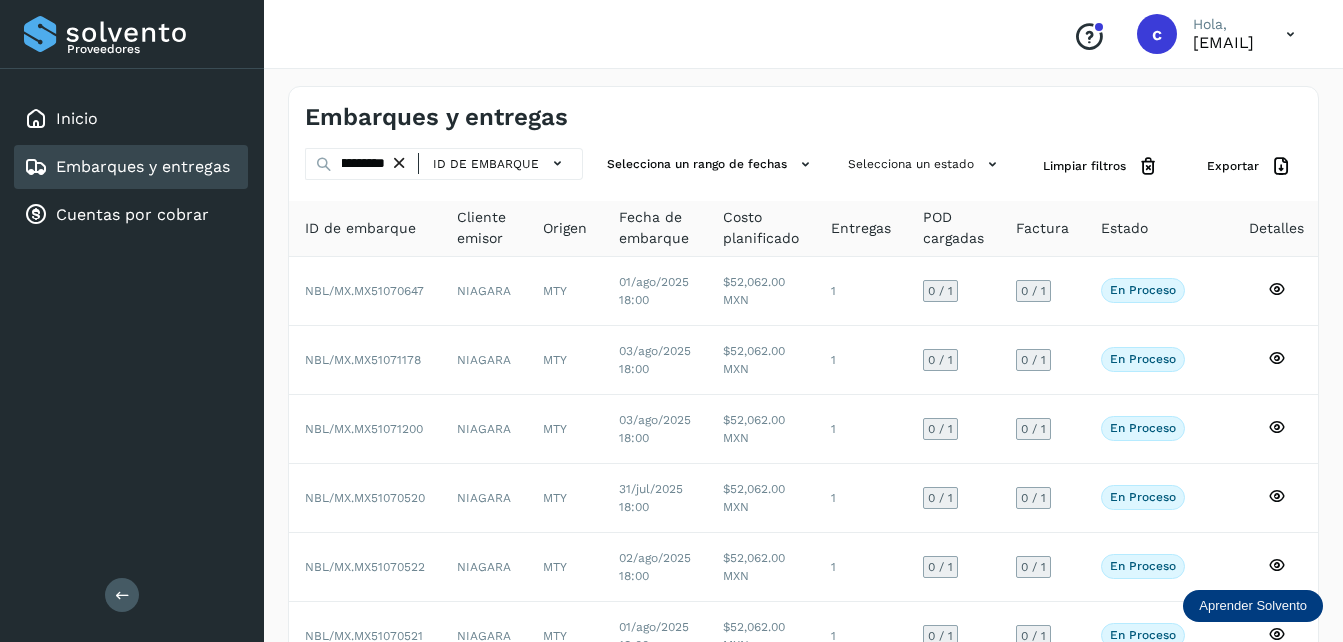 scroll, scrollTop: 0, scrollLeft: 0, axis: both 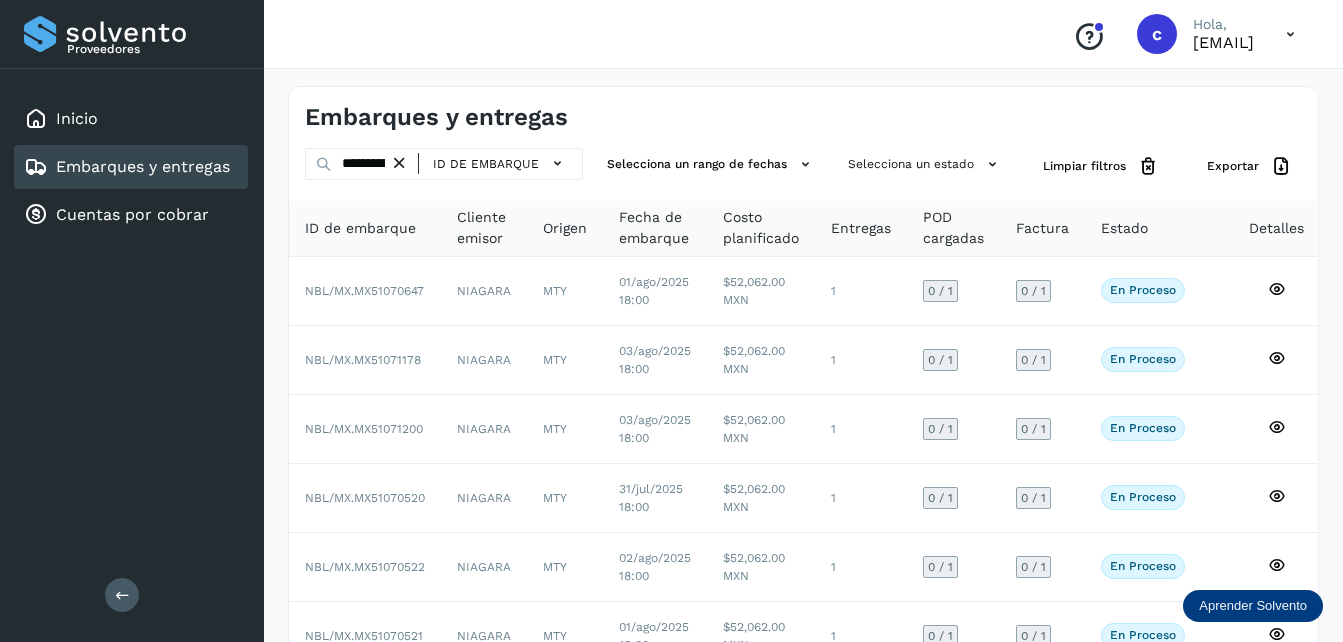 click at bounding box center [399, 163] 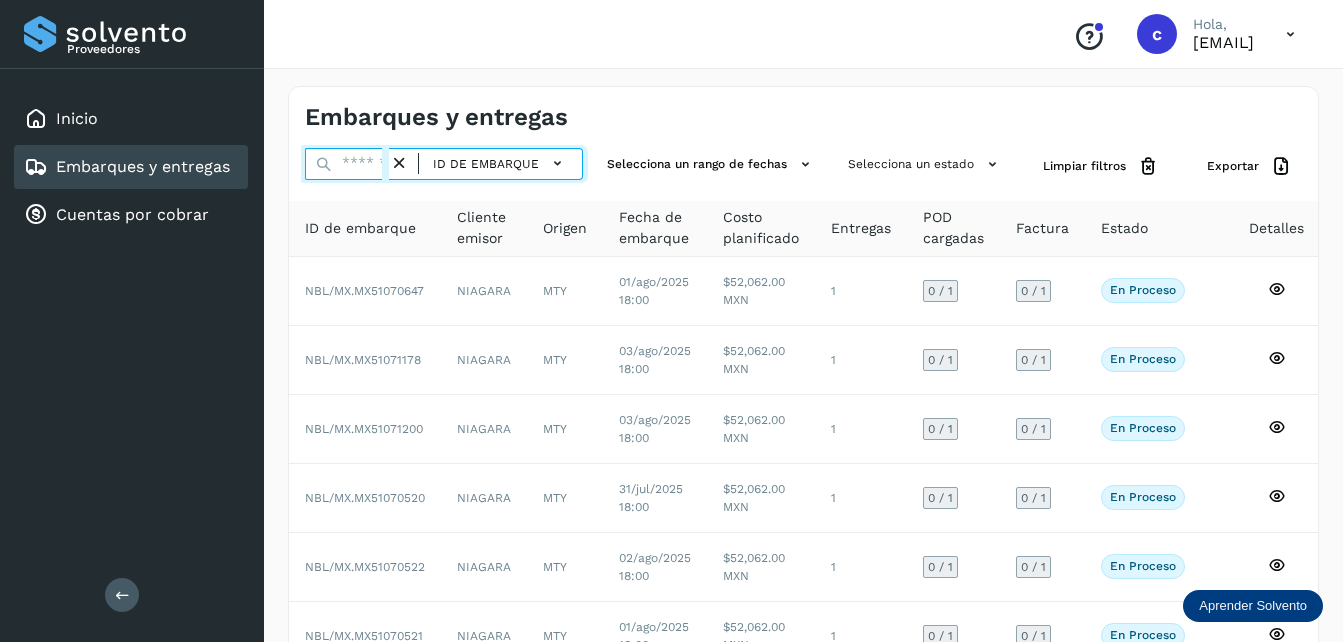 click at bounding box center [347, 164] 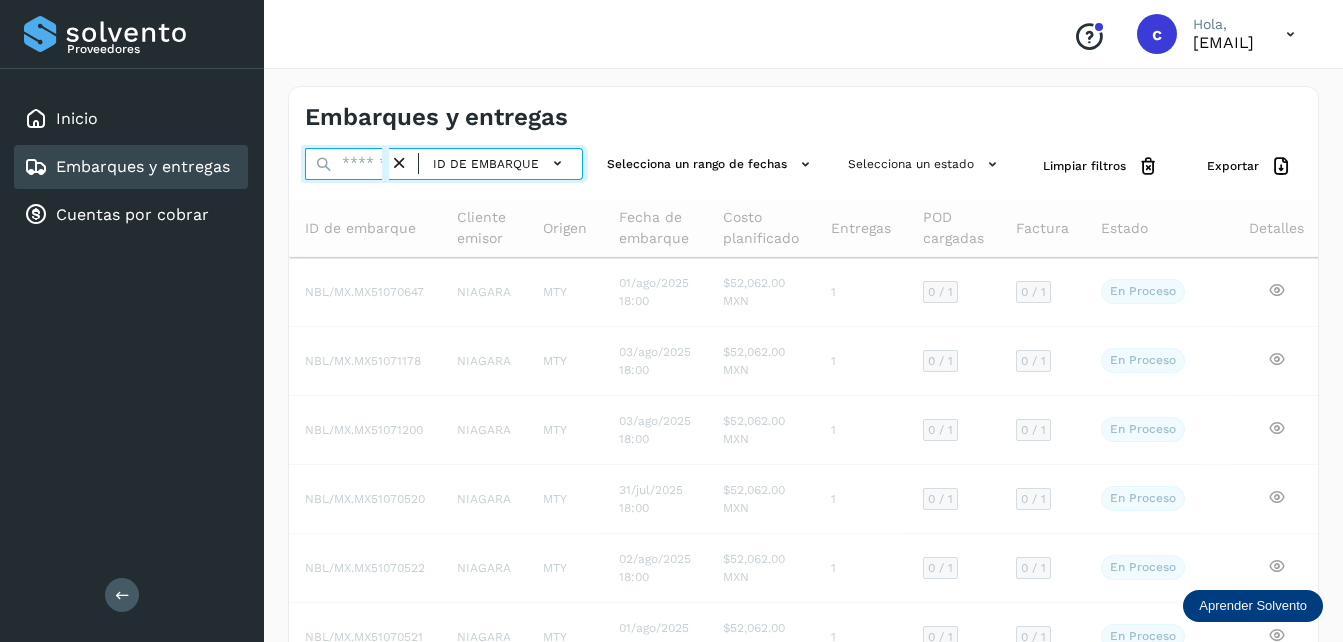 paste on "**********" 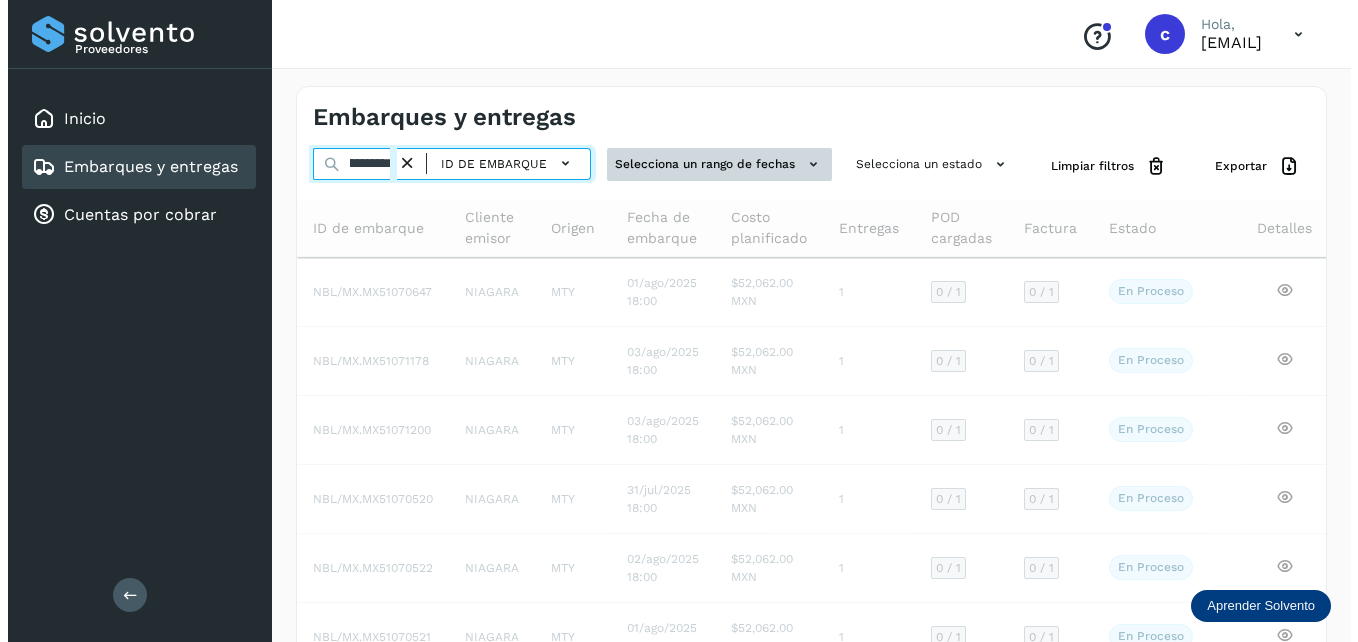 scroll, scrollTop: 0, scrollLeft: 86, axis: horizontal 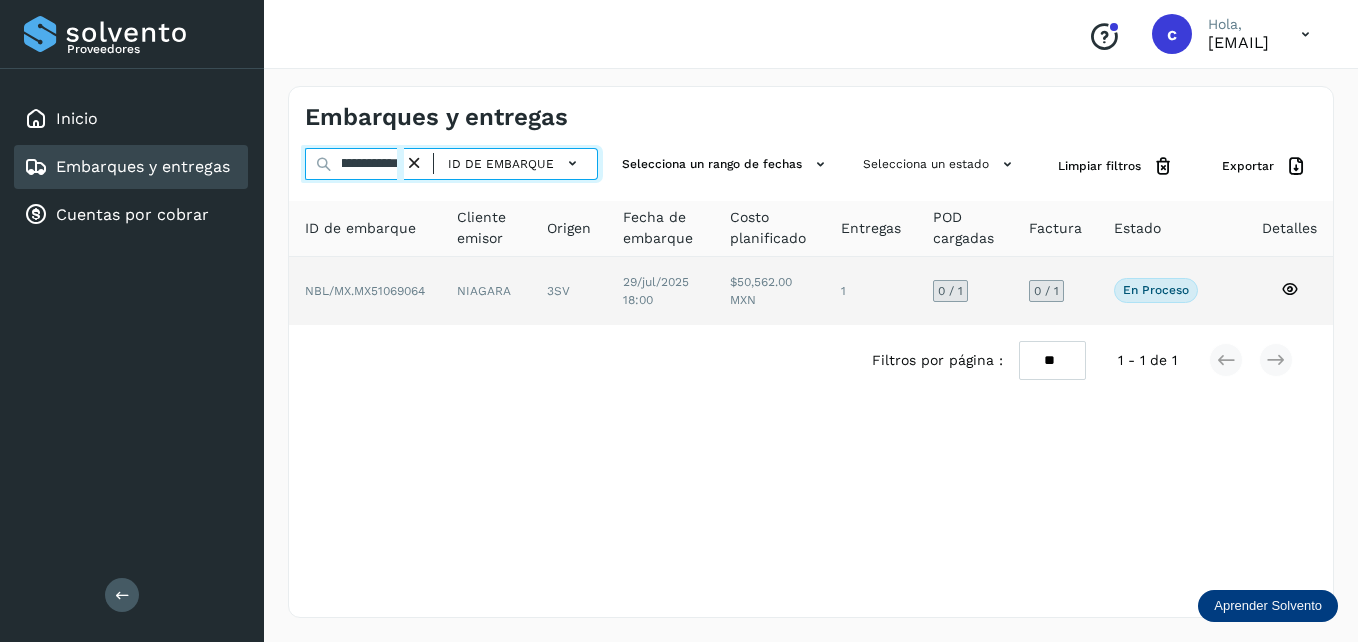type on "**********" 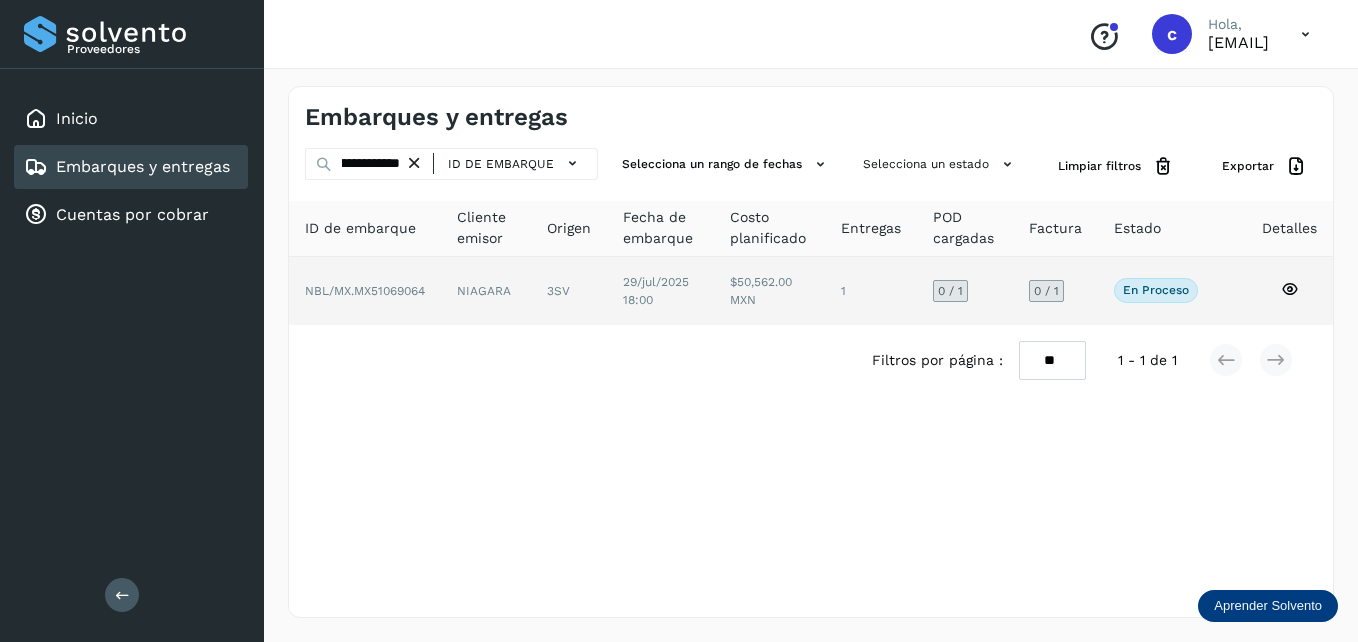 click 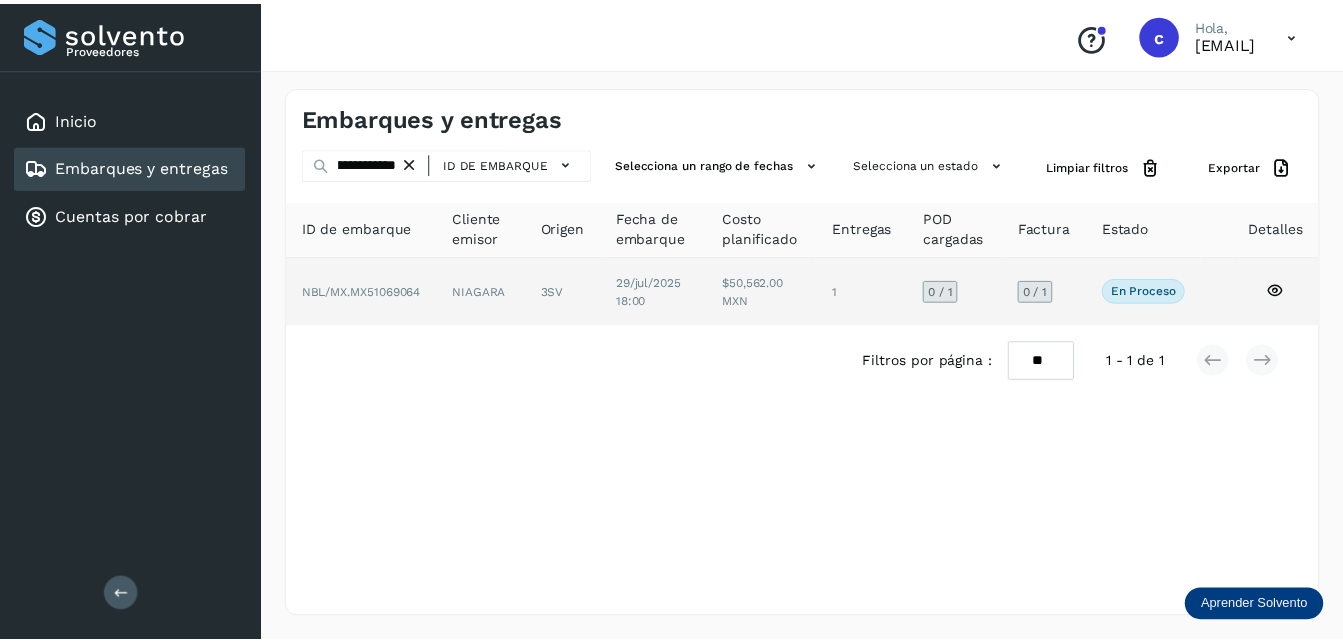 scroll, scrollTop: 0, scrollLeft: 0, axis: both 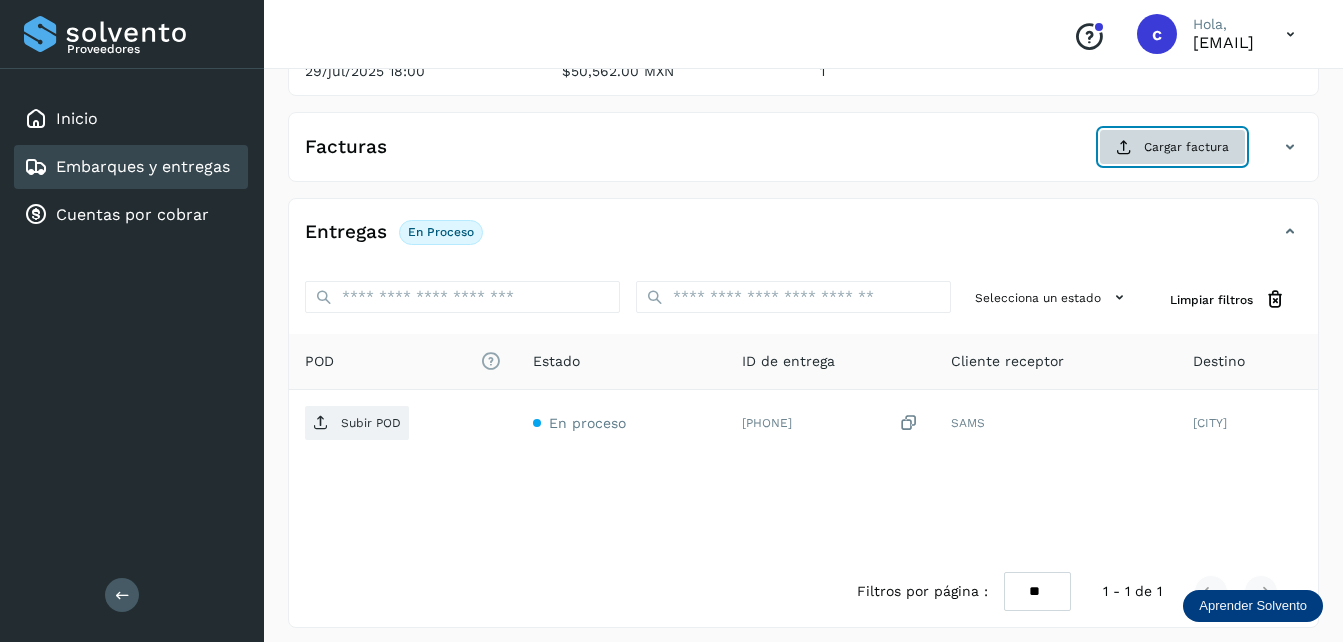 click on "Cargar factura" 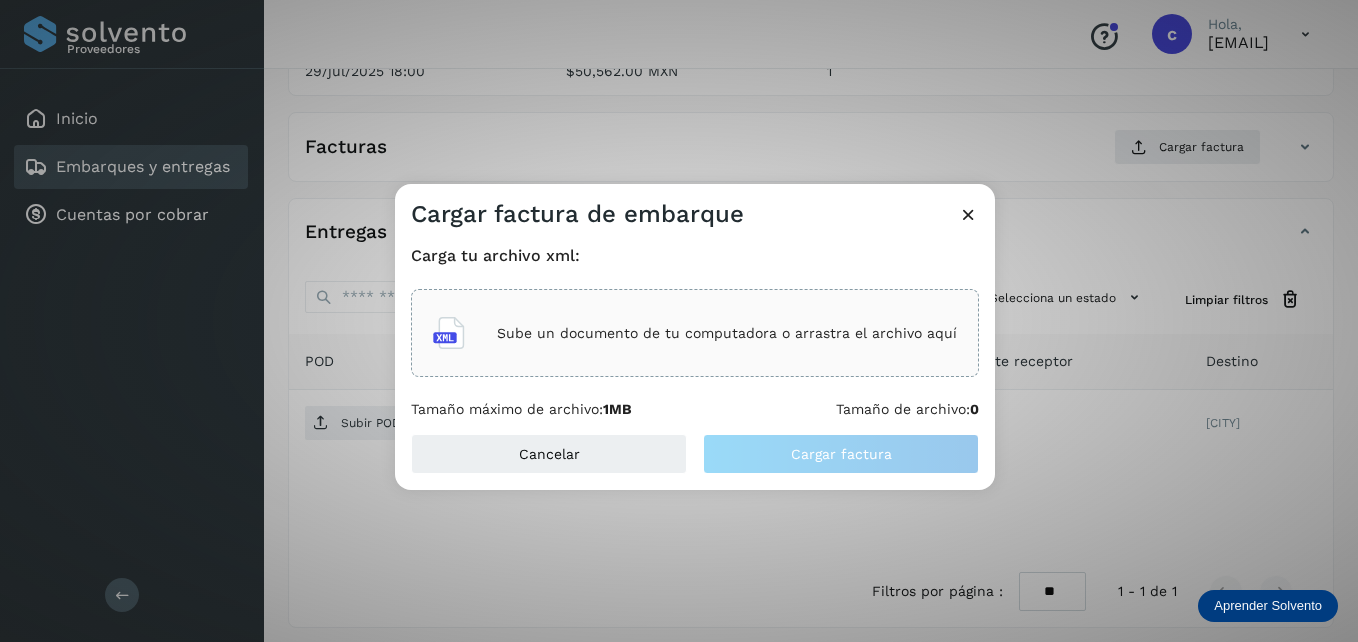 click on "Sube un documento de tu computadora o arrastra el archivo aquí" at bounding box center (727, 333) 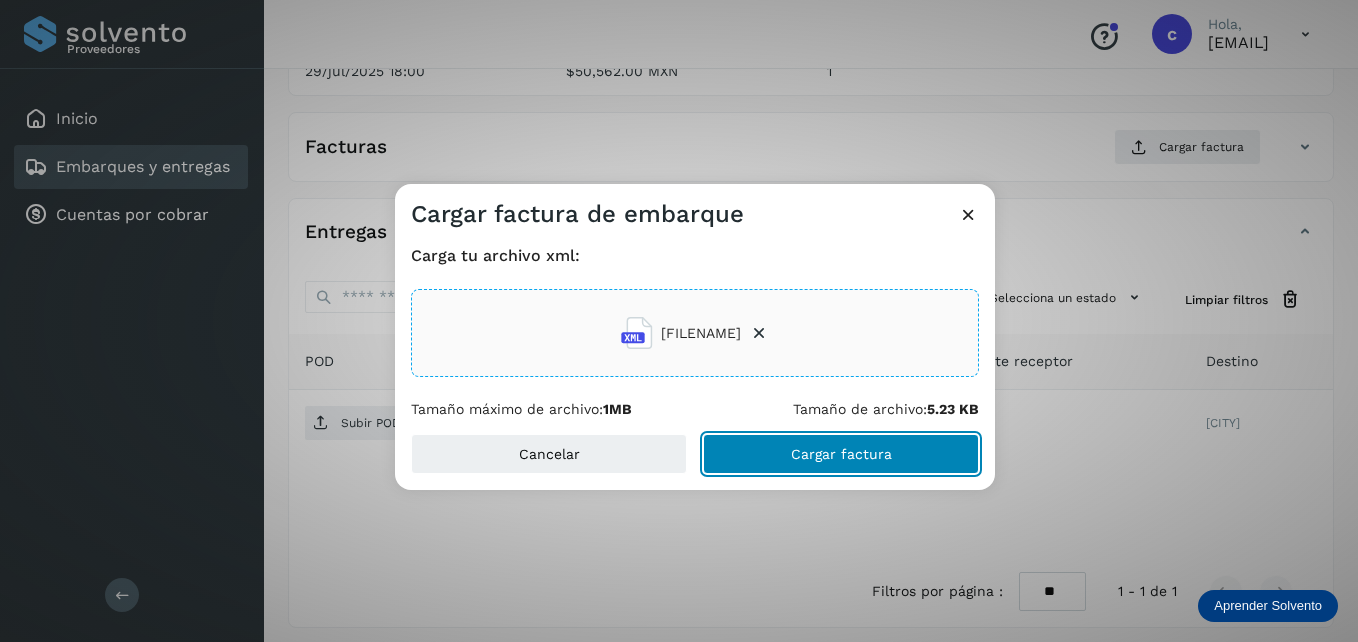 click on "Cargar factura" 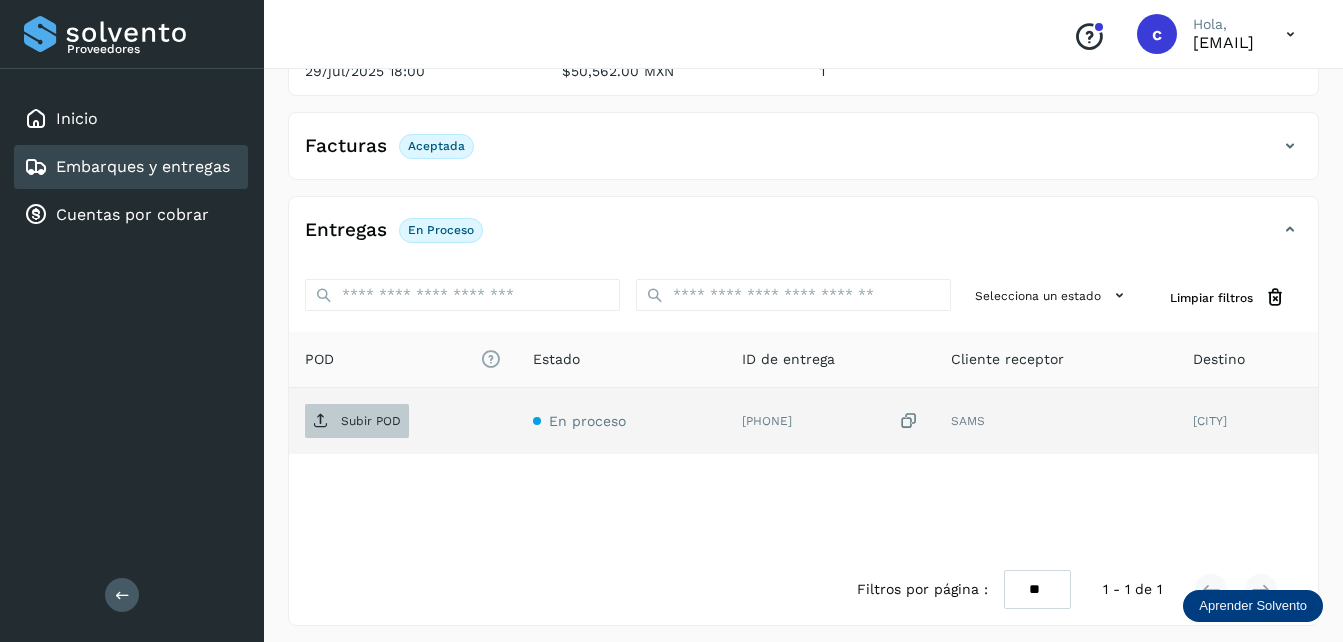 click on "Subir POD" at bounding box center [371, 421] 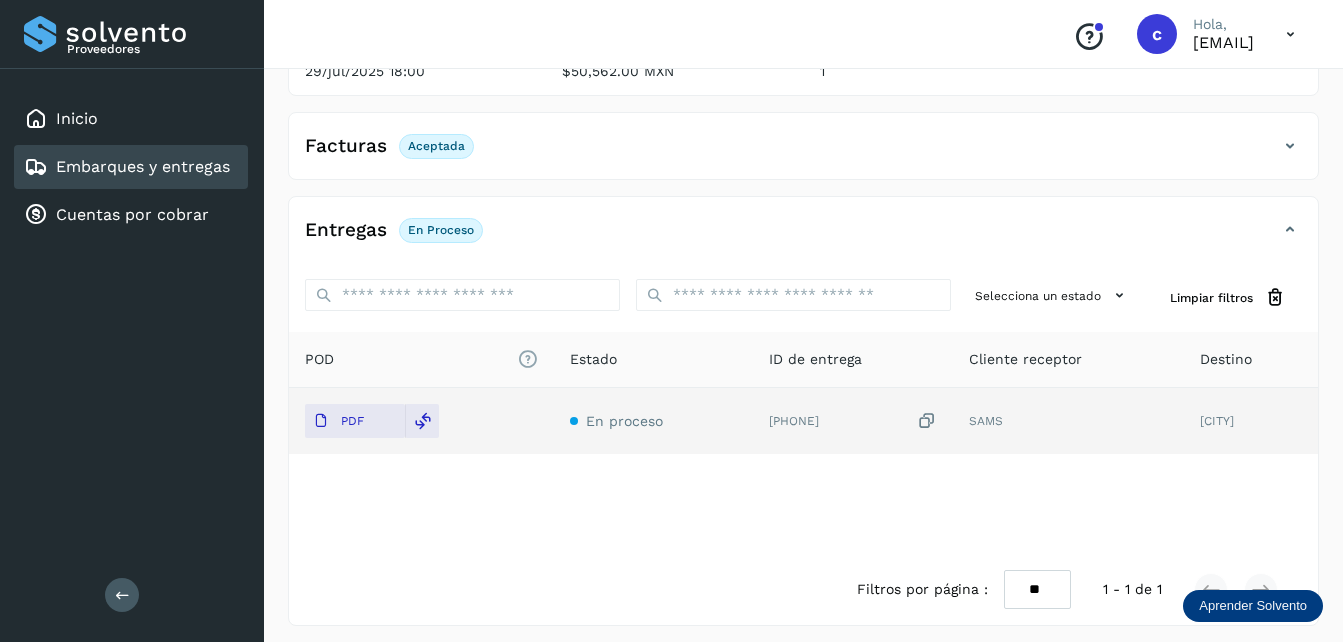 click on "Embarques y entregas" at bounding box center [143, 166] 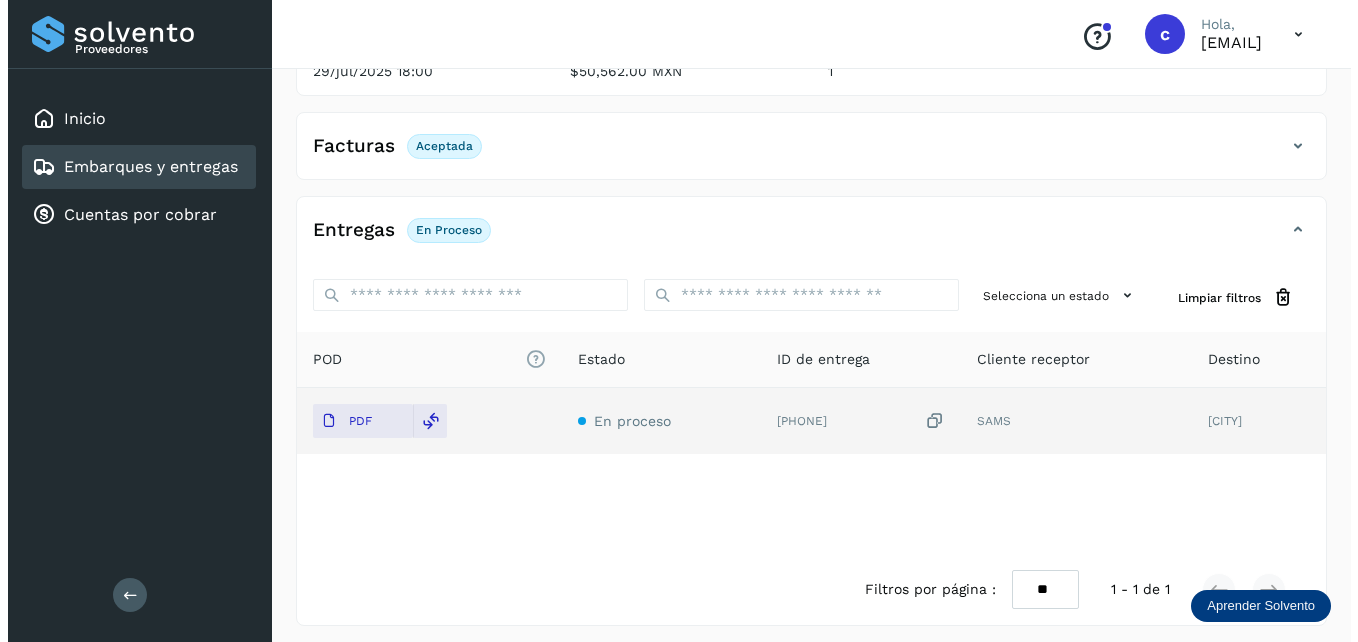 scroll, scrollTop: 0, scrollLeft: 0, axis: both 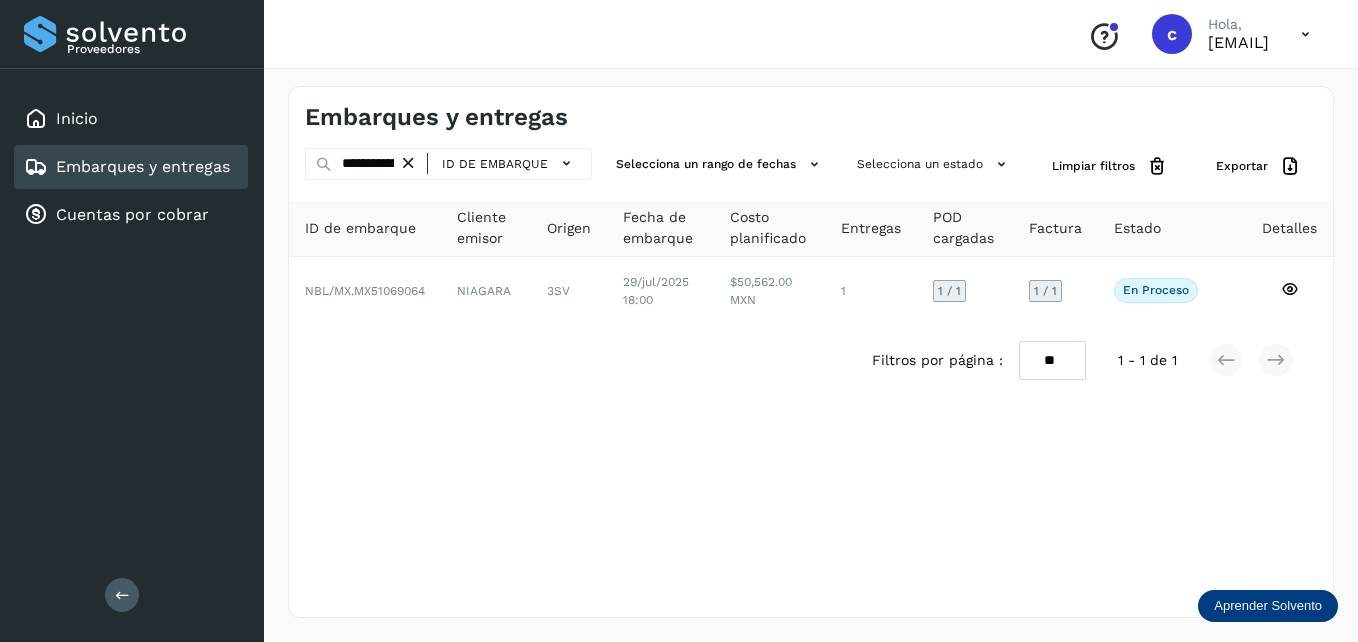 click at bounding box center [408, 163] 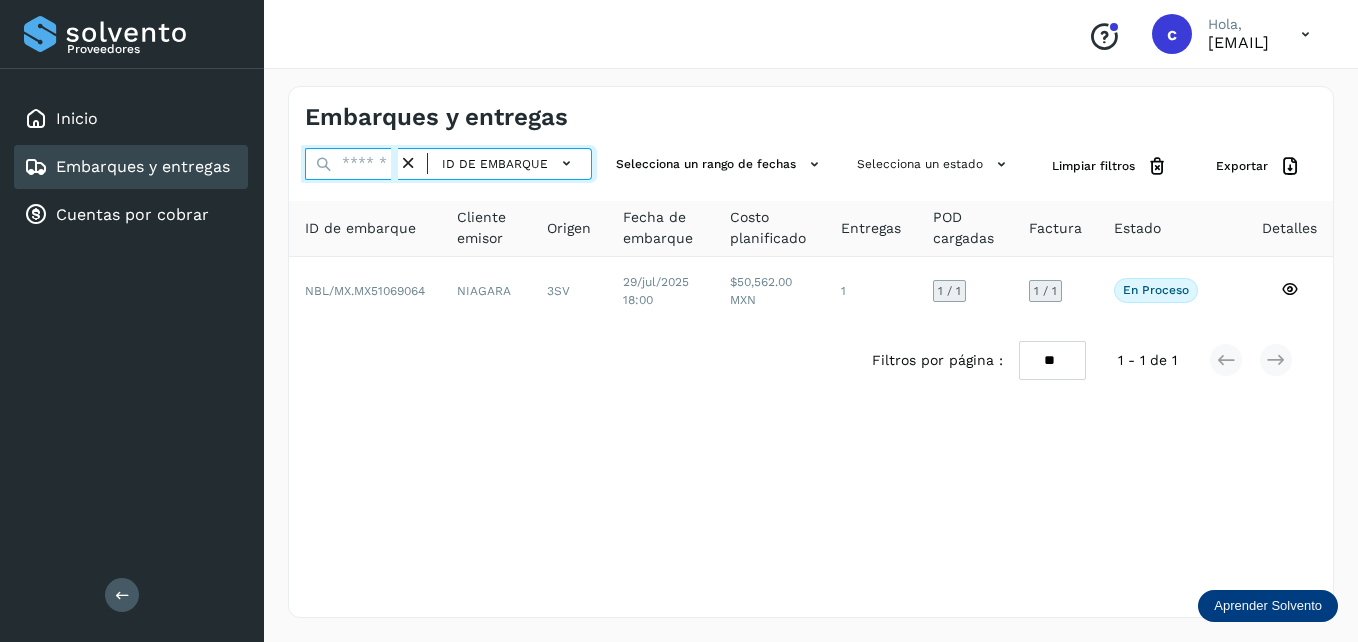 click at bounding box center [351, 164] 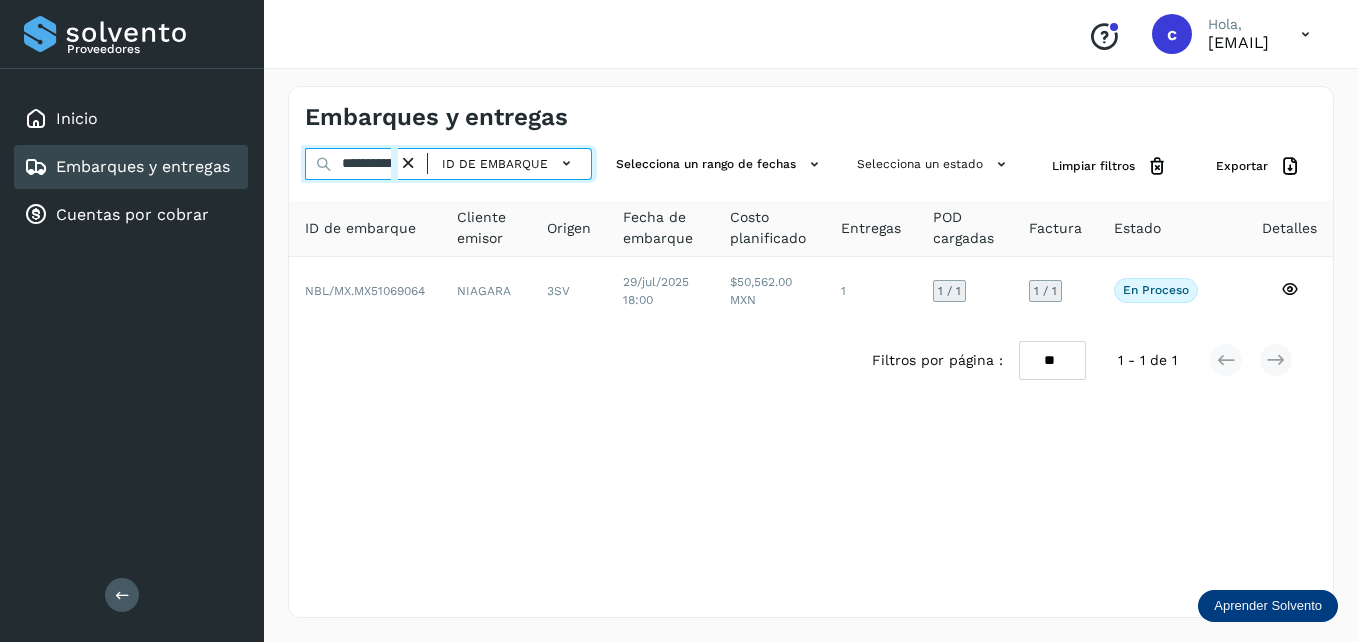 scroll, scrollTop: 0, scrollLeft: 85, axis: horizontal 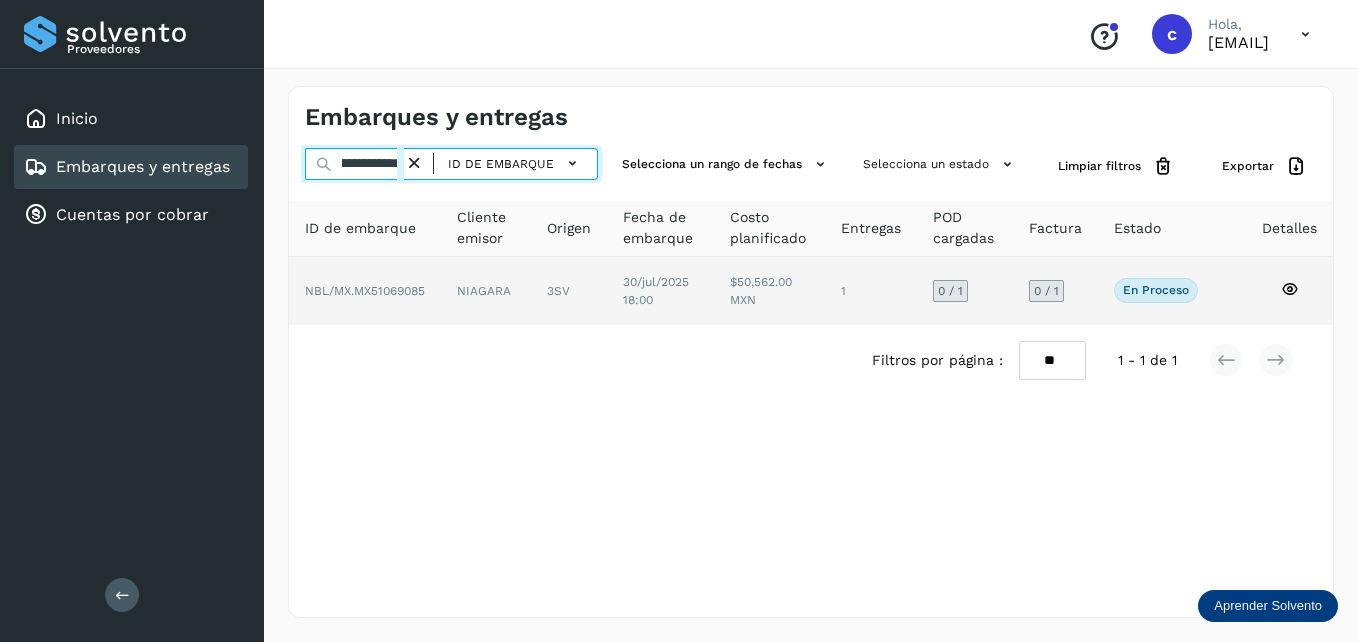 type on "**********" 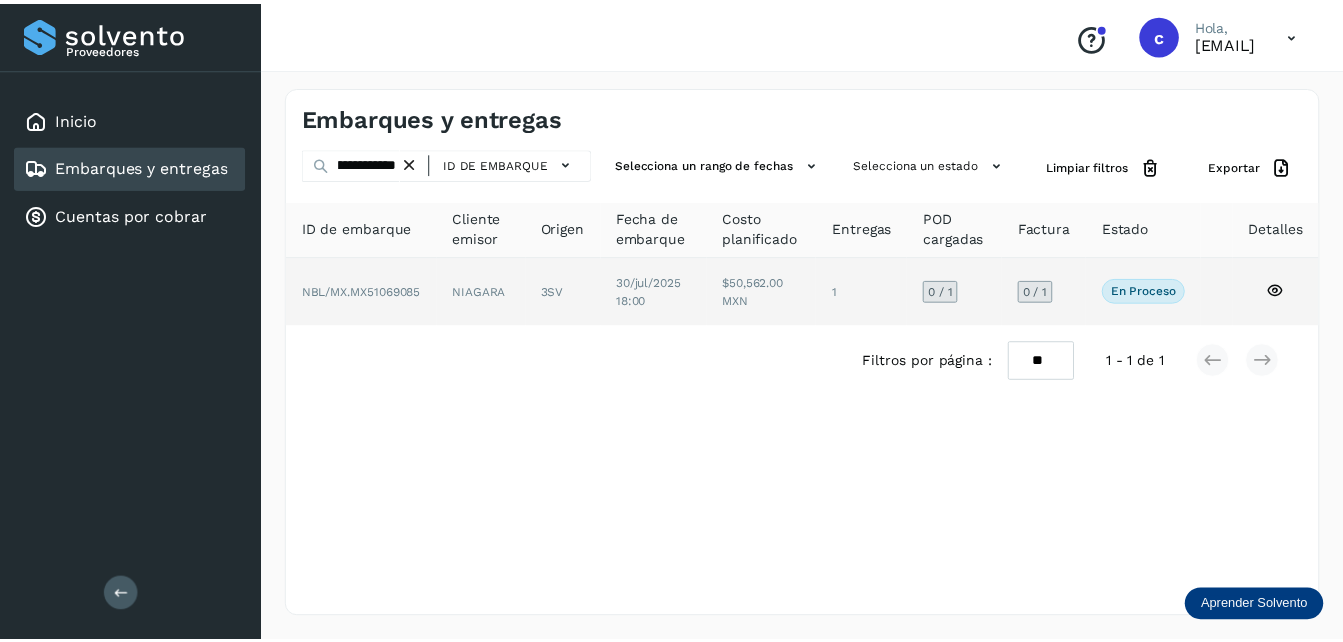 scroll, scrollTop: 0, scrollLeft: 0, axis: both 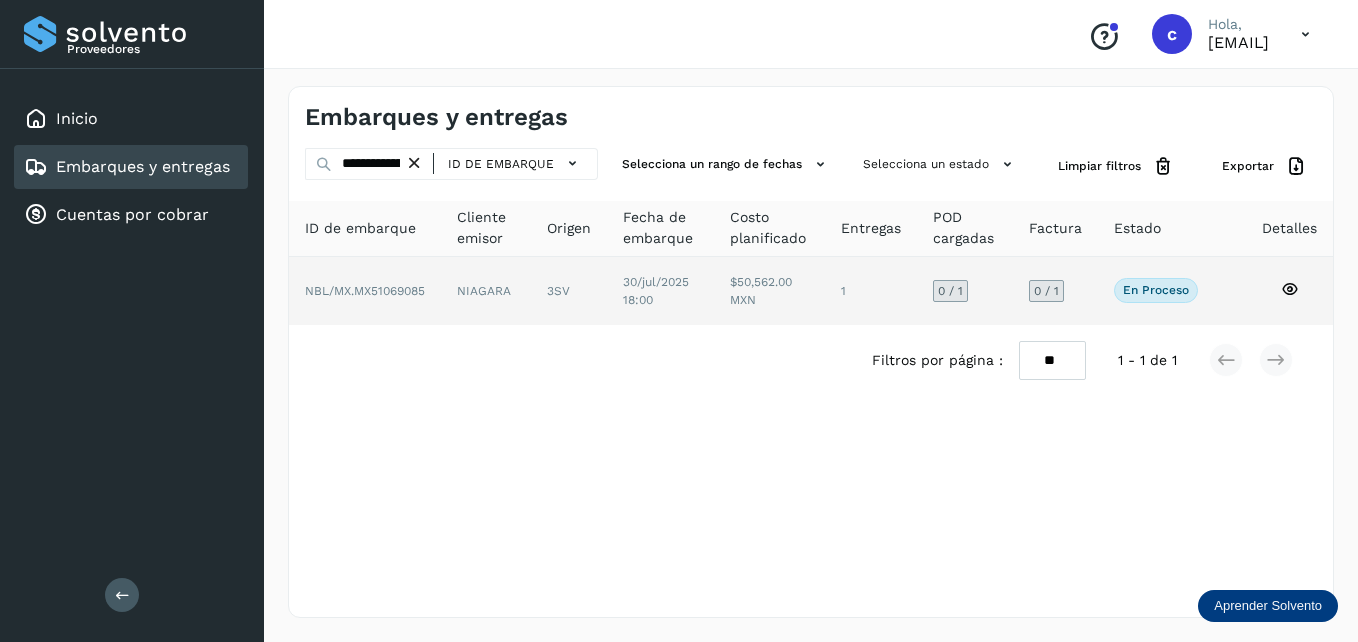 click 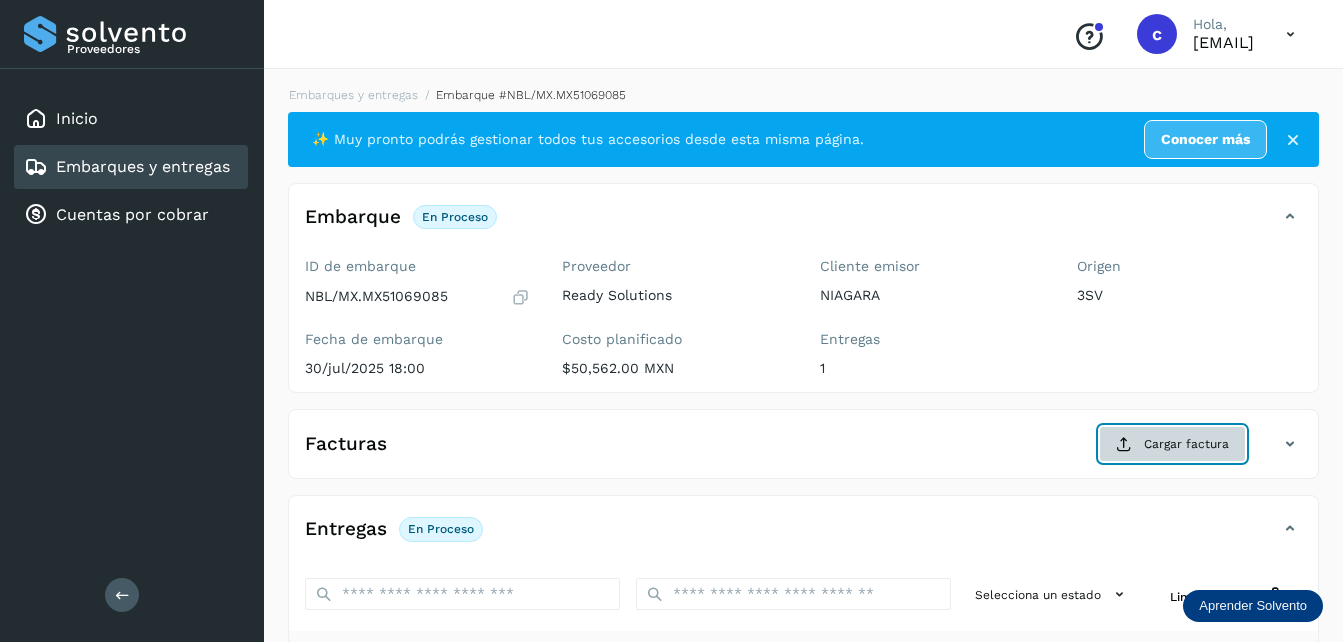 click at bounding box center [1124, 444] 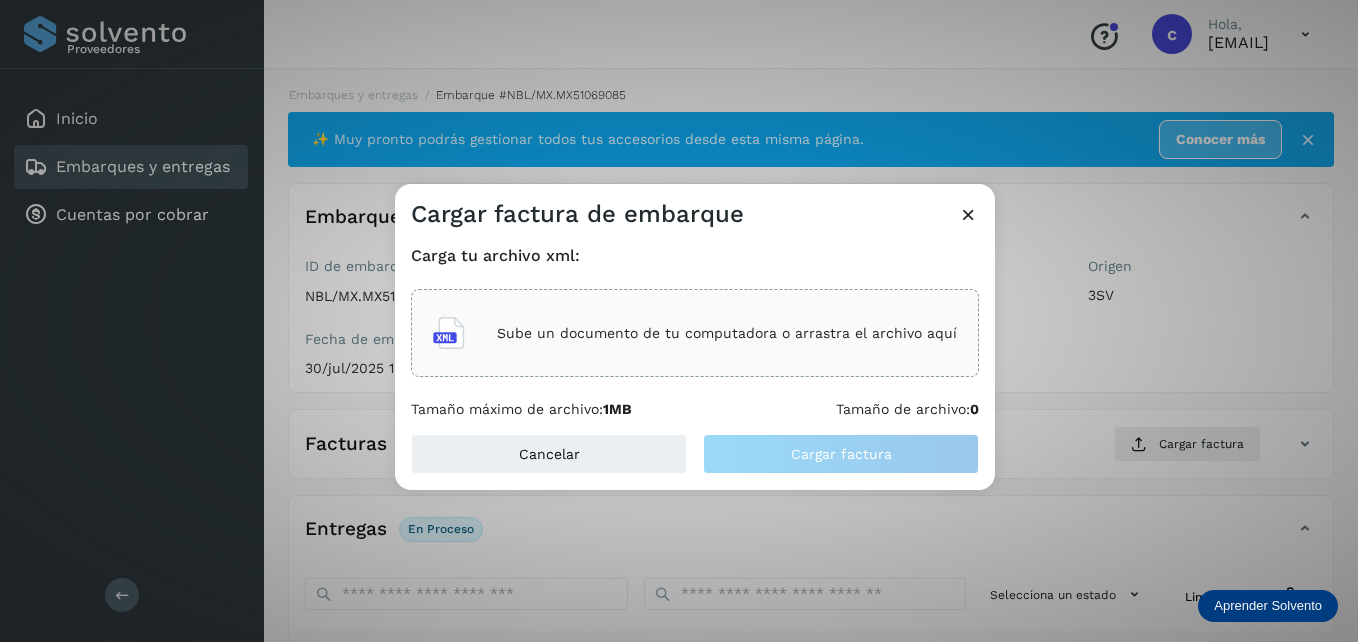 click on "Sube un documento de tu computadora o arrastra el archivo aquí" 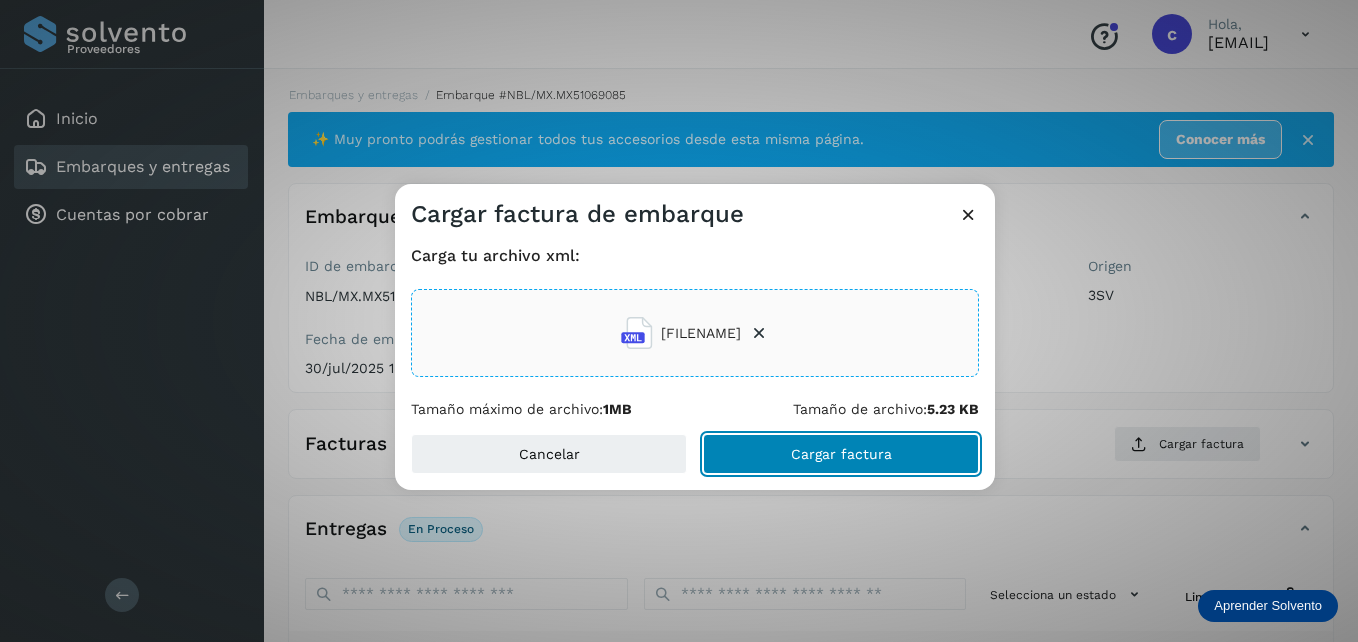 click on "Cargar factura" 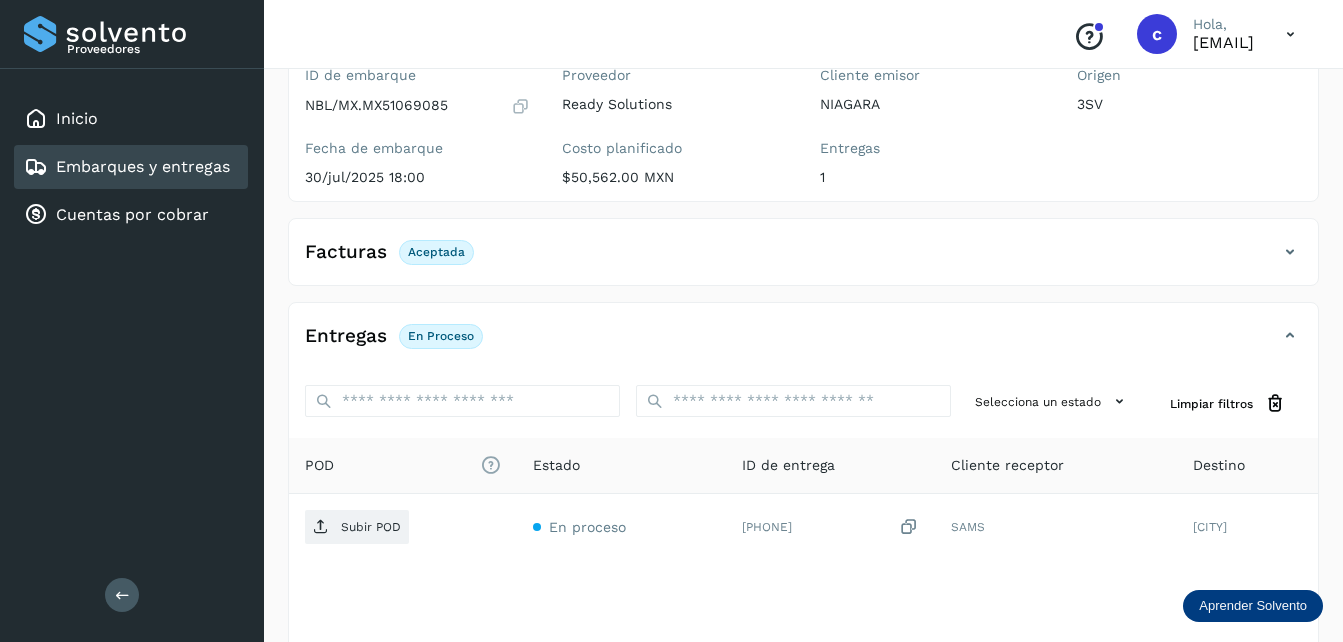 scroll, scrollTop: 193, scrollLeft: 0, axis: vertical 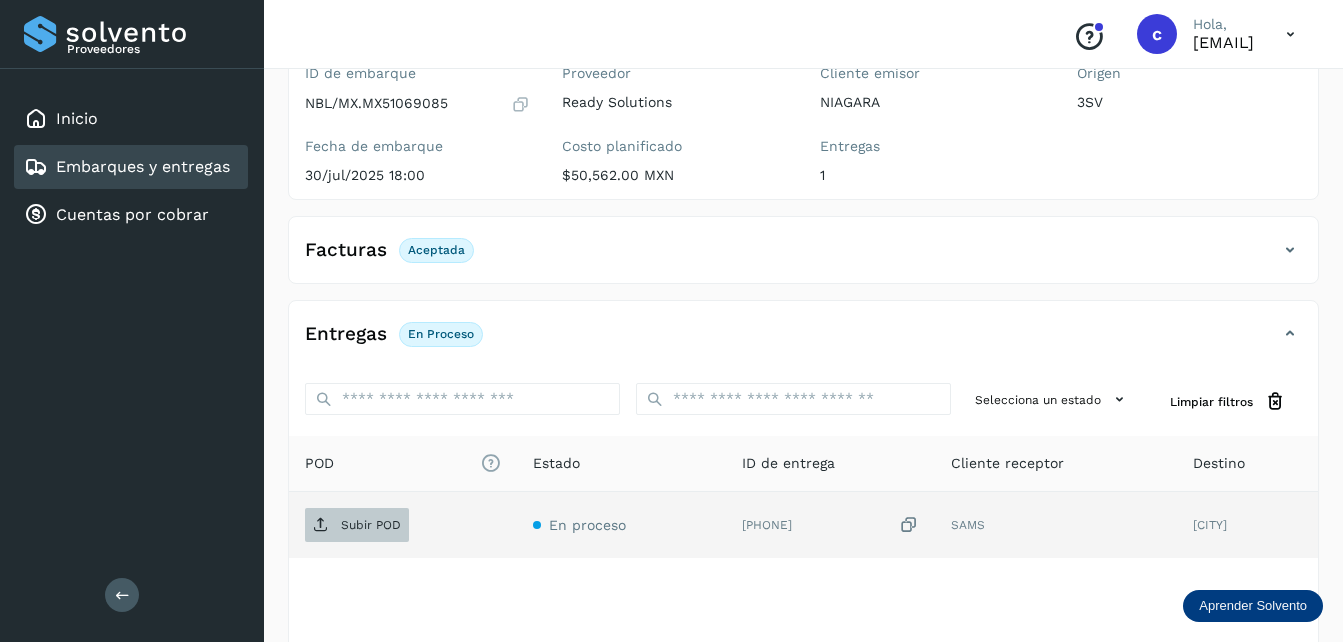 click on "Subir POD" at bounding box center (371, 525) 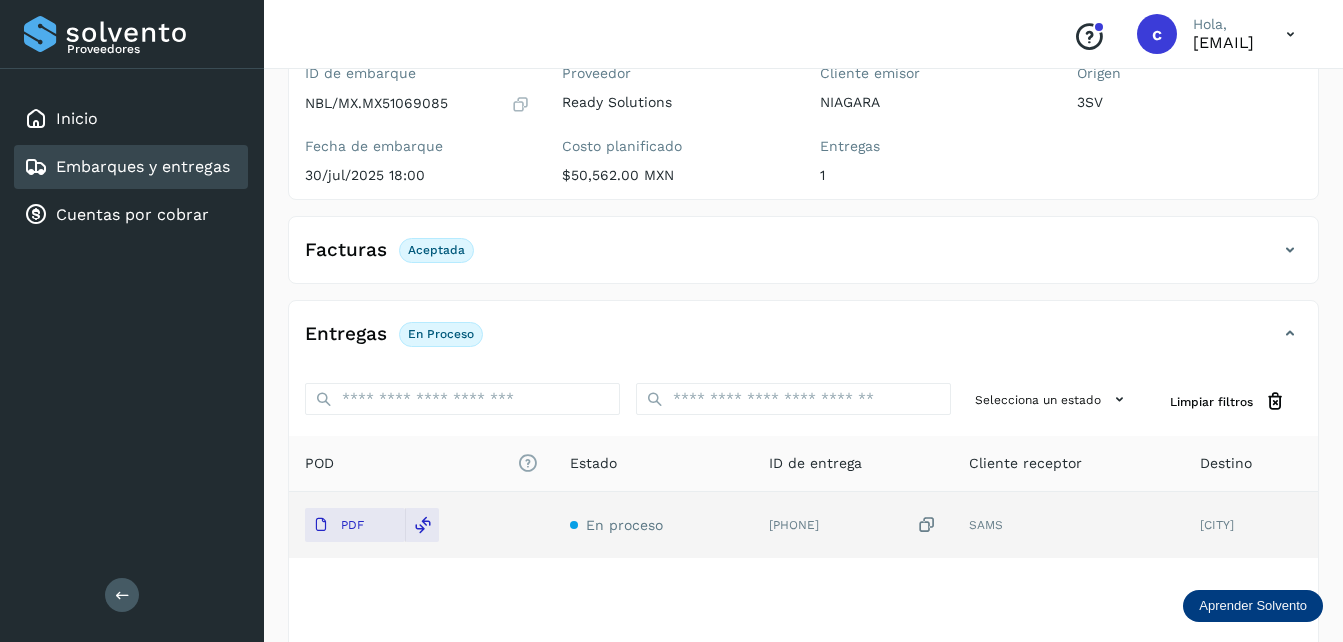 click on "Embarques y entregas" 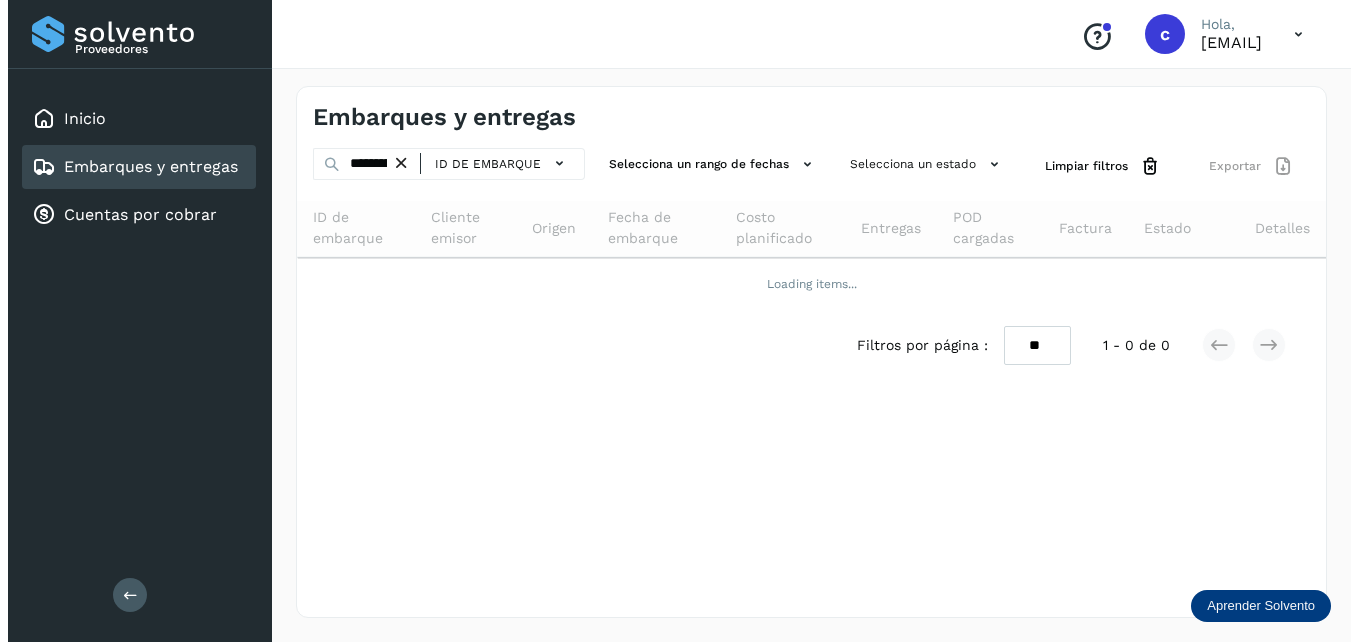 scroll, scrollTop: 0, scrollLeft: 0, axis: both 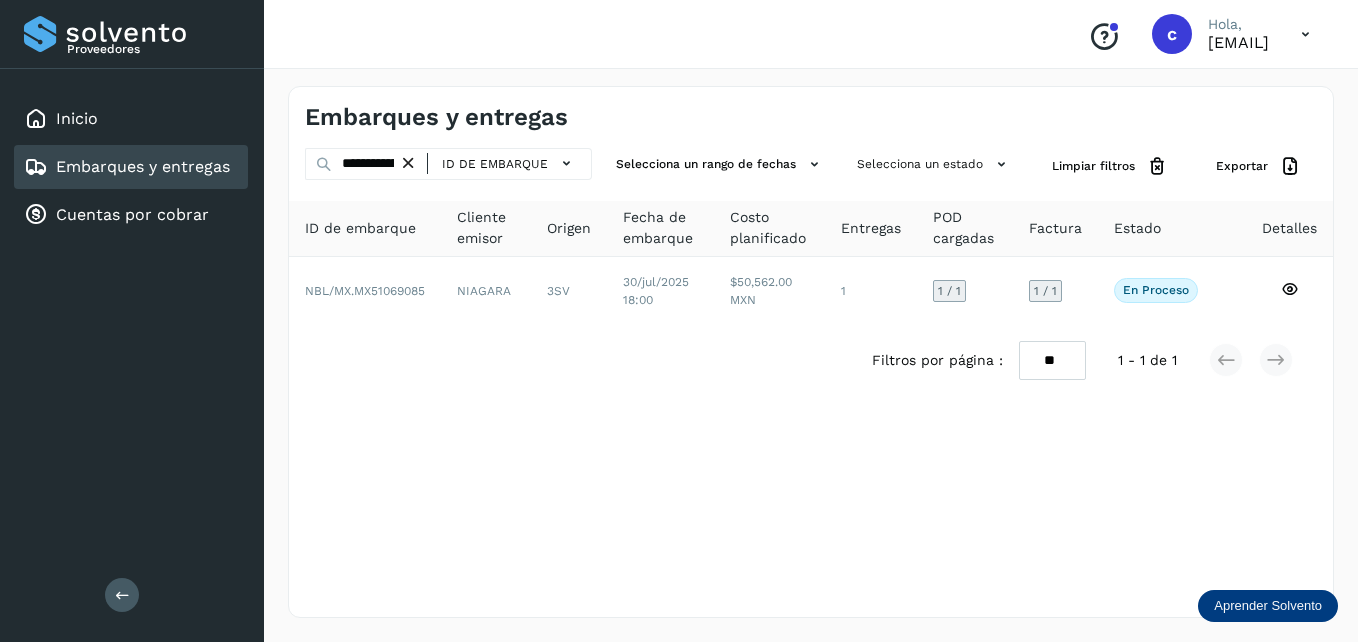 click at bounding box center (408, 163) 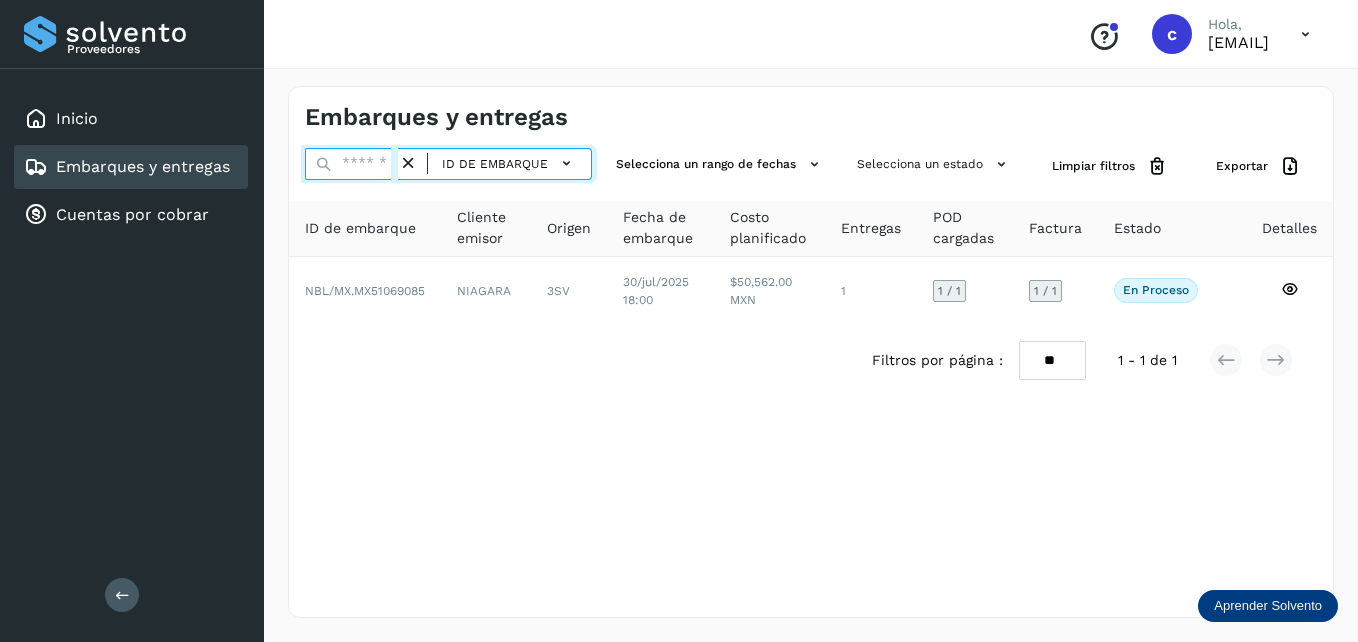 click at bounding box center (351, 164) 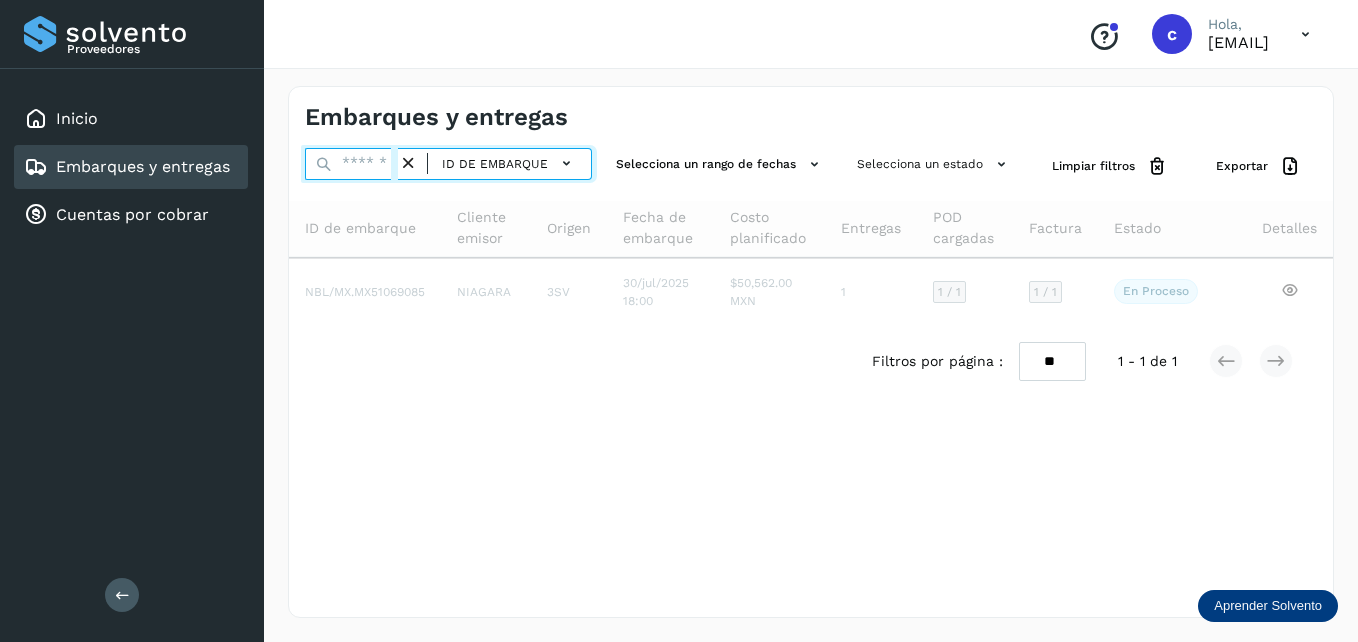 paste on "**********" 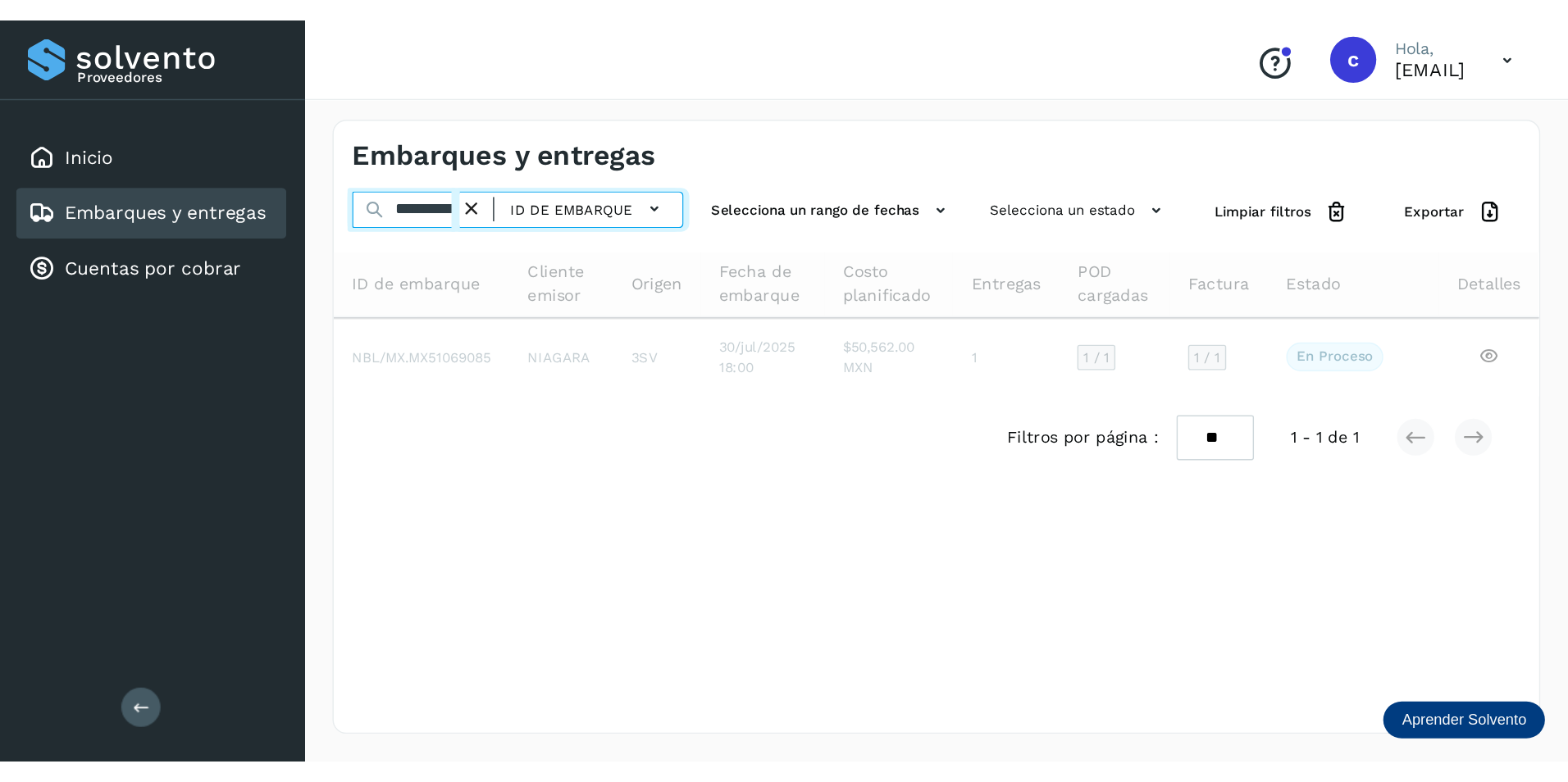 scroll, scrollTop: 0, scrollLeft: 70, axis: horizontal 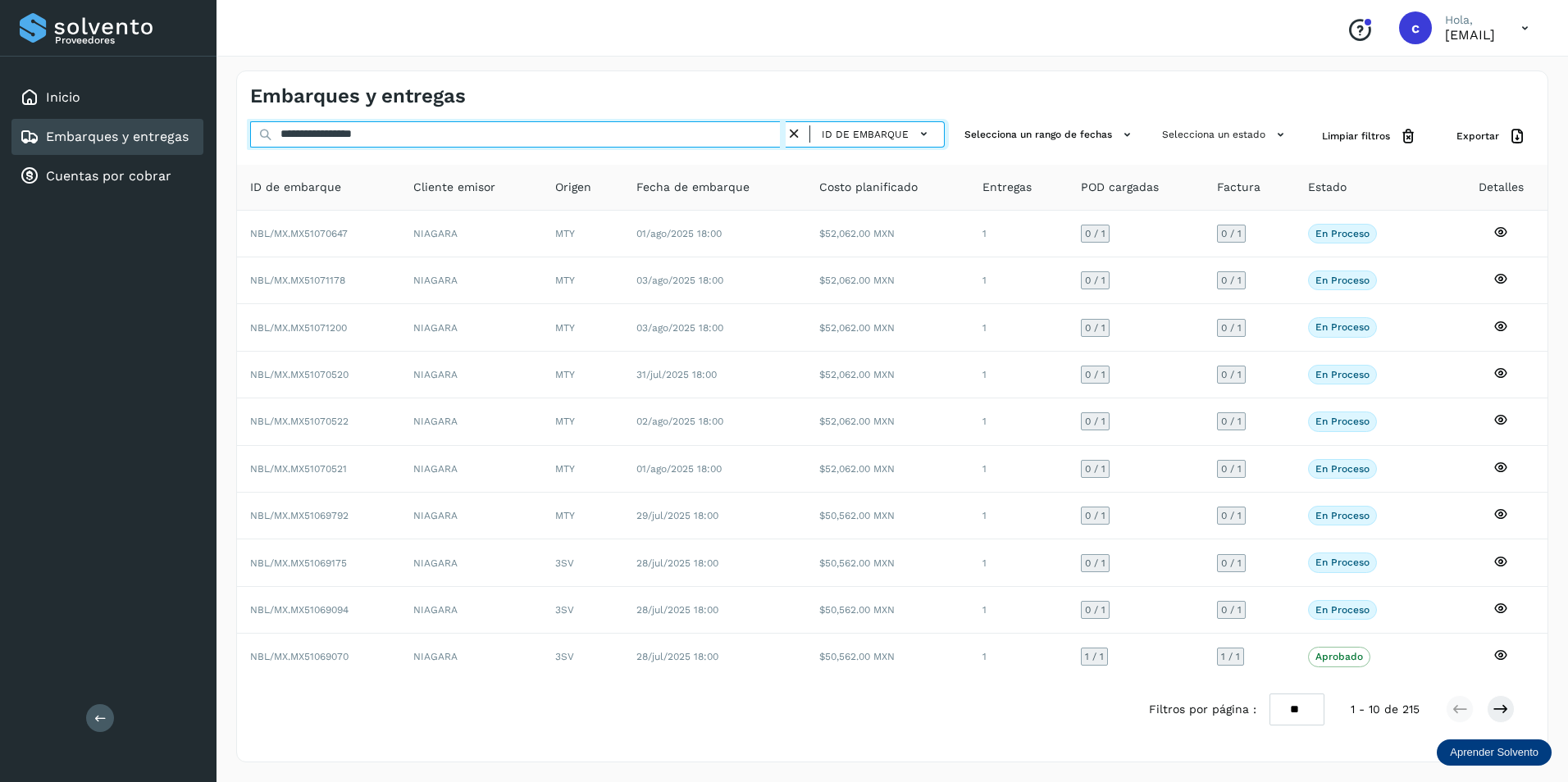 drag, startPoint x: 444, startPoint y: 143, endPoint x: 163, endPoint y: 130, distance: 281.301 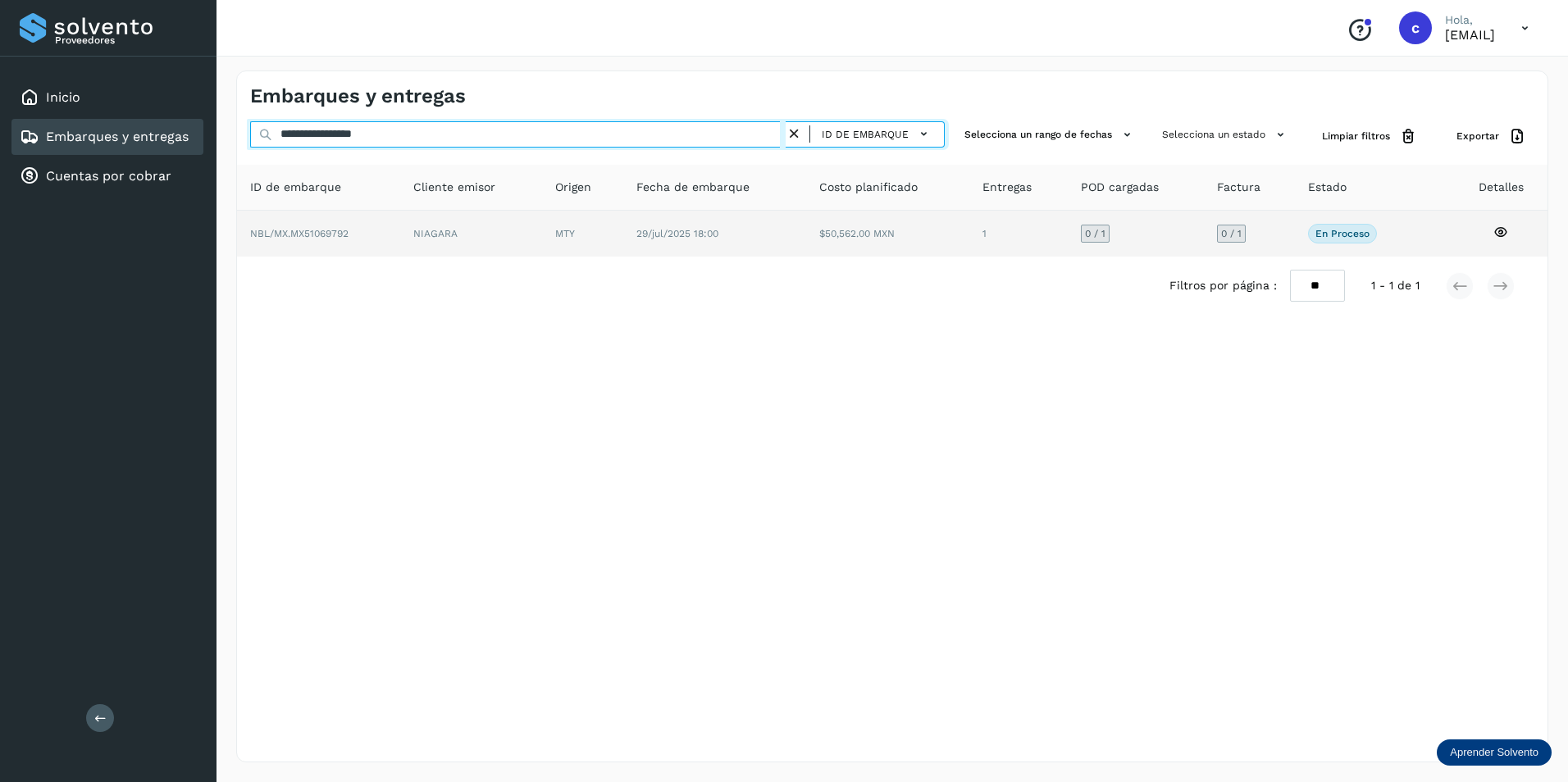 type on "**********" 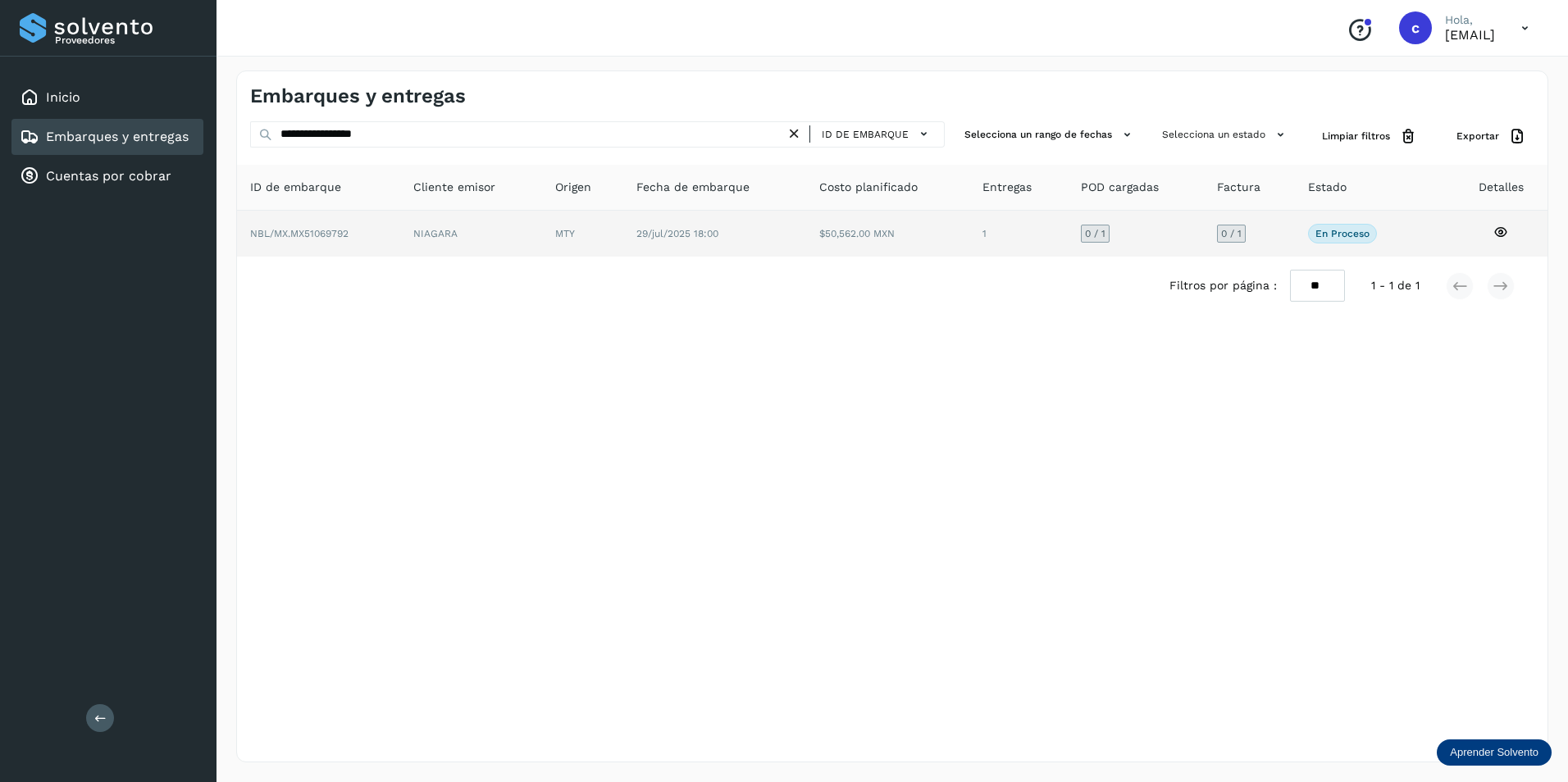 click 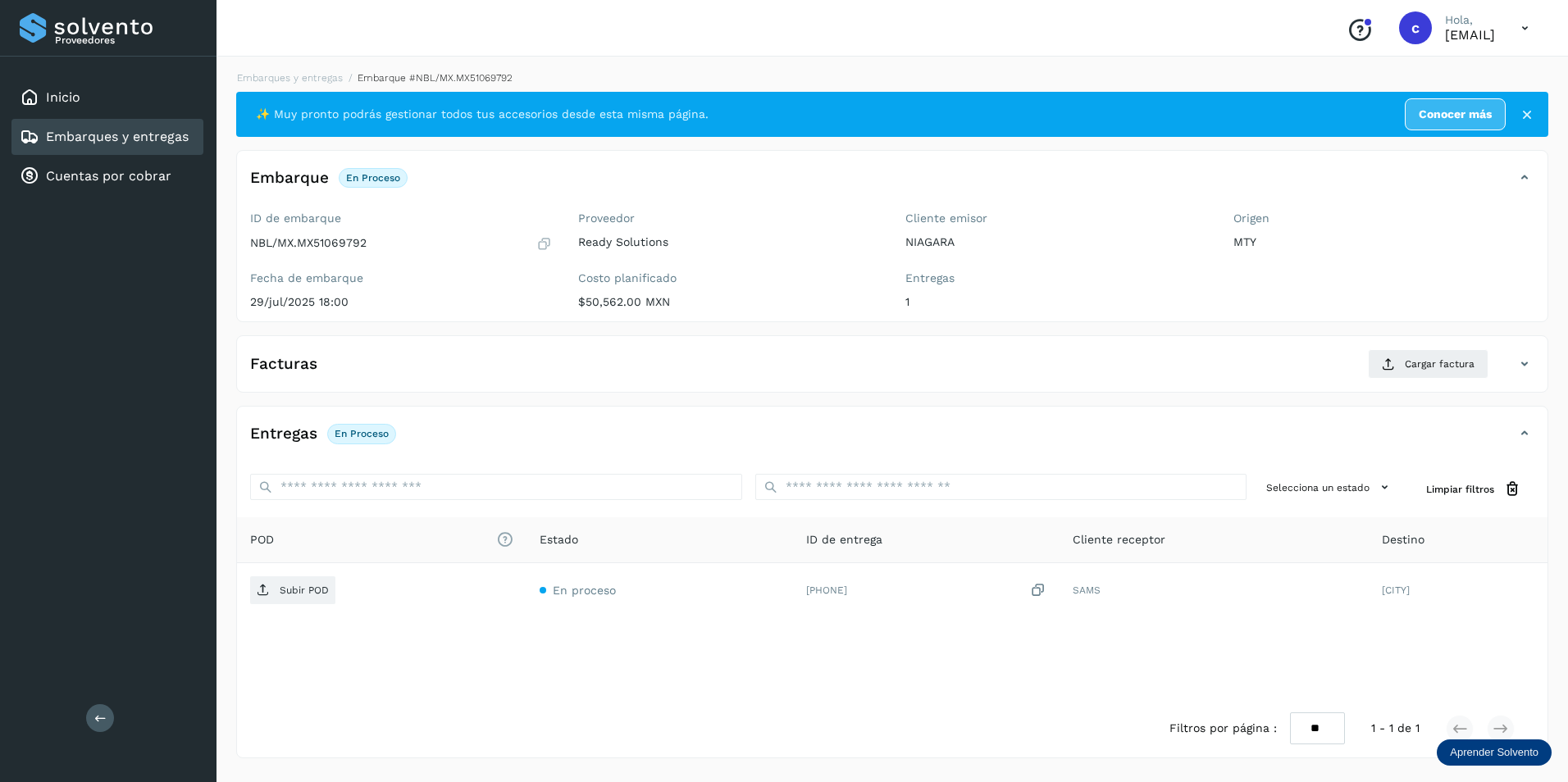 click on "Embarques y entregas" at bounding box center (104, 137) 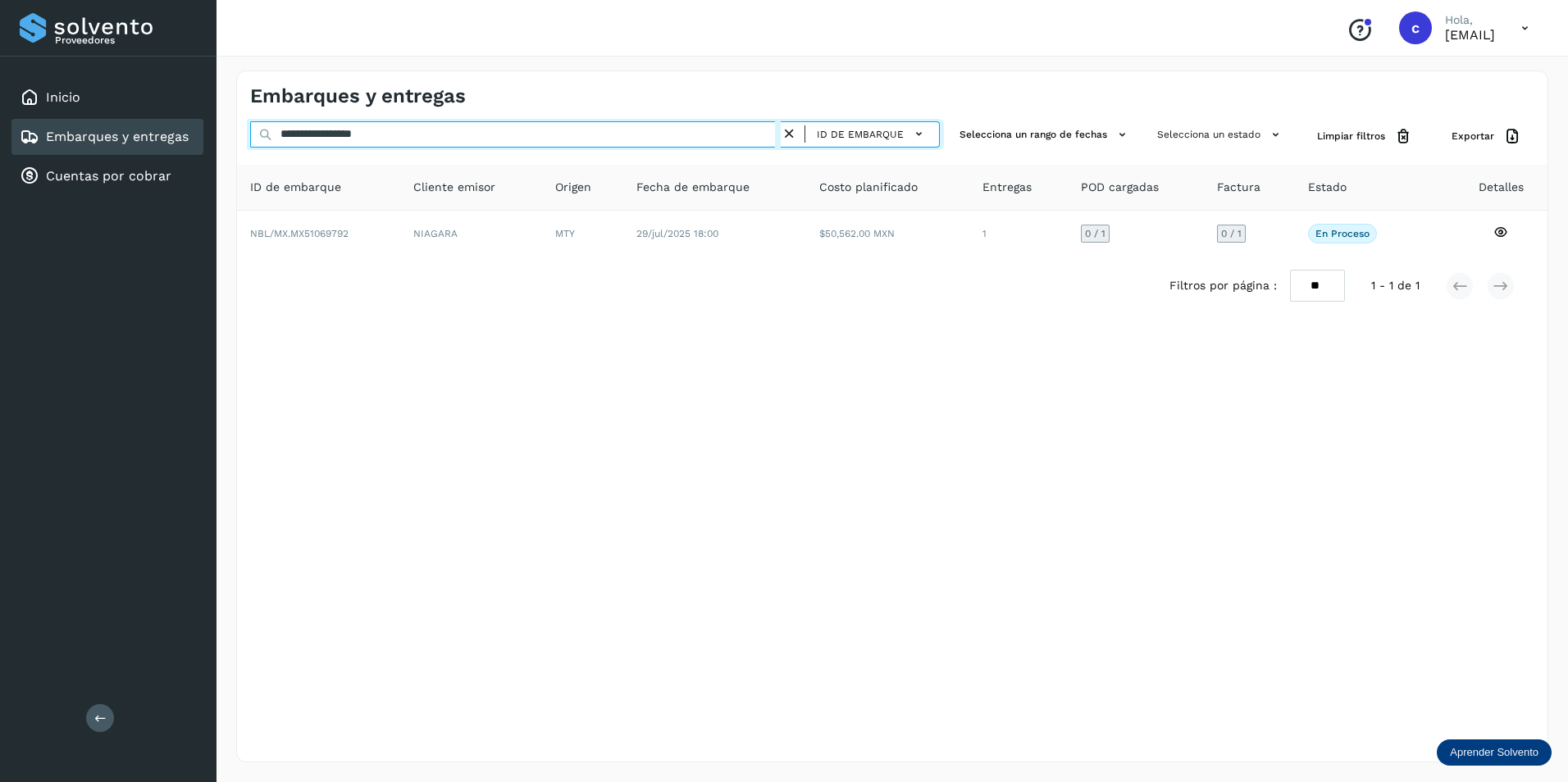 drag, startPoint x: 417, startPoint y: 134, endPoint x: 148, endPoint y: 151, distance: 269.53664 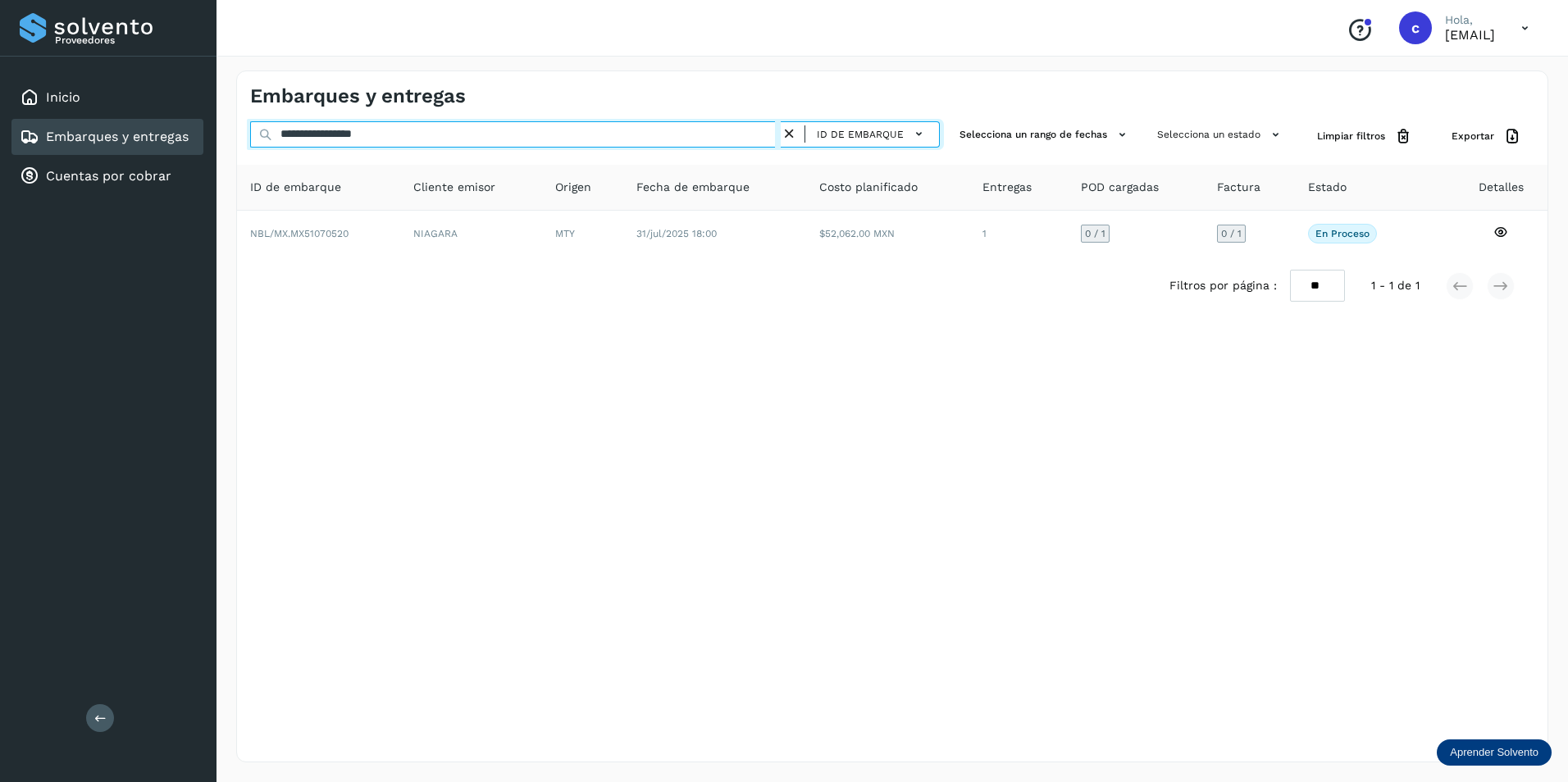drag, startPoint x: 417, startPoint y: 138, endPoint x: 245, endPoint y: 126, distance: 172.4181 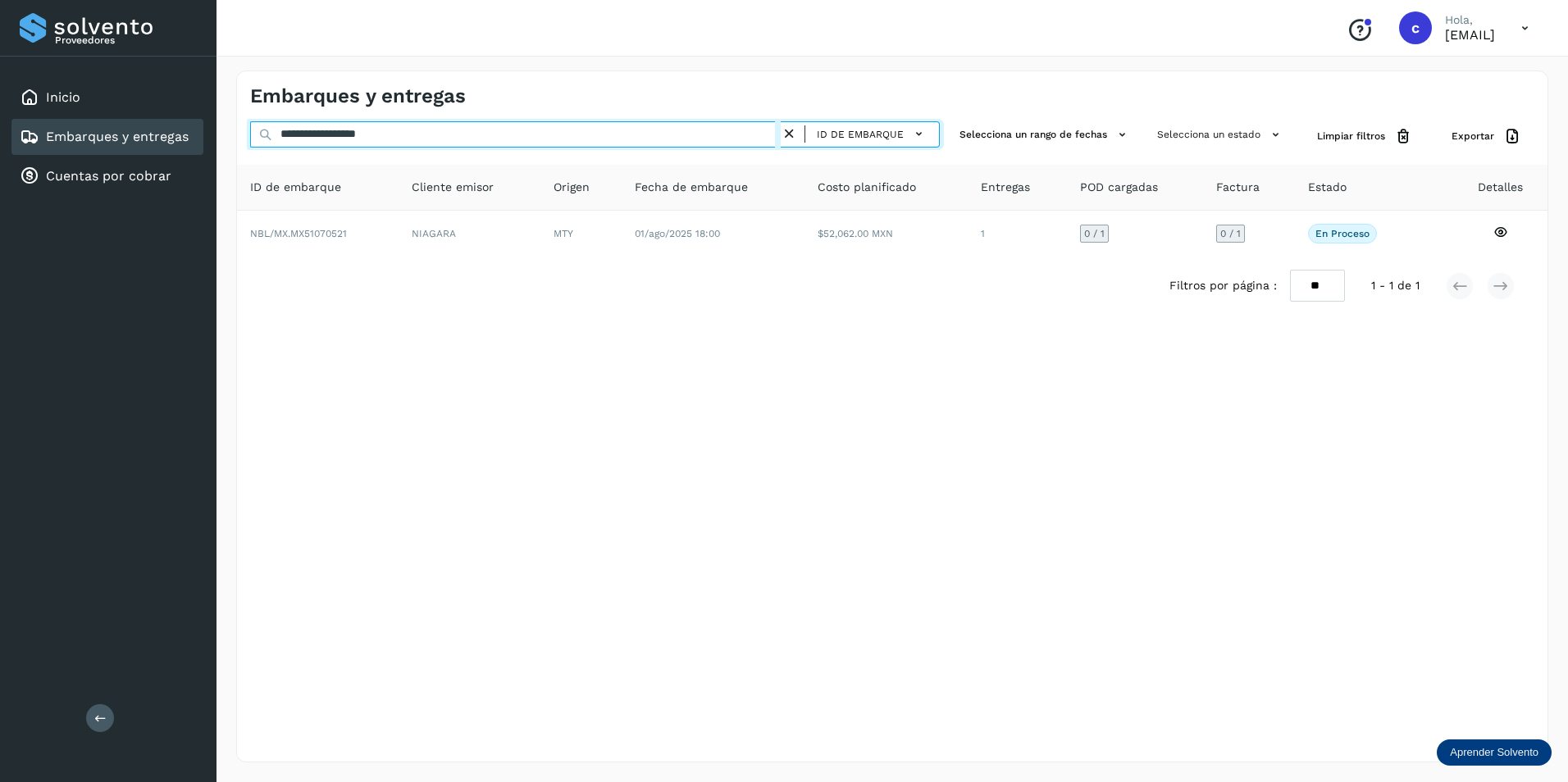 drag, startPoint x: 480, startPoint y: 129, endPoint x: 225, endPoint y: 118, distance: 255.23714 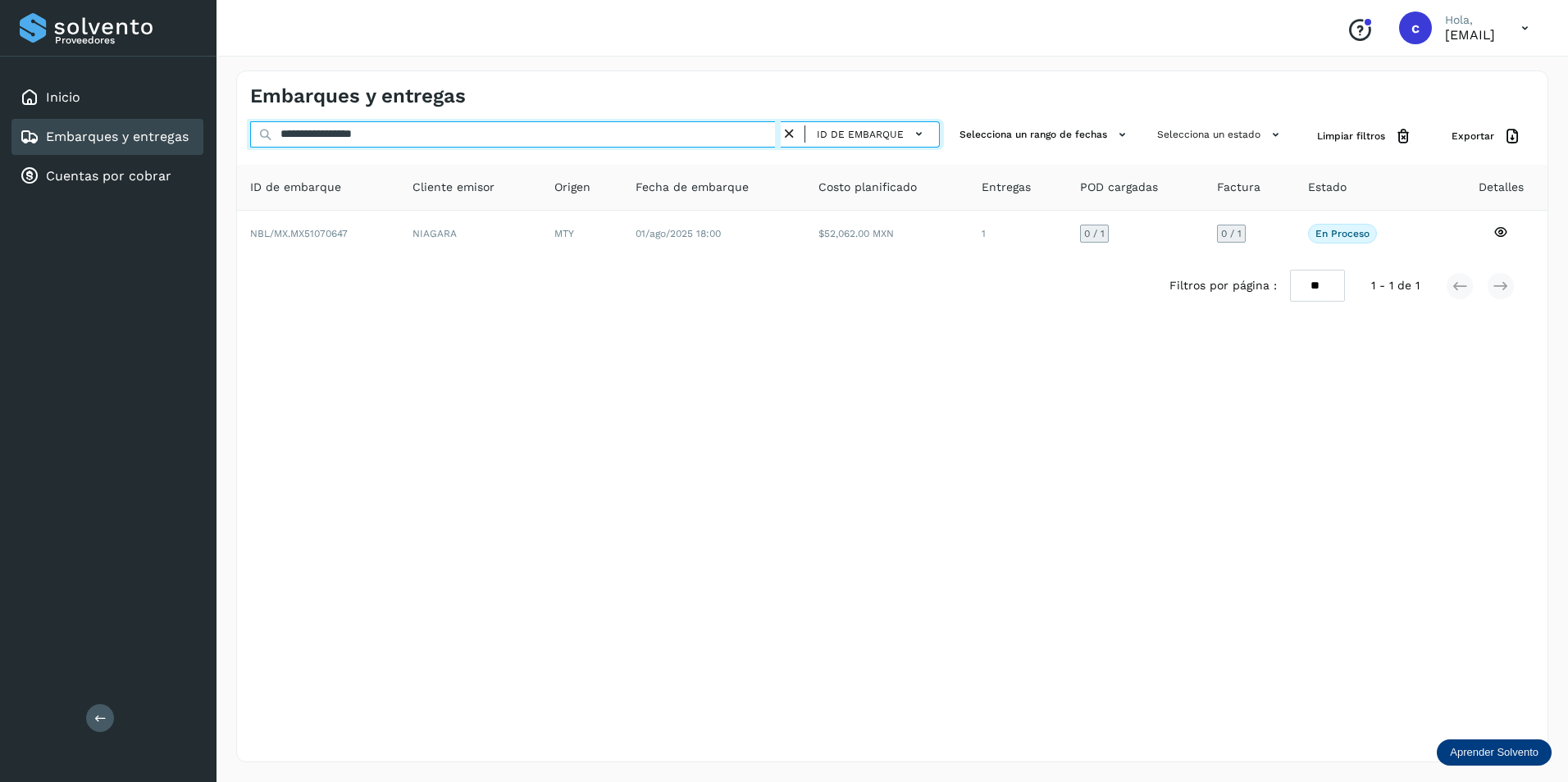 drag, startPoint x: 483, startPoint y: 129, endPoint x: 151, endPoint y: 148, distance: 332.54323 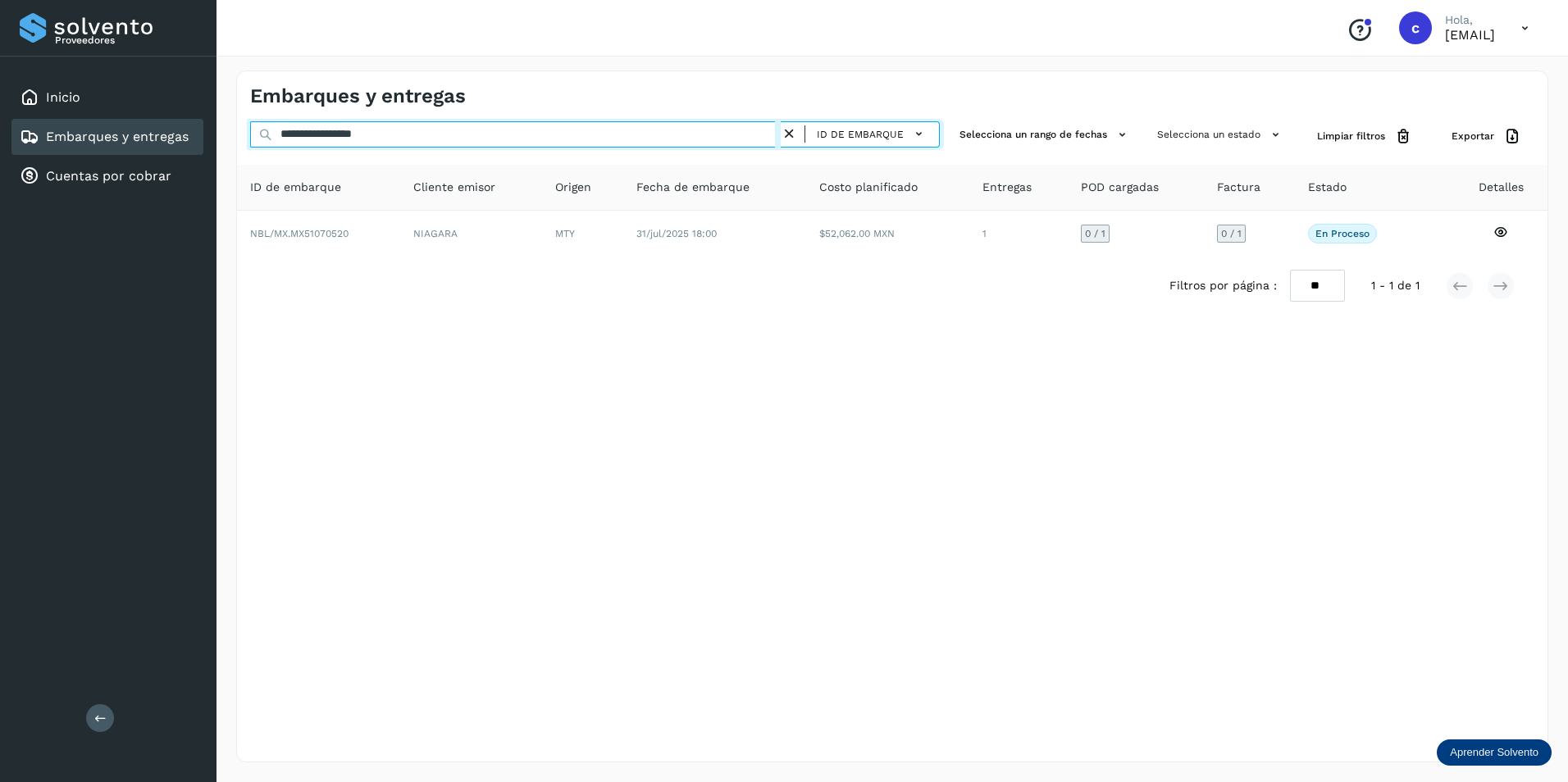 drag, startPoint x: 517, startPoint y: 137, endPoint x: 166, endPoint y: 144, distance: 351.0698 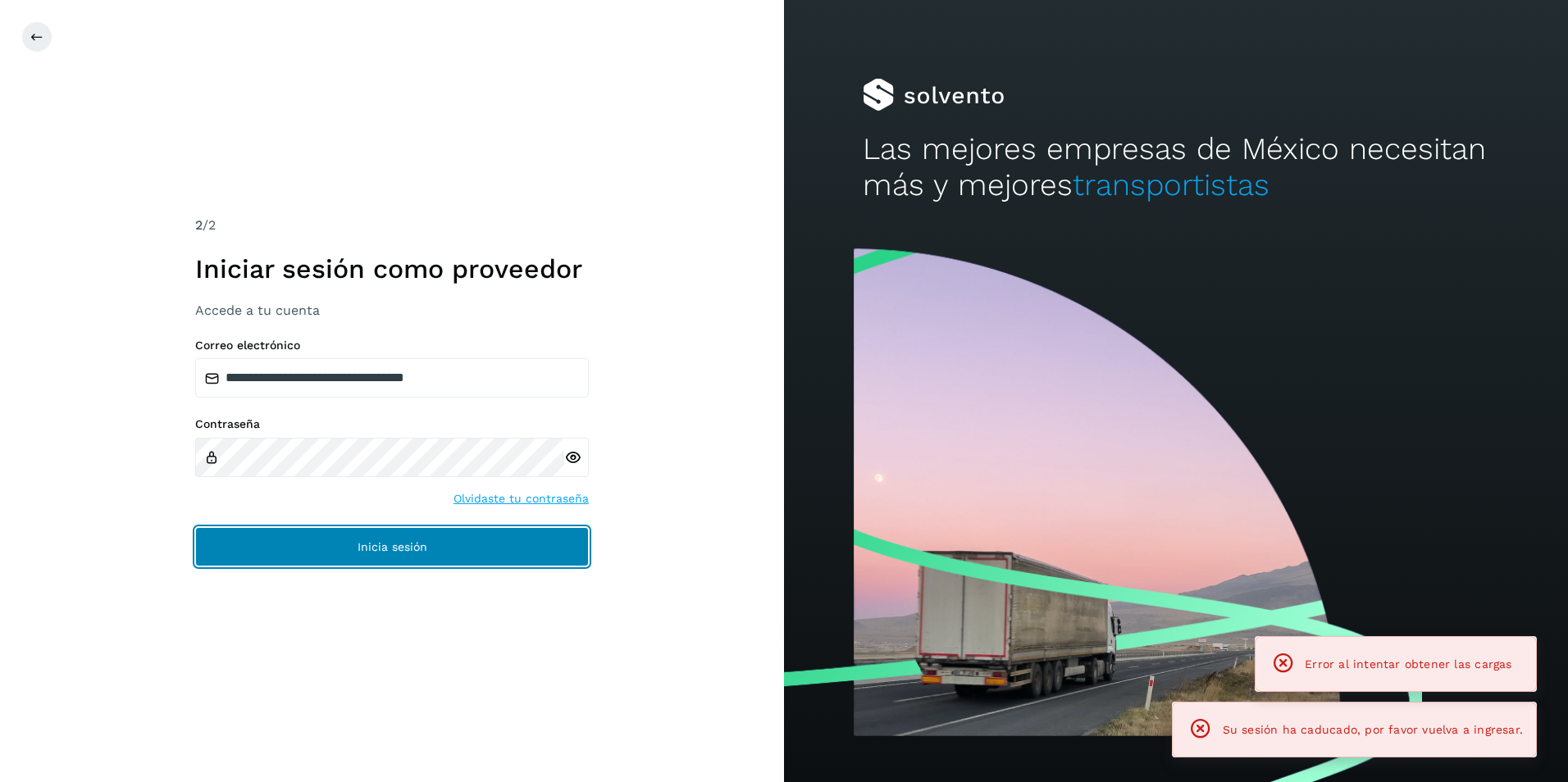 click on "Inicia sesión" at bounding box center [392, 547] 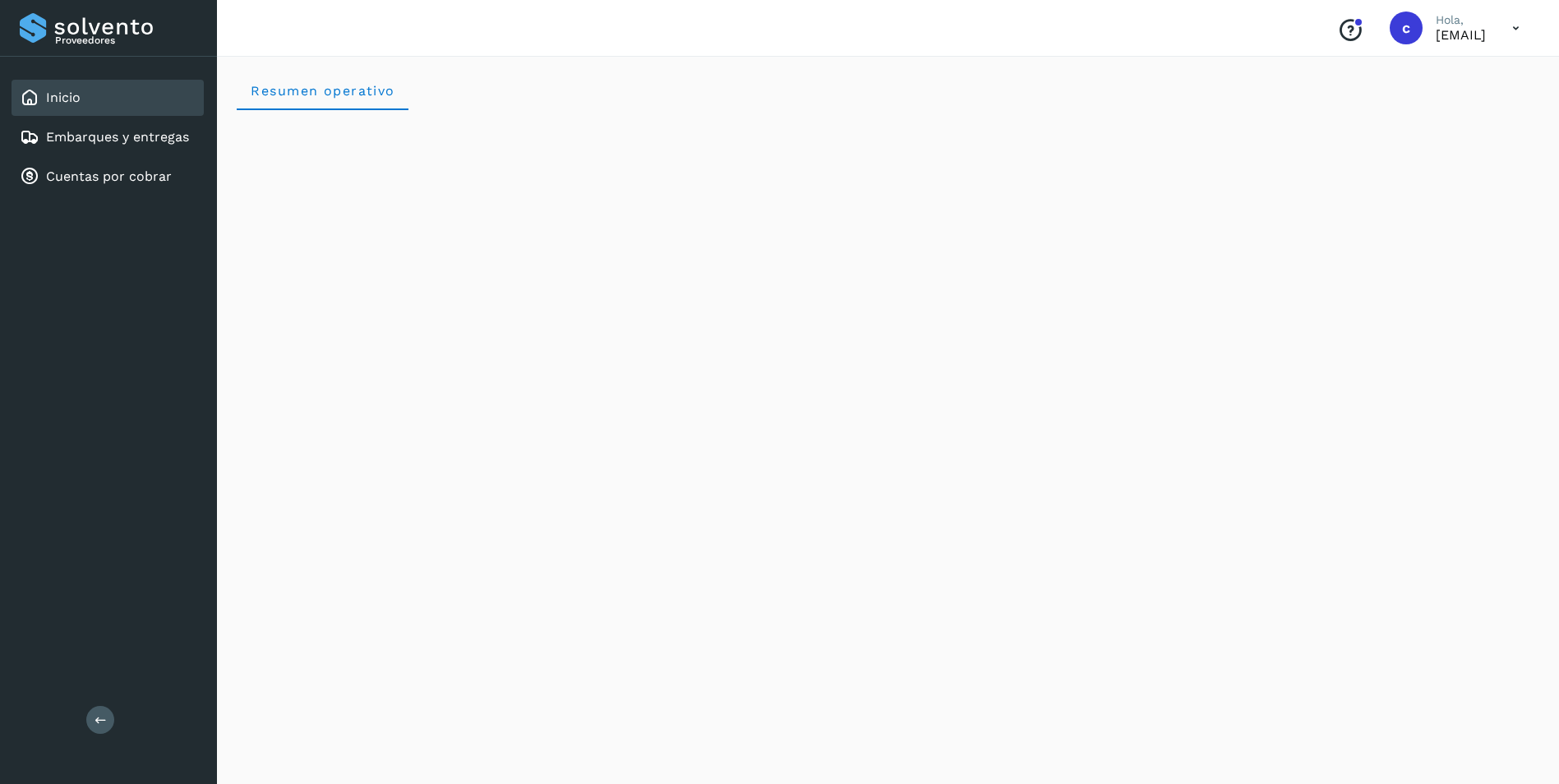 click on "Inicio Embarques y entregas Cuentas por cobrar" at bounding box center [108, 137] 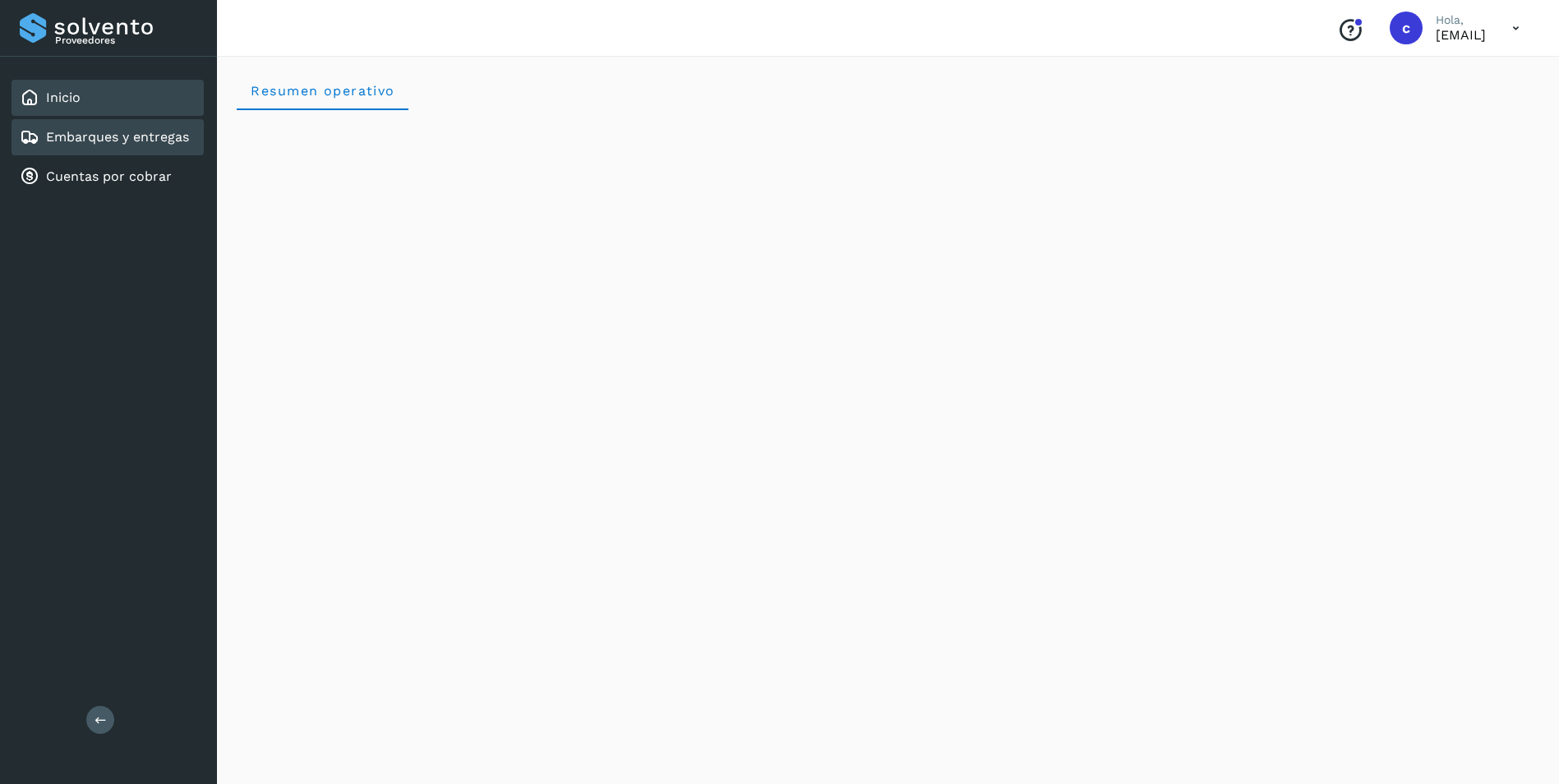 click on "Embarques y entregas" at bounding box center (118, 136) 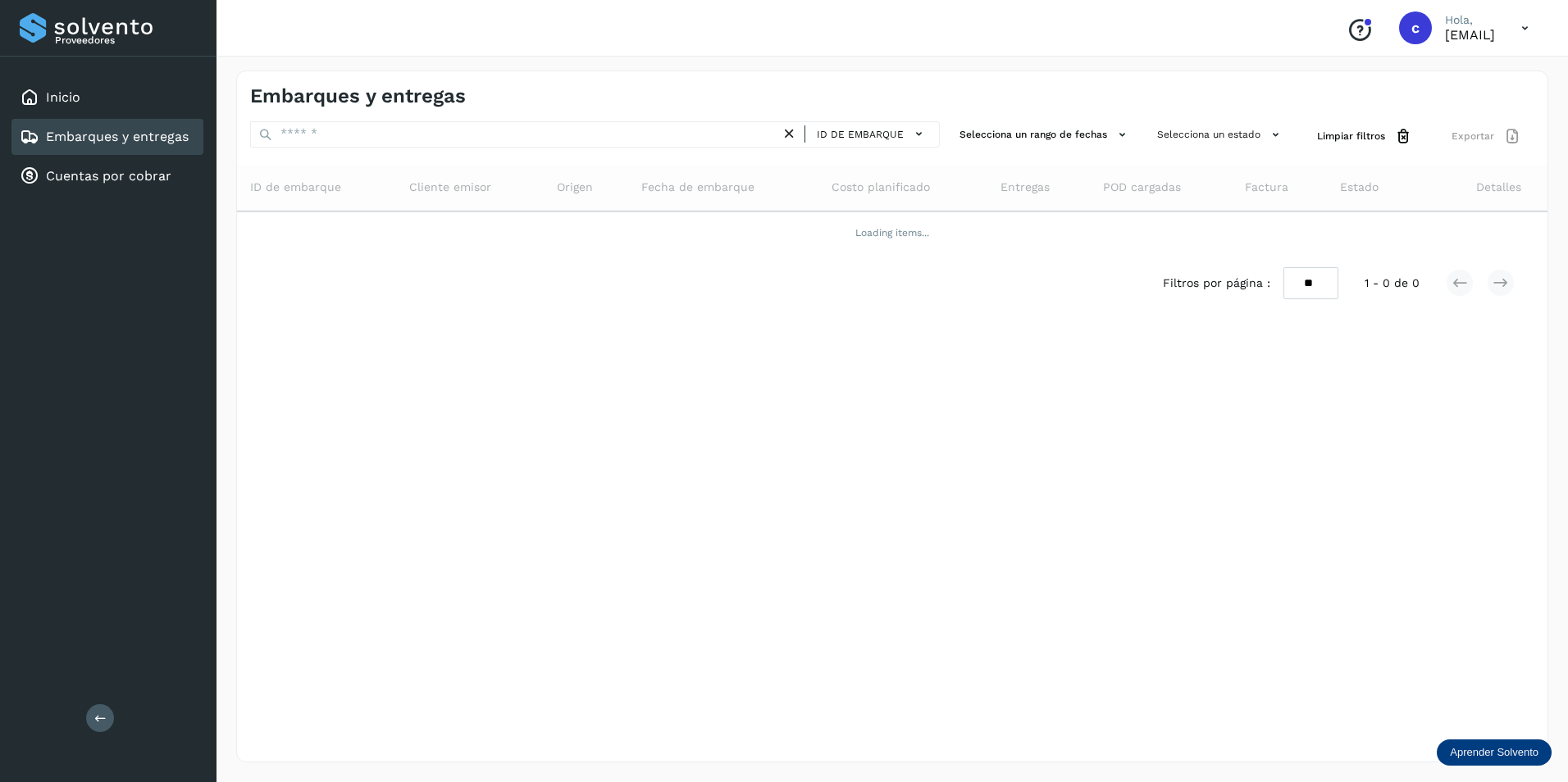 click on "Embarques y entregas ID de embarque Selecciona un rango de fechas  Selecciona un estado Limpiar filtros Exportar ID de embarque Cliente emisor Origen Fecha de embarque Costo planificado Entregas POD cargadas Factura Estado Detalles Loading items... Filtros por página : ** ** ** 1 - 0 de 0" at bounding box center (892, 416) 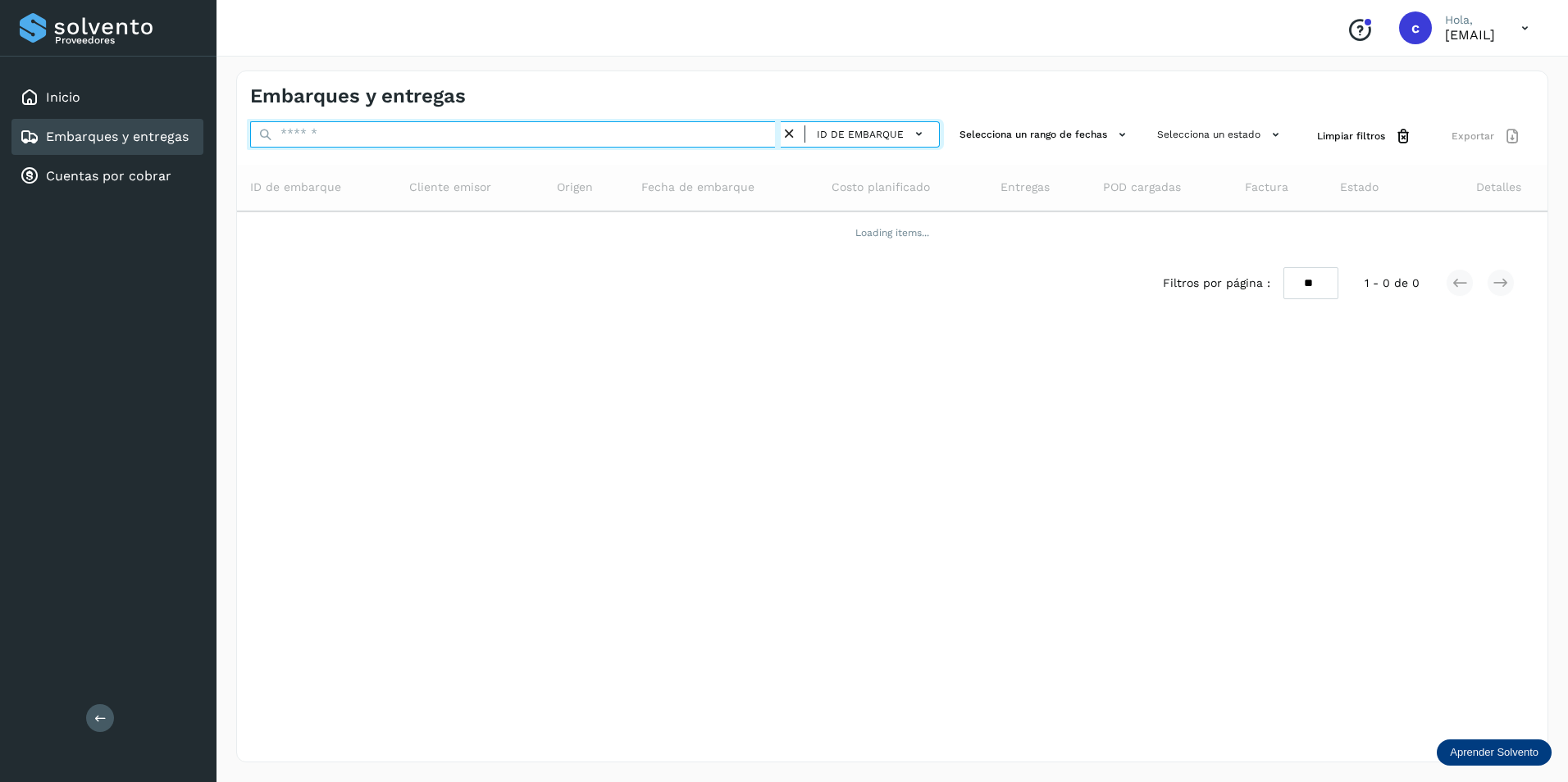 click at bounding box center [515, 134] 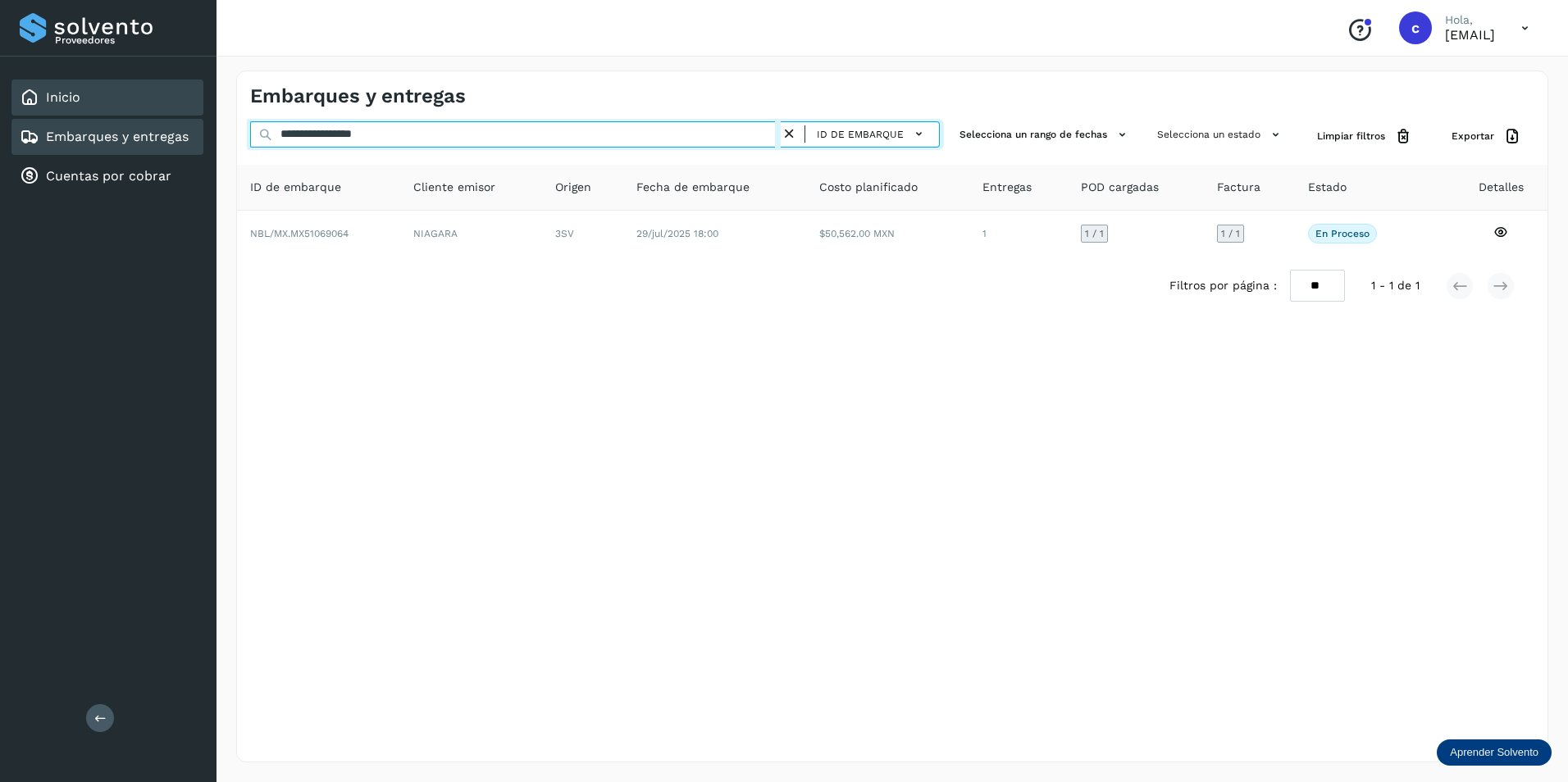 drag, startPoint x: 436, startPoint y: 127, endPoint x: 154, endPoint y: 107, distance: 282.70833 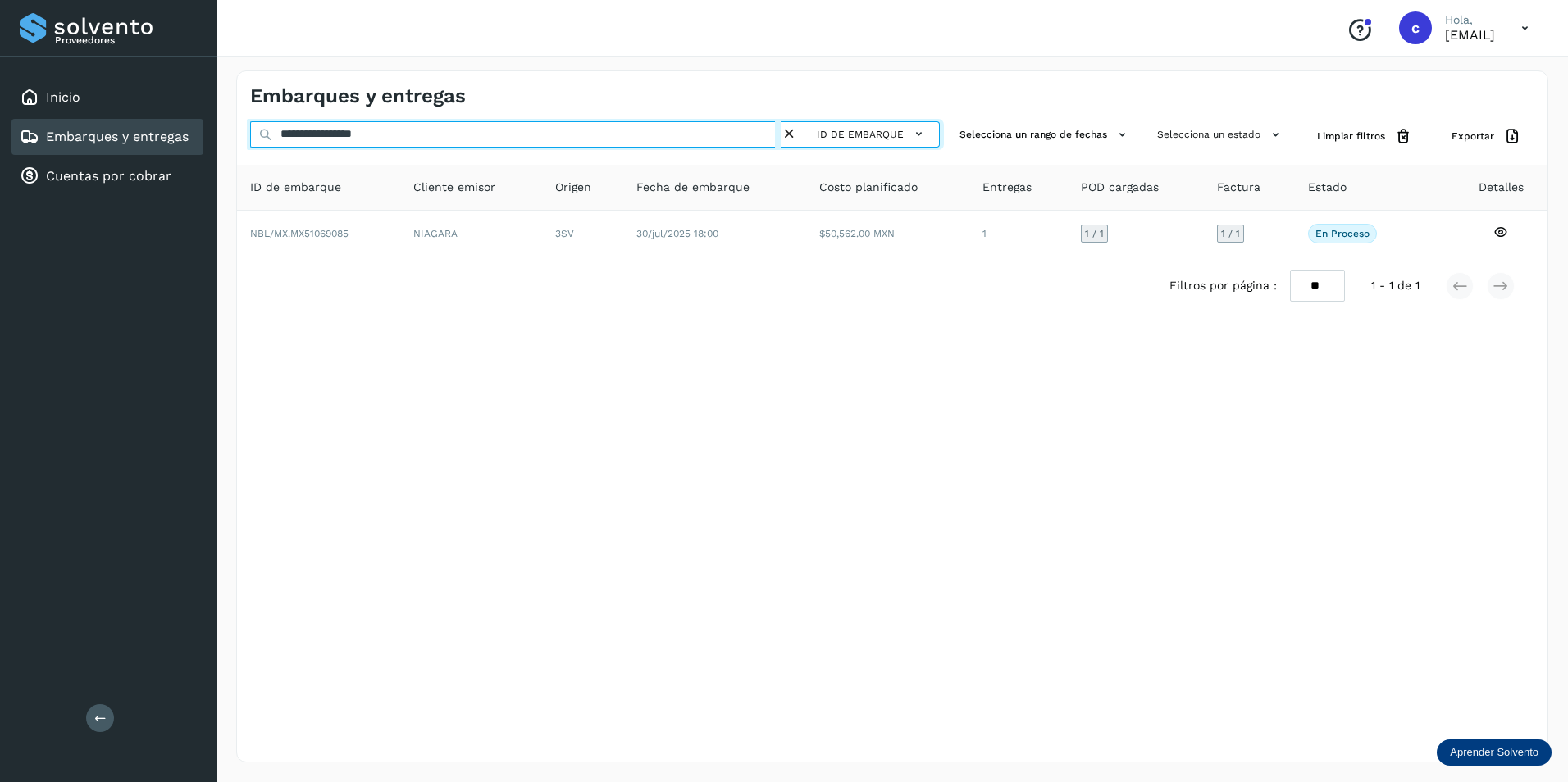 type on "**********" 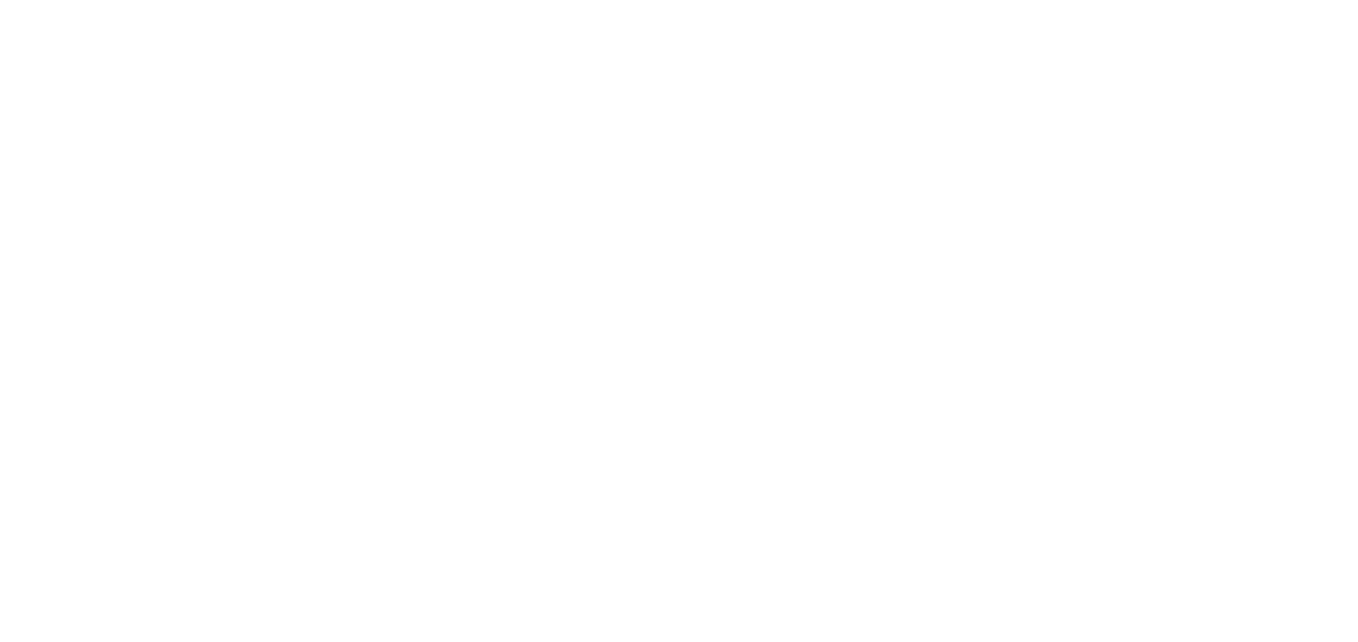scroll, scrollTop: 0, scrollLeft: 0, axis: both 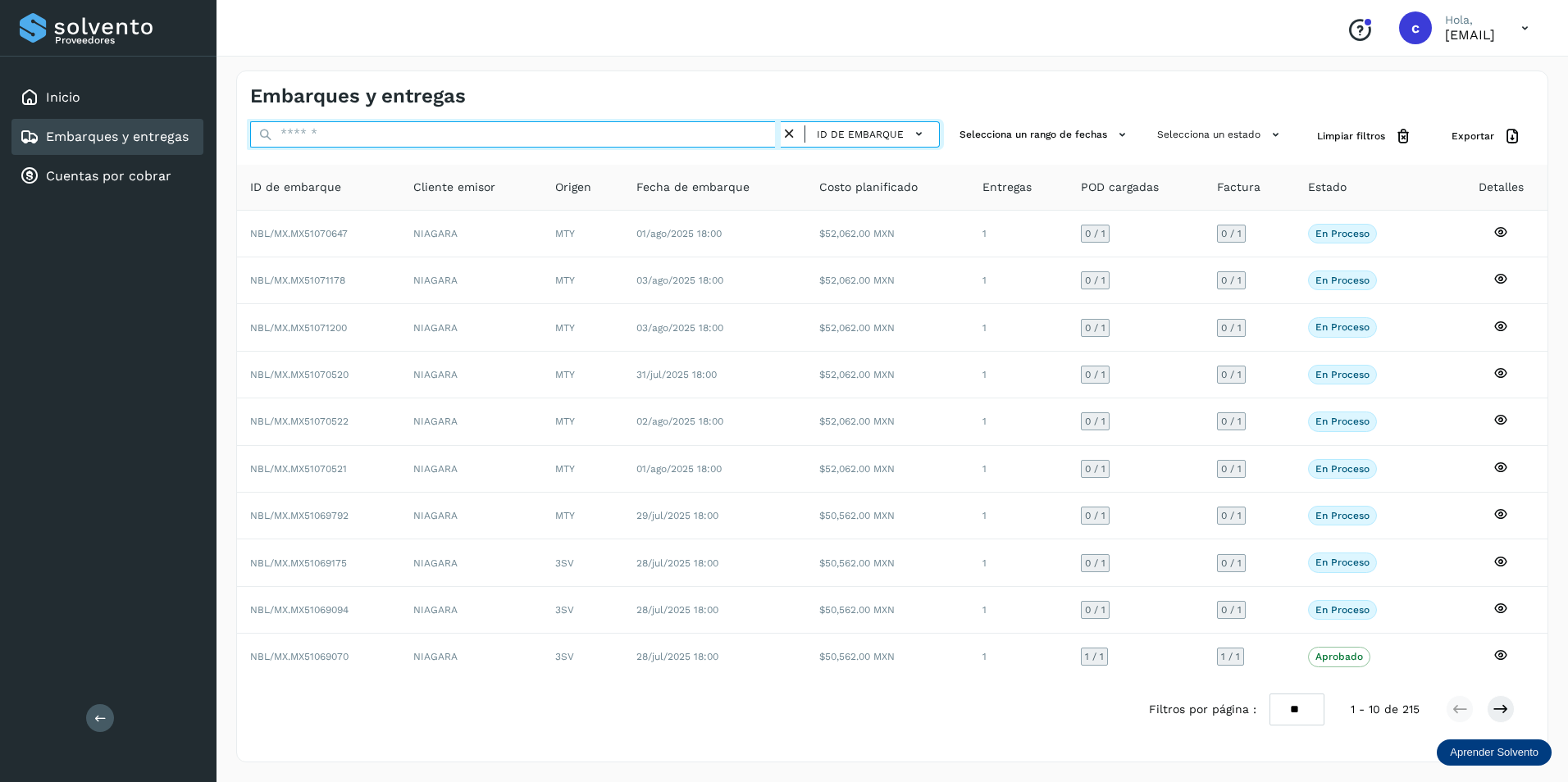 click at bounding box center (515, 134) 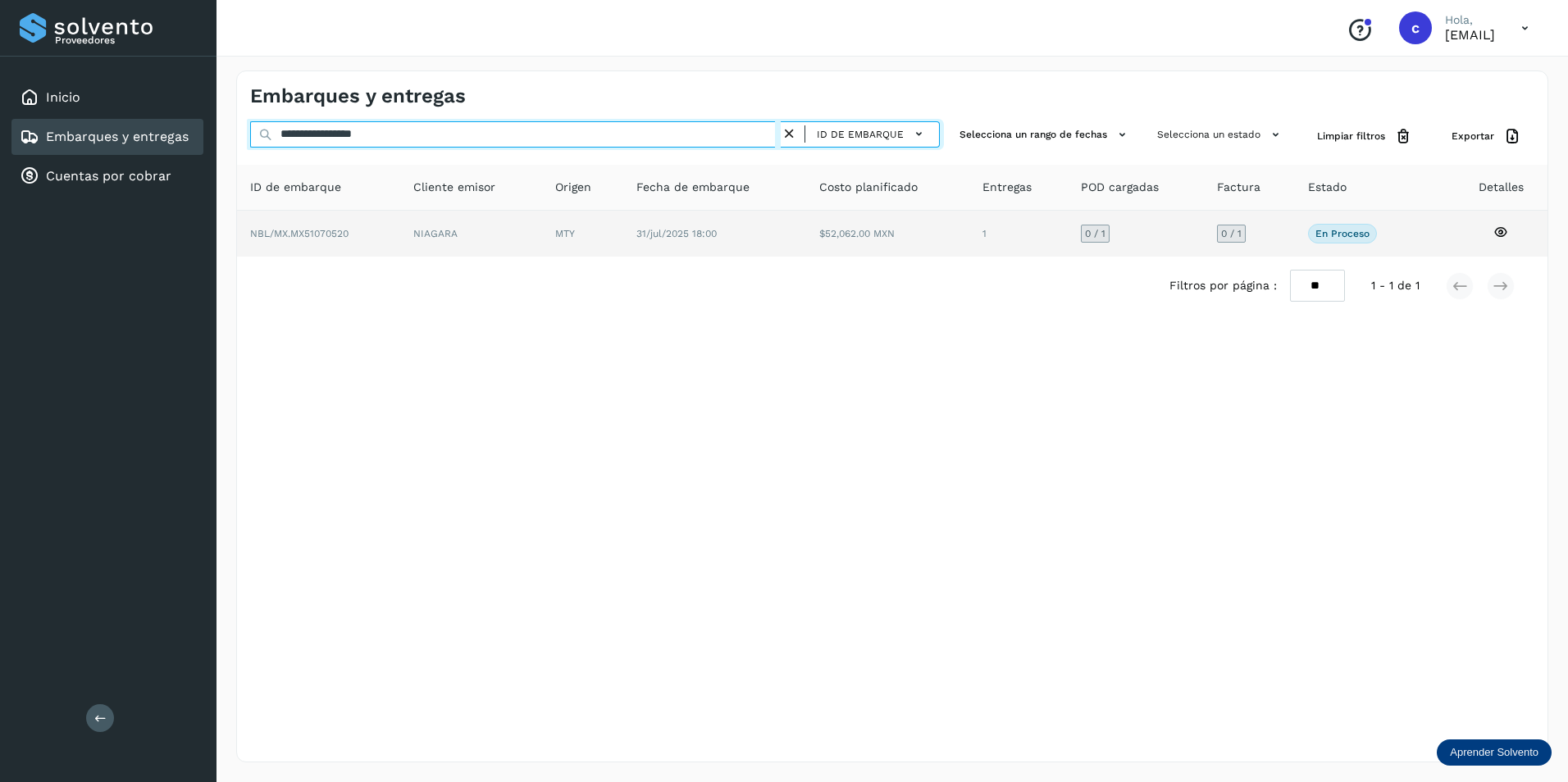 type on "**********" 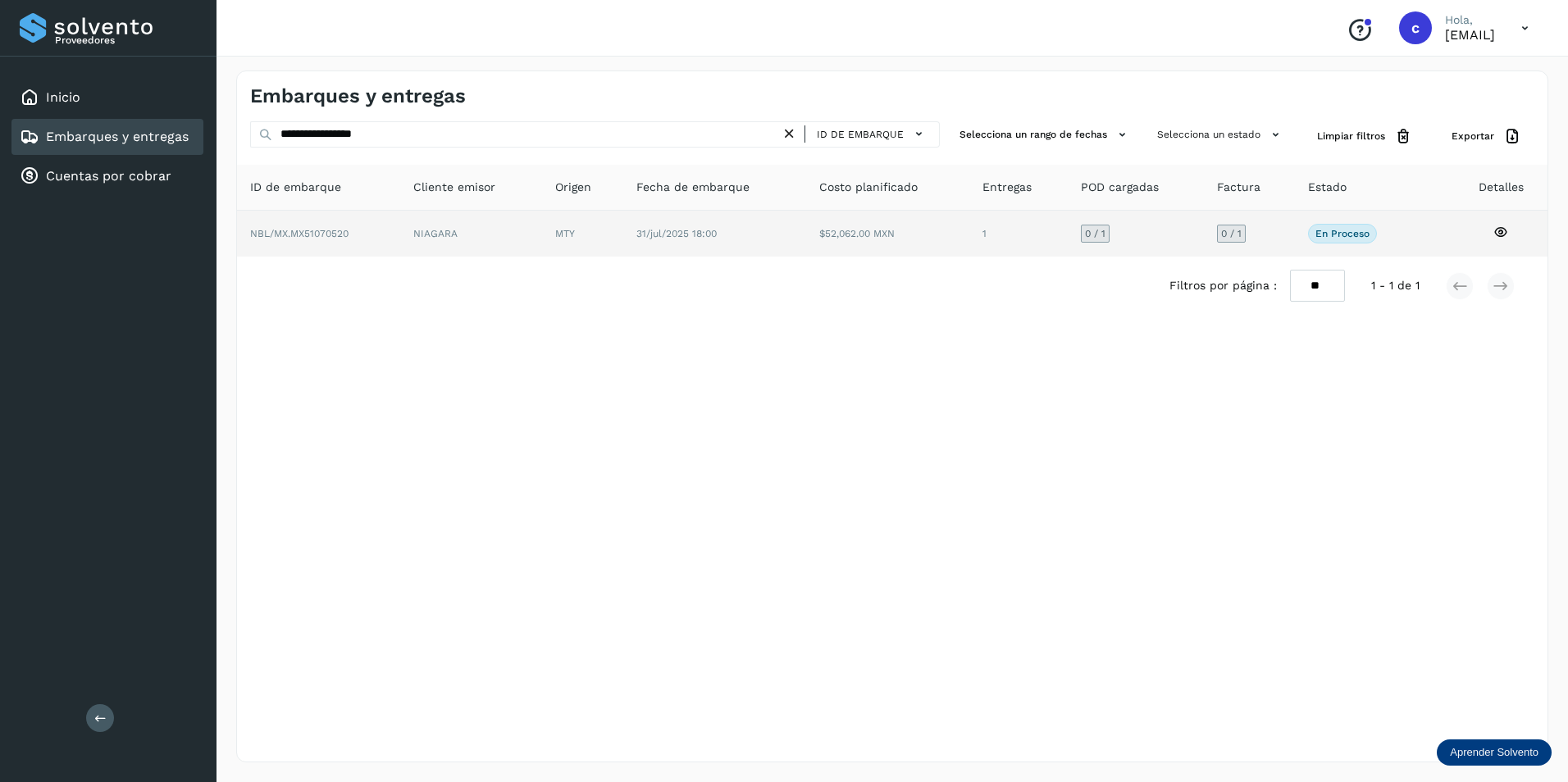 click 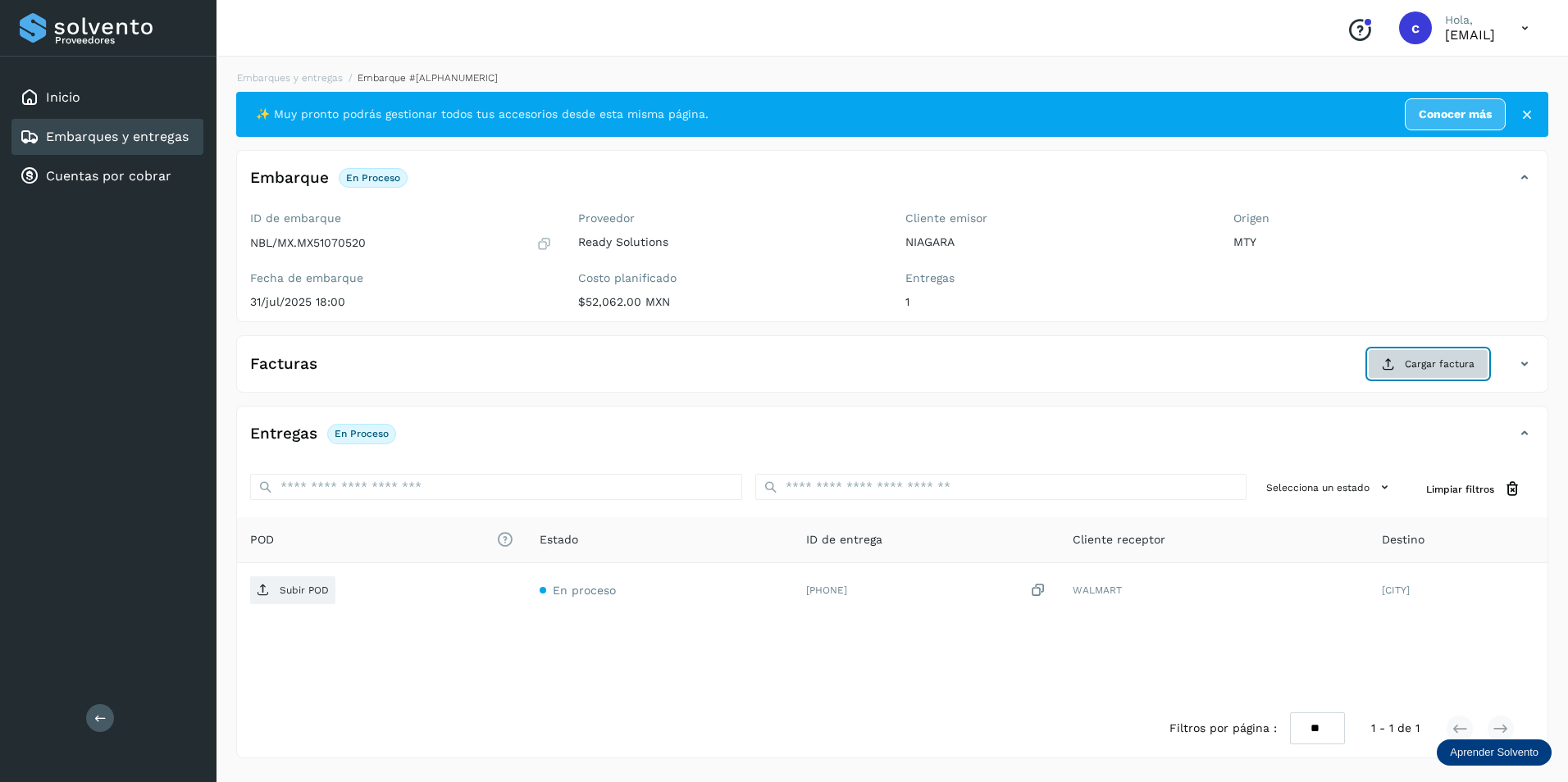 click on "Cargar factura" 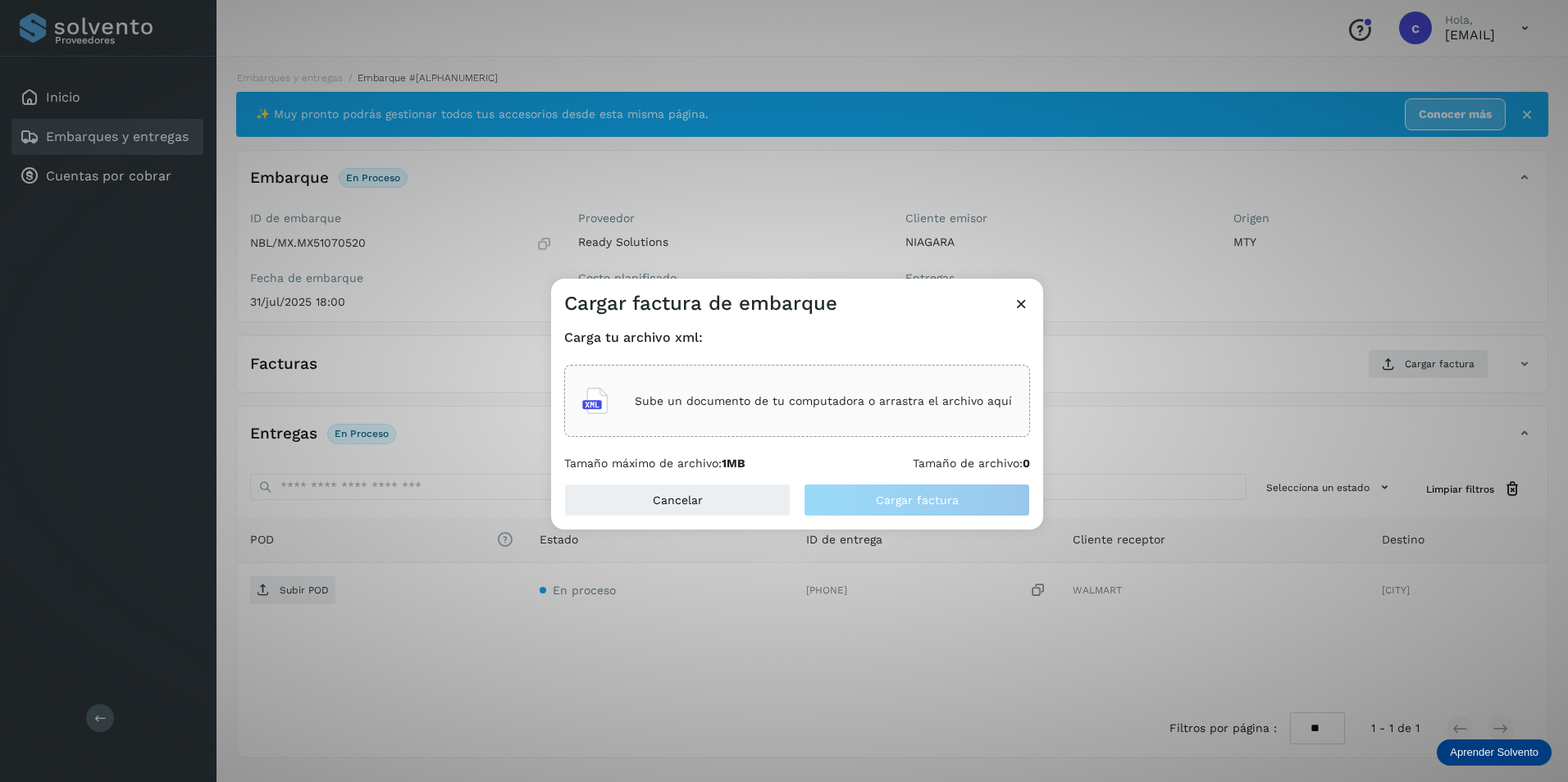 click on "Sube un documento de tu computadora o arrastra el archivo aquí" 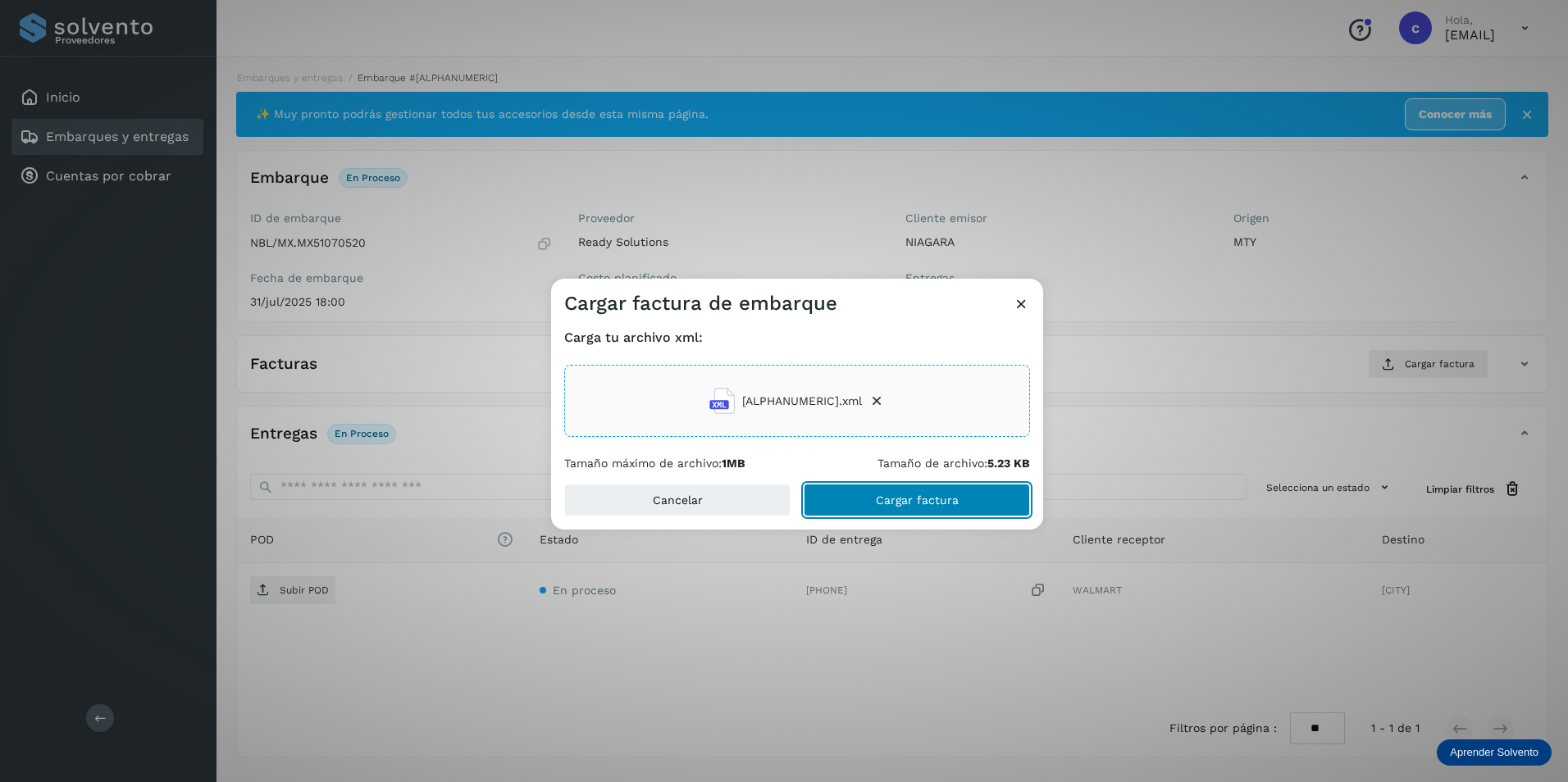 click on "Cargar factura" 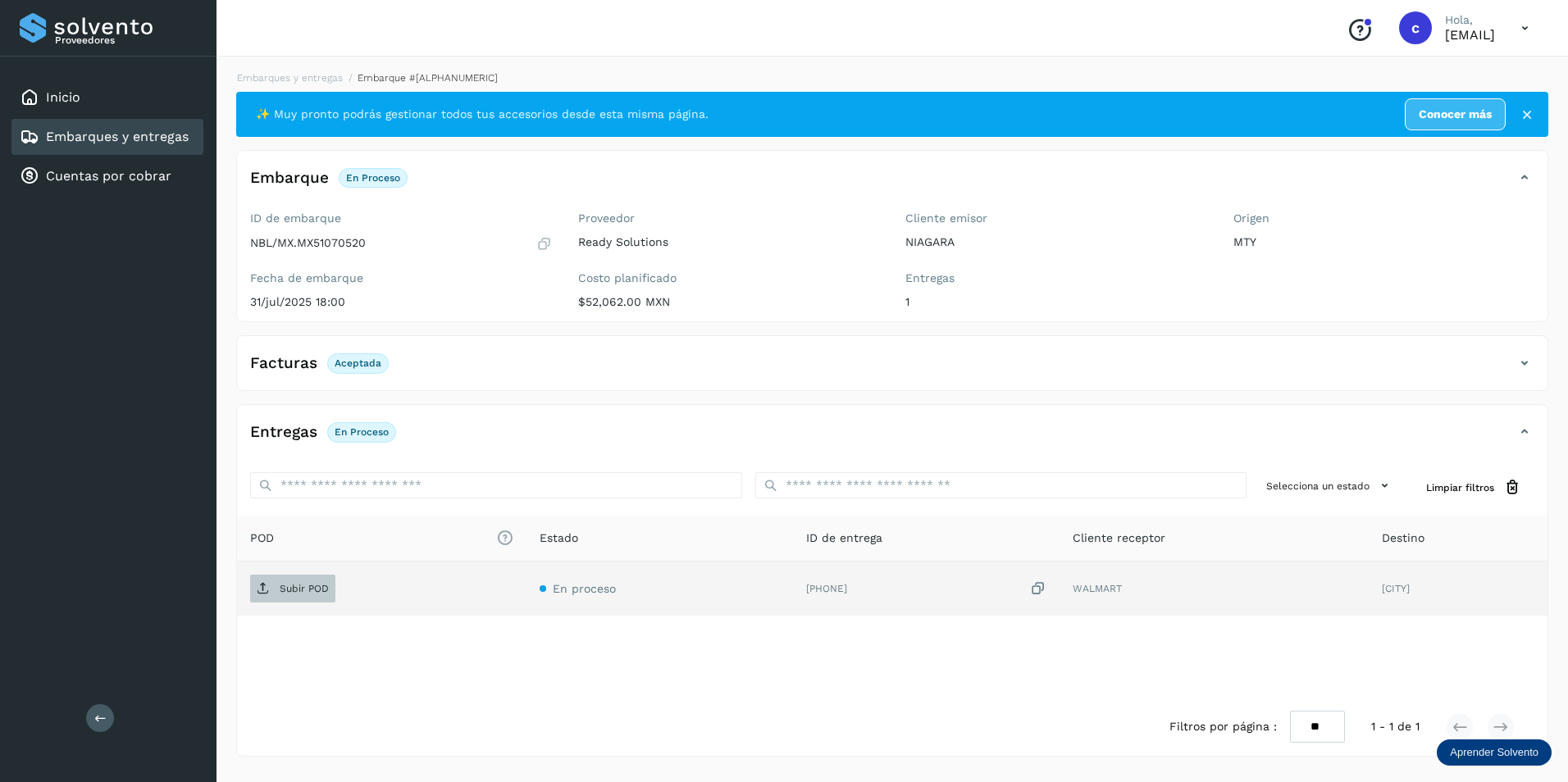 click on "Subir POD" at bounding box center [293, 589] 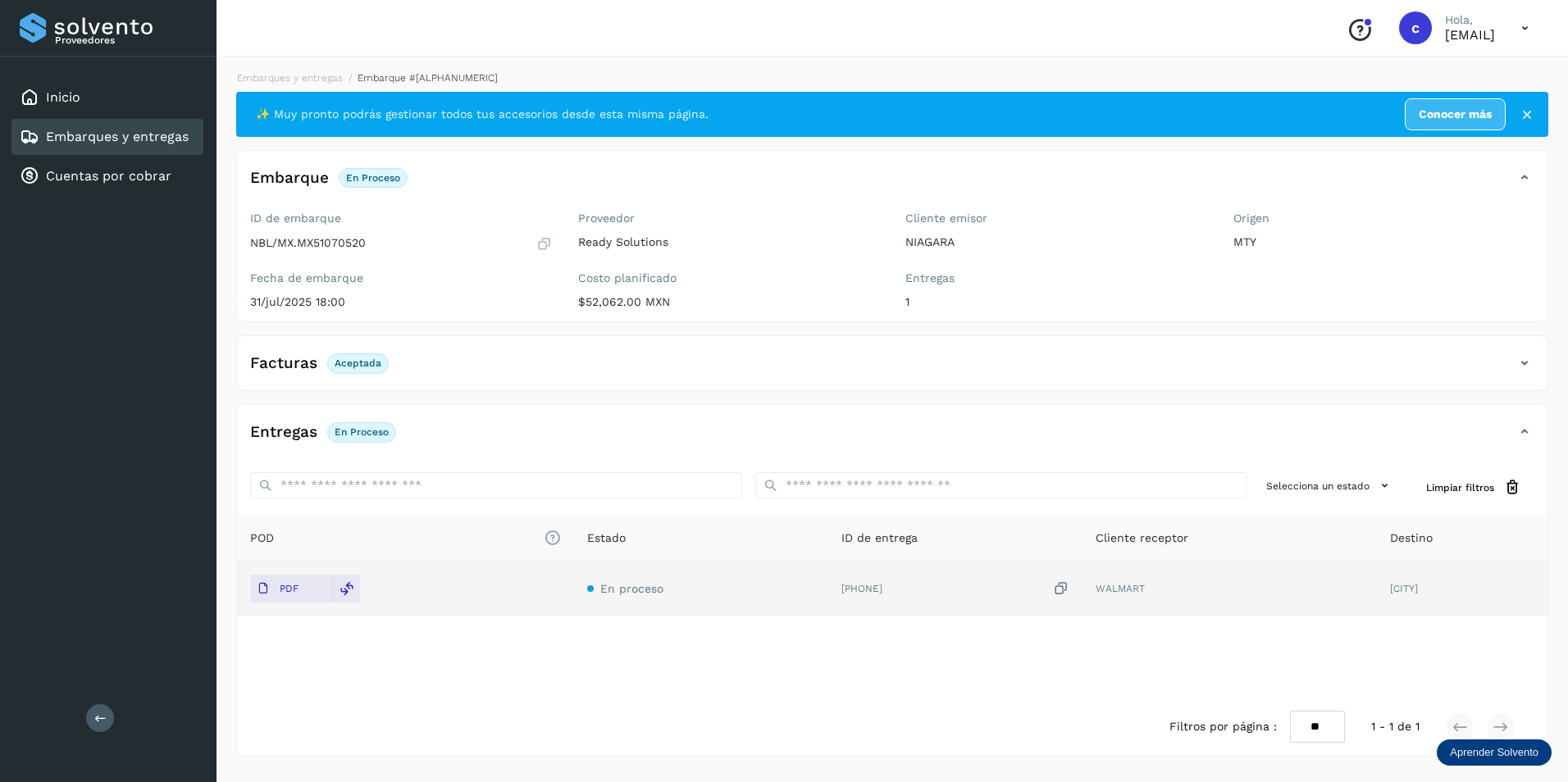 click on "Embarques y entregas" at bounding box center [117, 136] 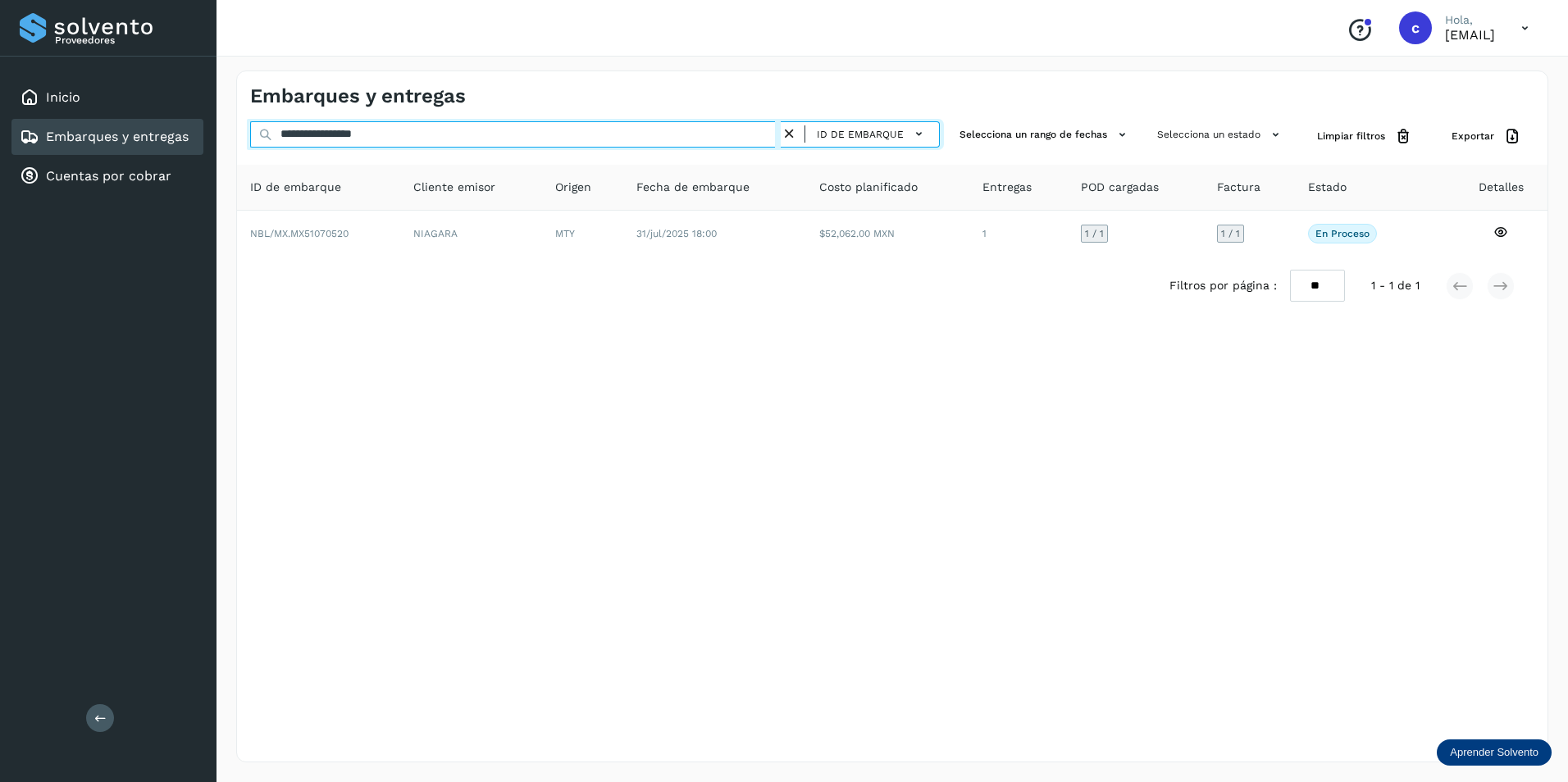 drag, startPoint x: 467, startPoint y: 141, endPoint x: 122, endPoint y: 141, distance: 345 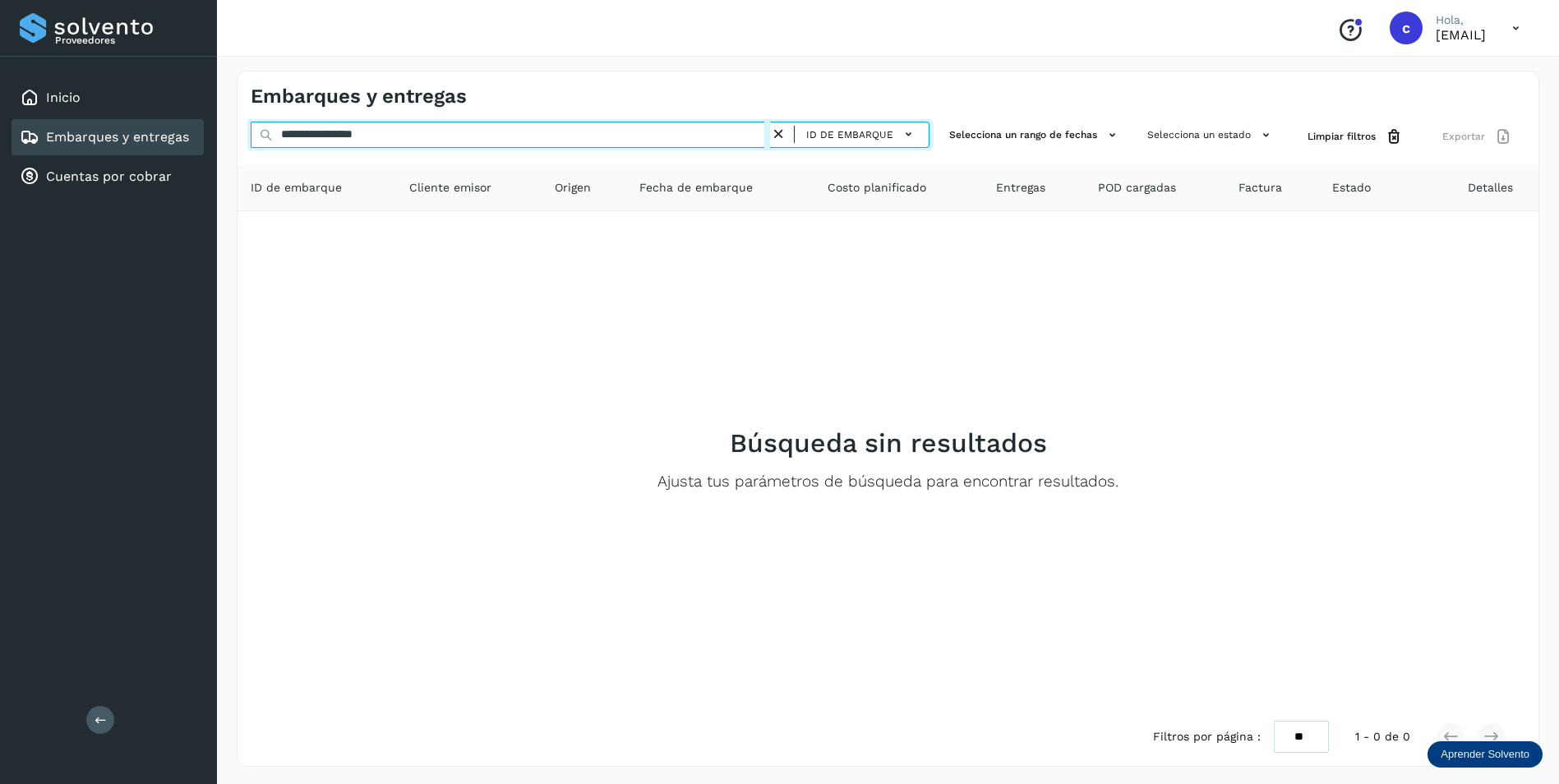drag, startPoint x: 405, startPoint y: 140, endPoint x: 263, endPoint y: 130, distance: 142.35168 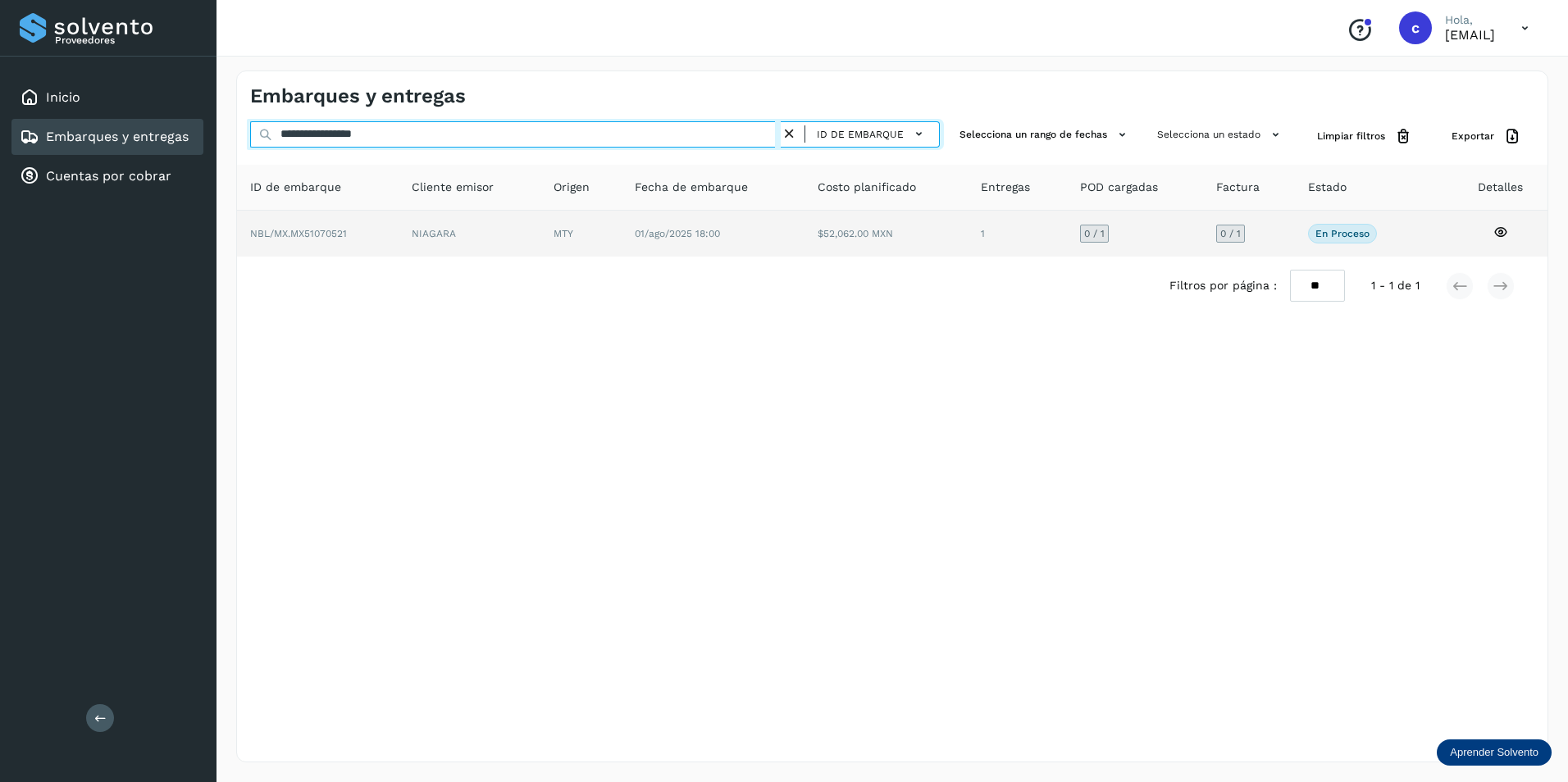 type on "**********" 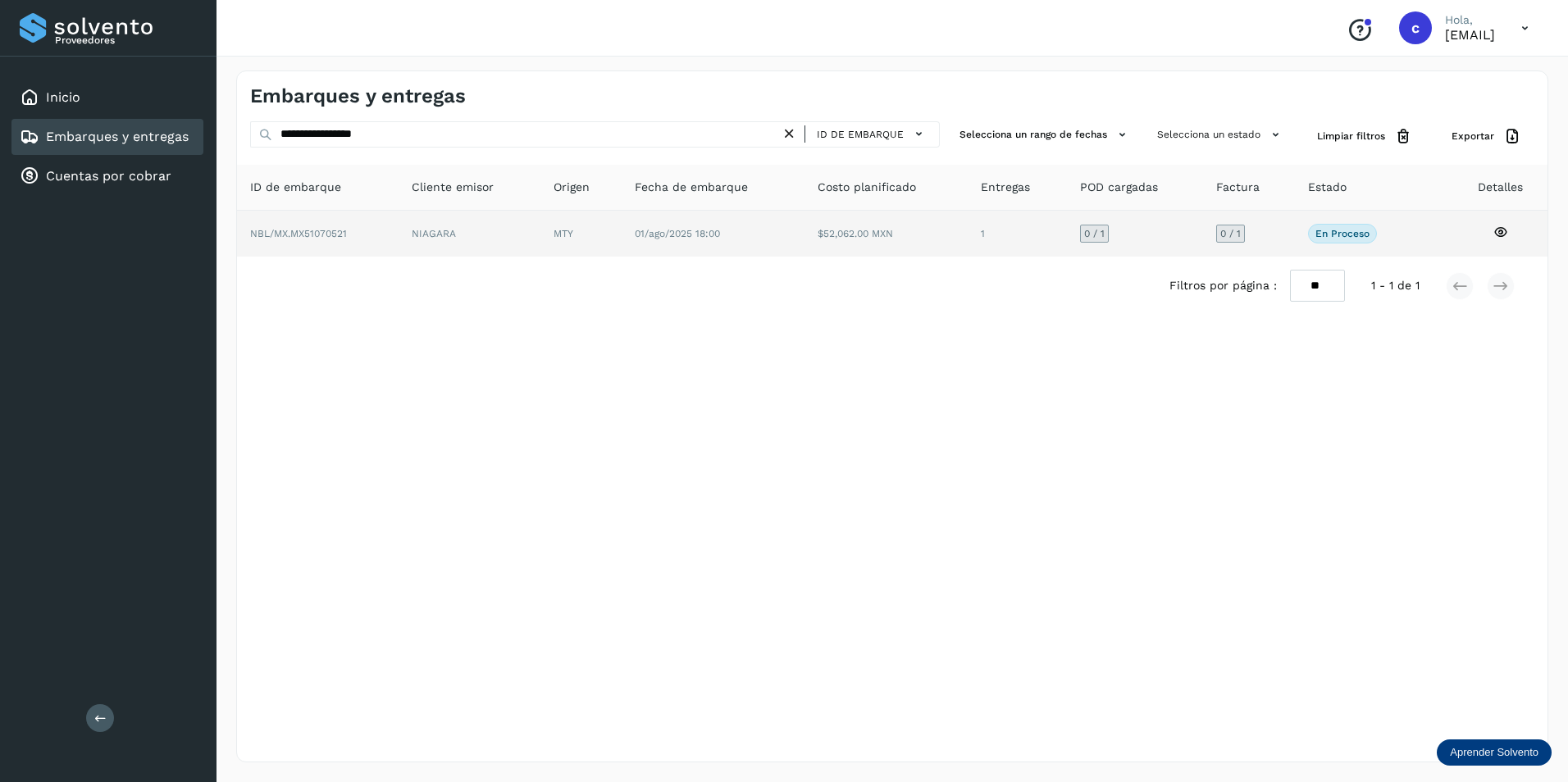 click 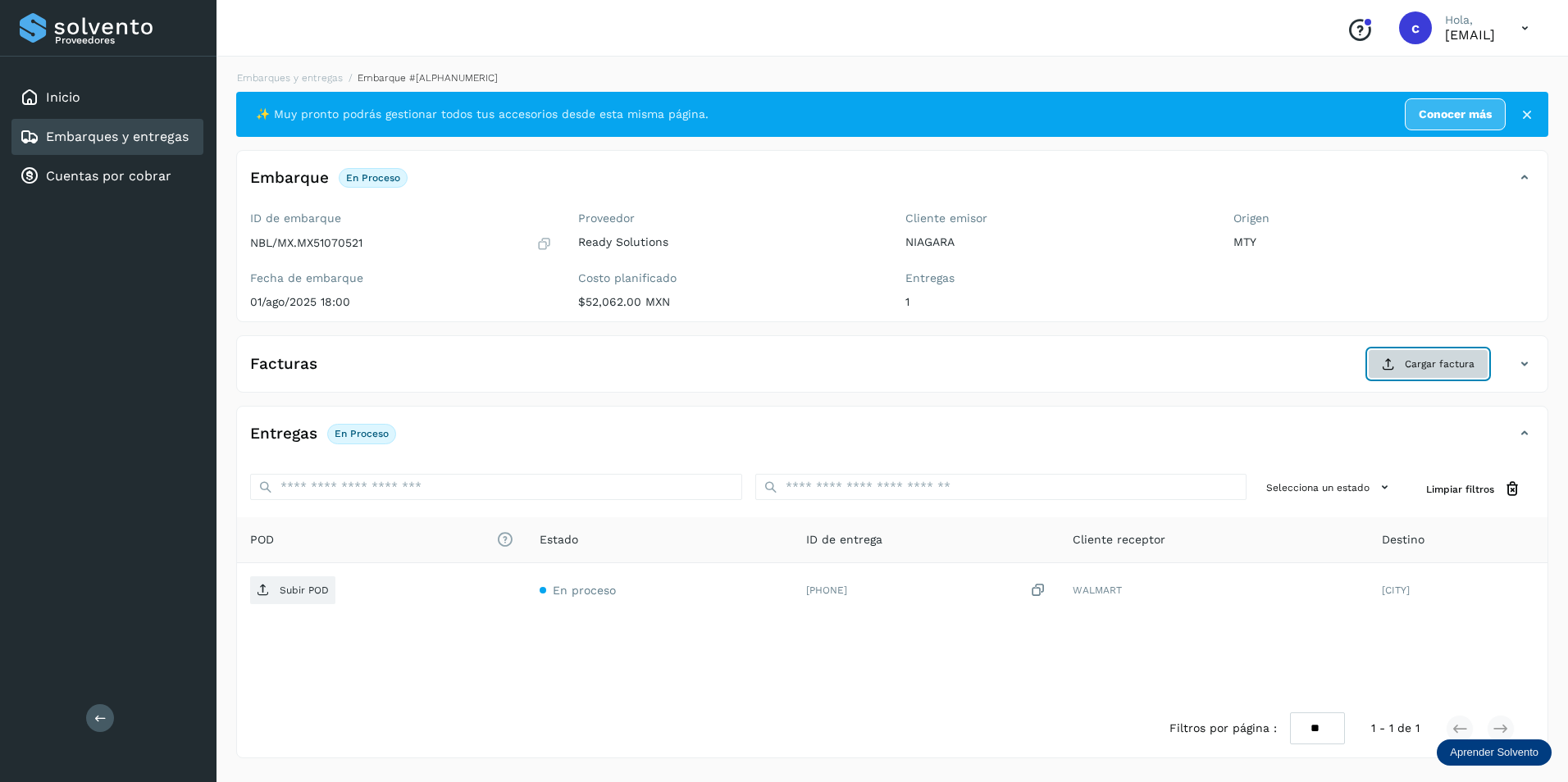 click on "Cargar factura" 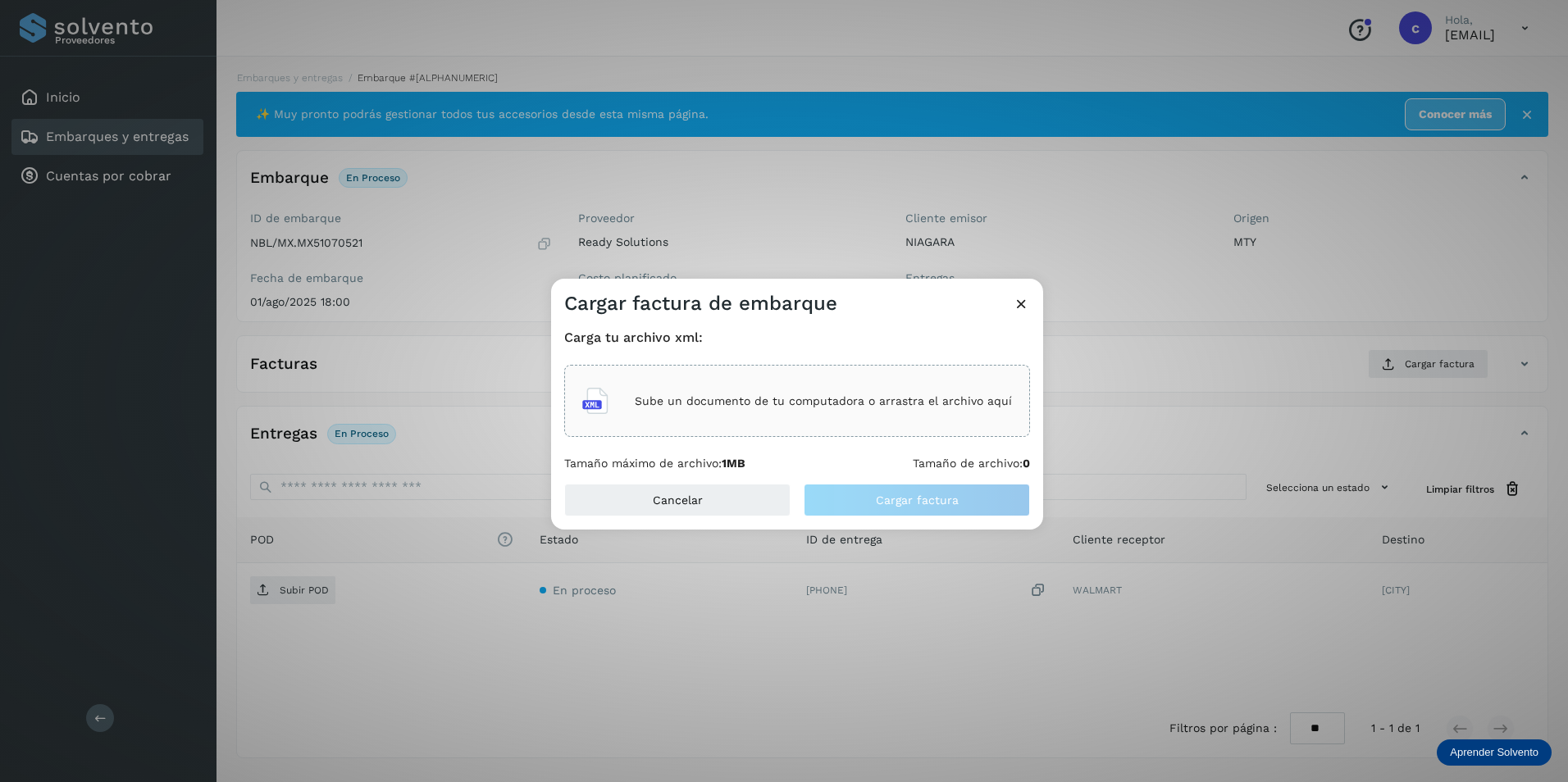click on "Sube un documento de tu computadora o arrastra el archivo aquí" at bounding box center [797, 401] 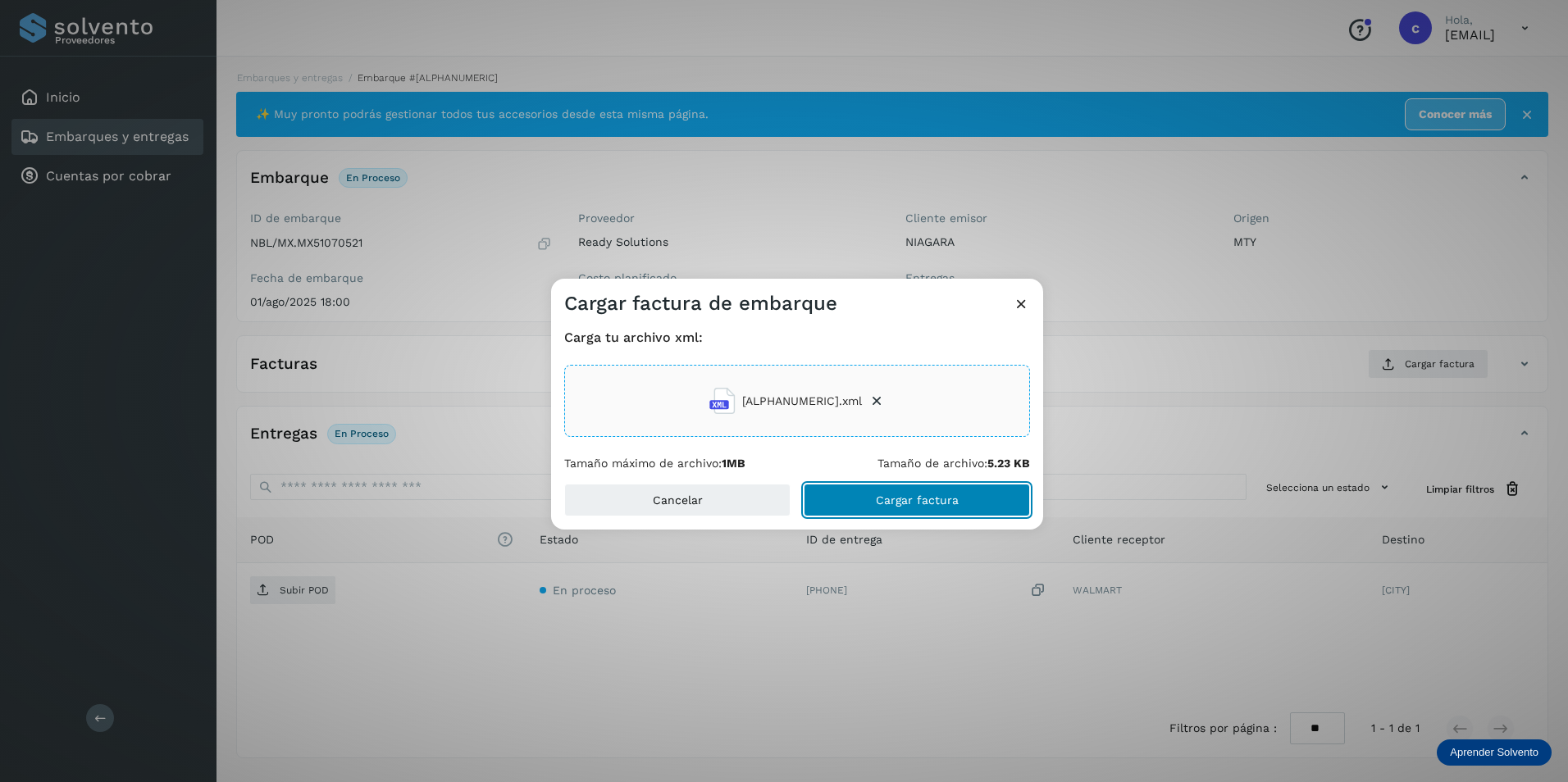 click on "Cargar factura" 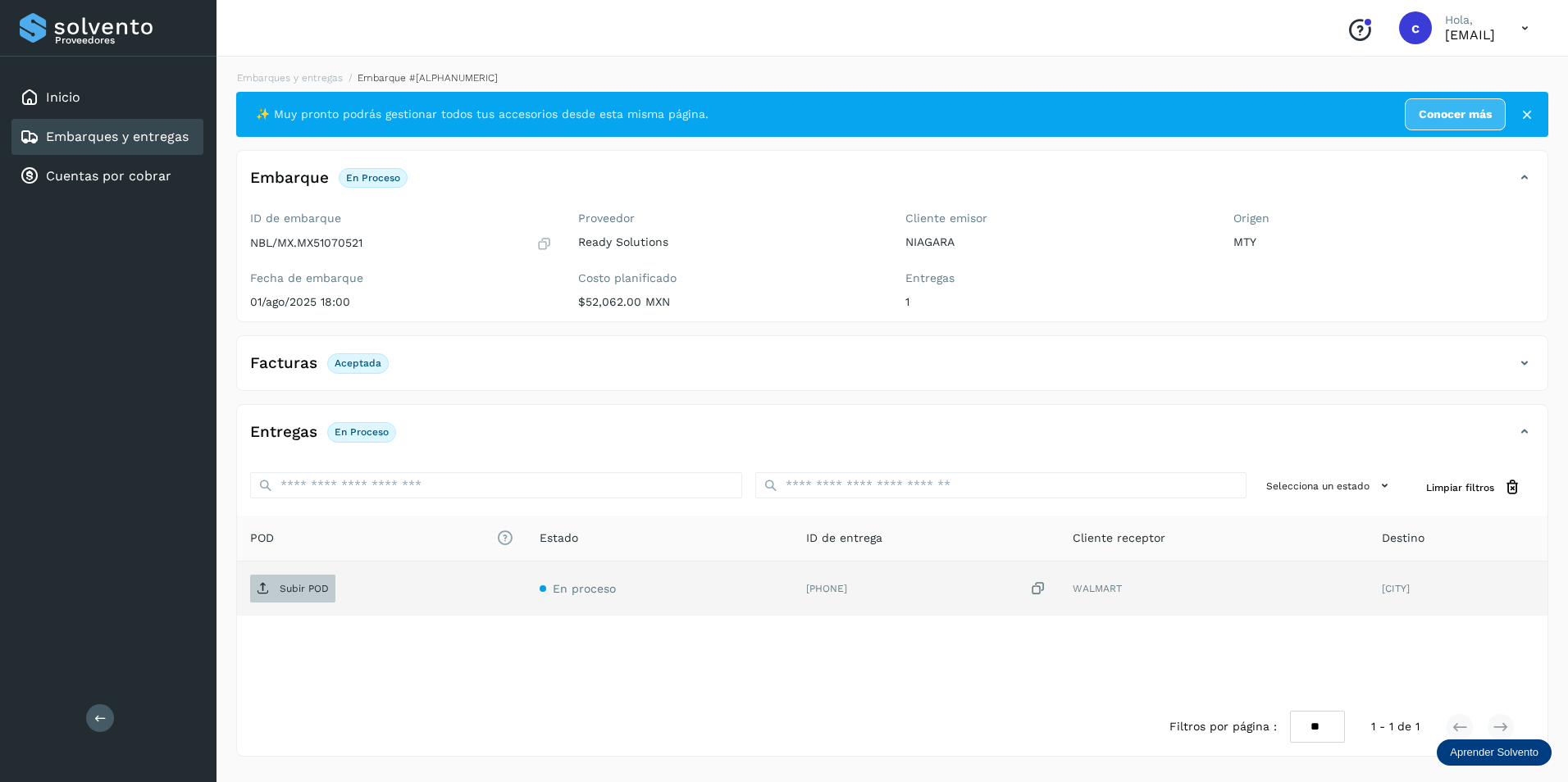 click on "Subir POD" at bounding box center (304, 589) 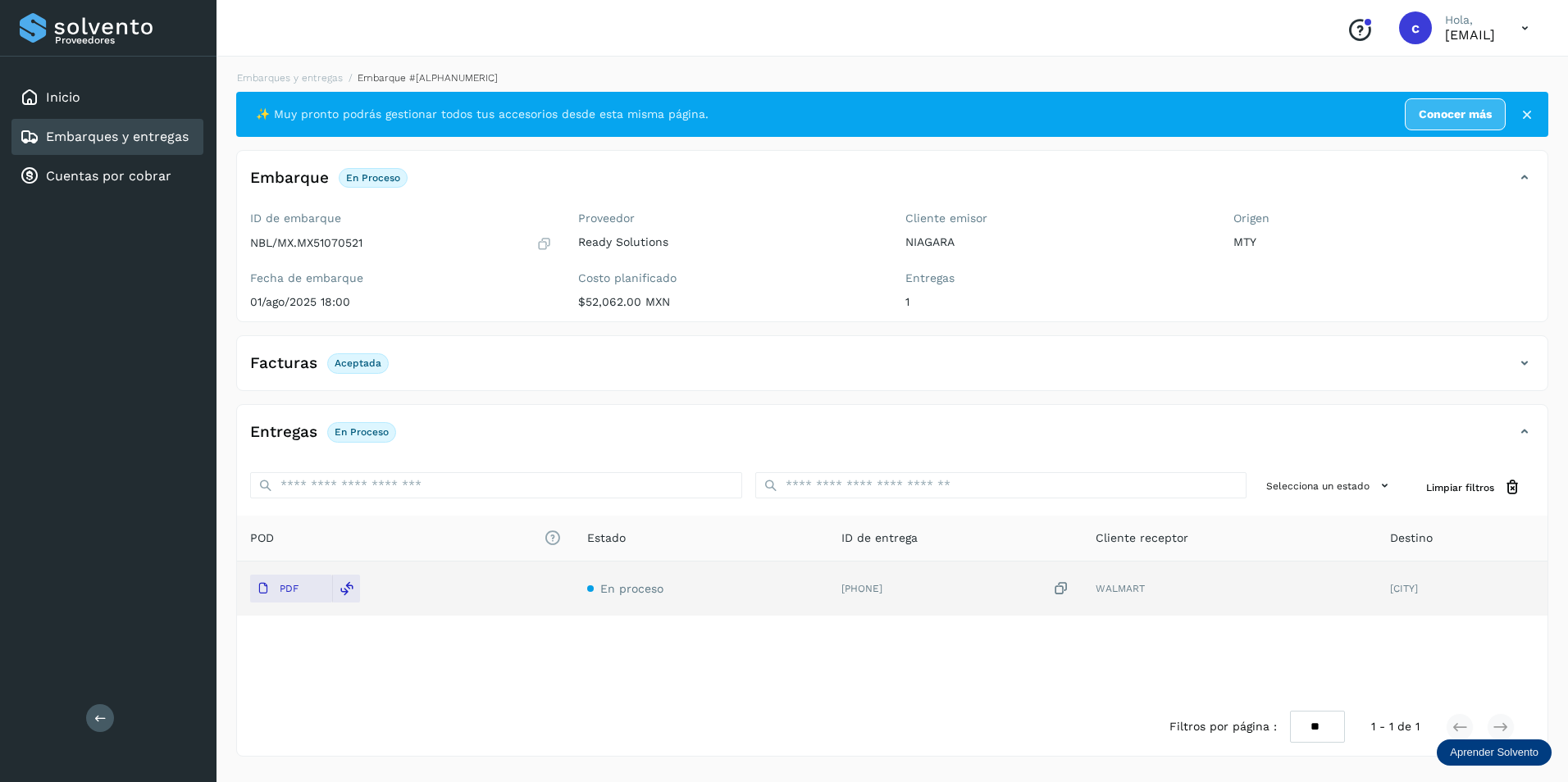 click on "Embarques y entregas" at bounding box center (117, 136) 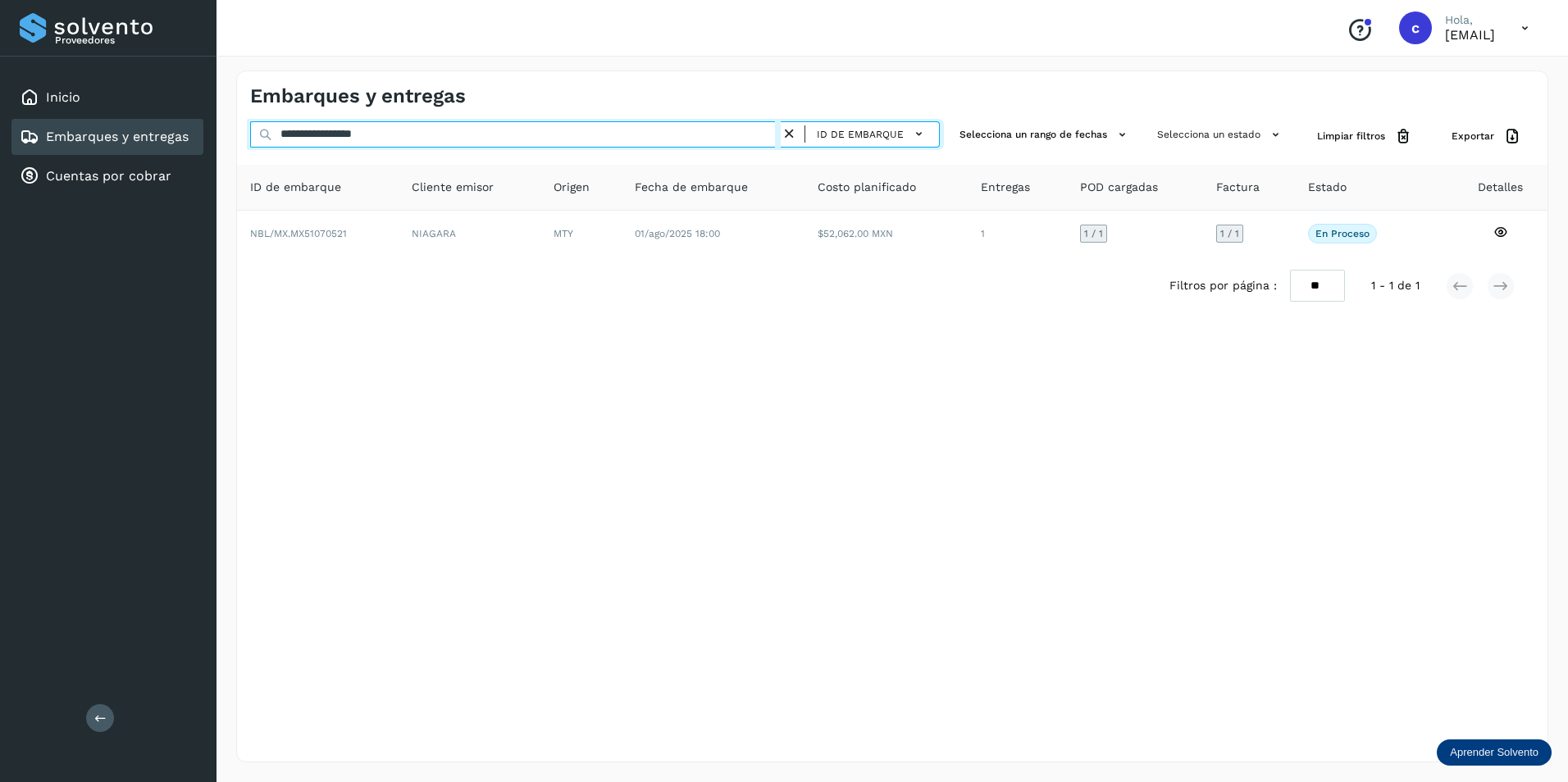 drag, startPoint x: 453, startPoint y: 139, endPoint x: 207, endPoint y: 146, distance: 246.09957 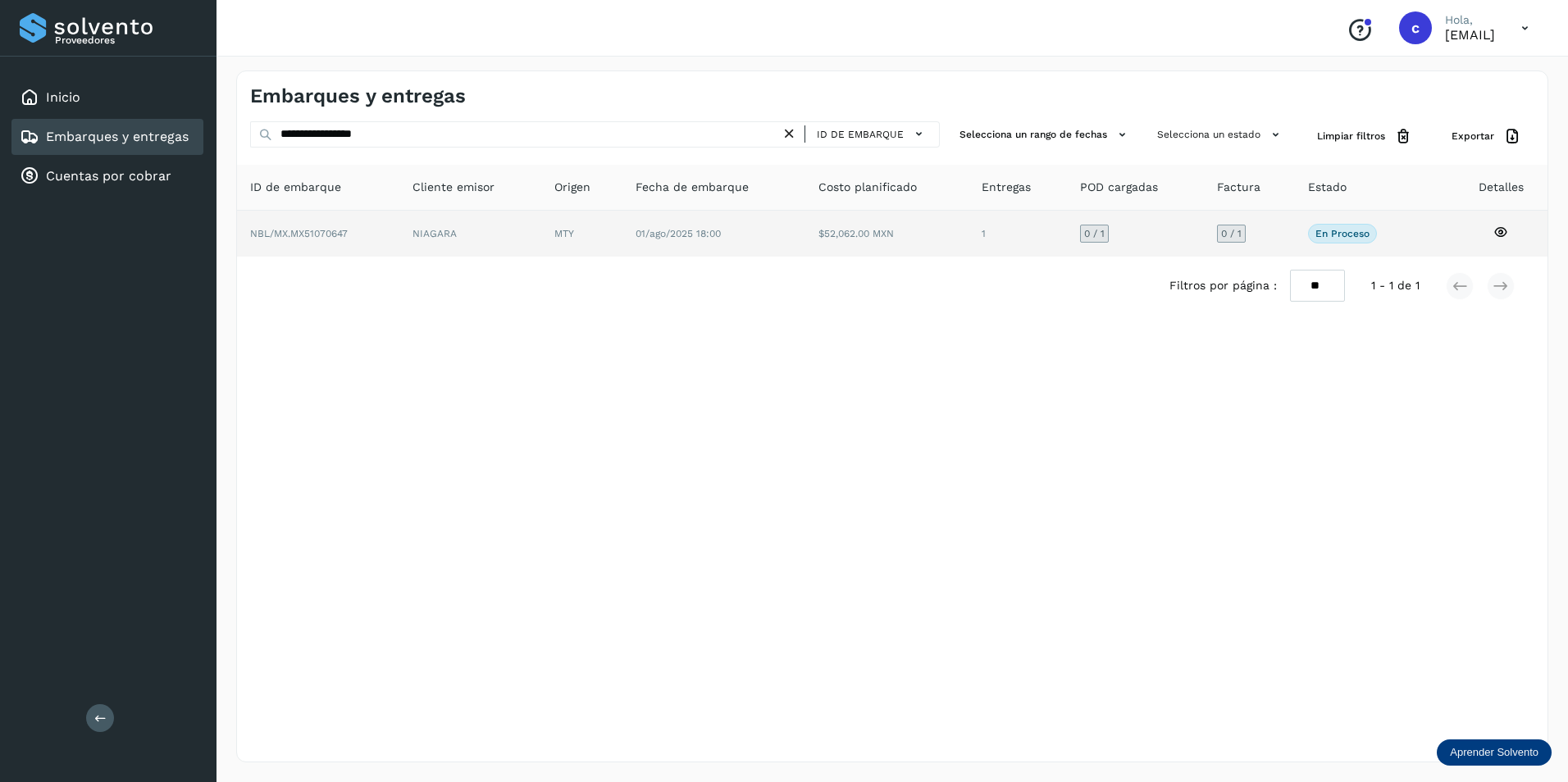 click 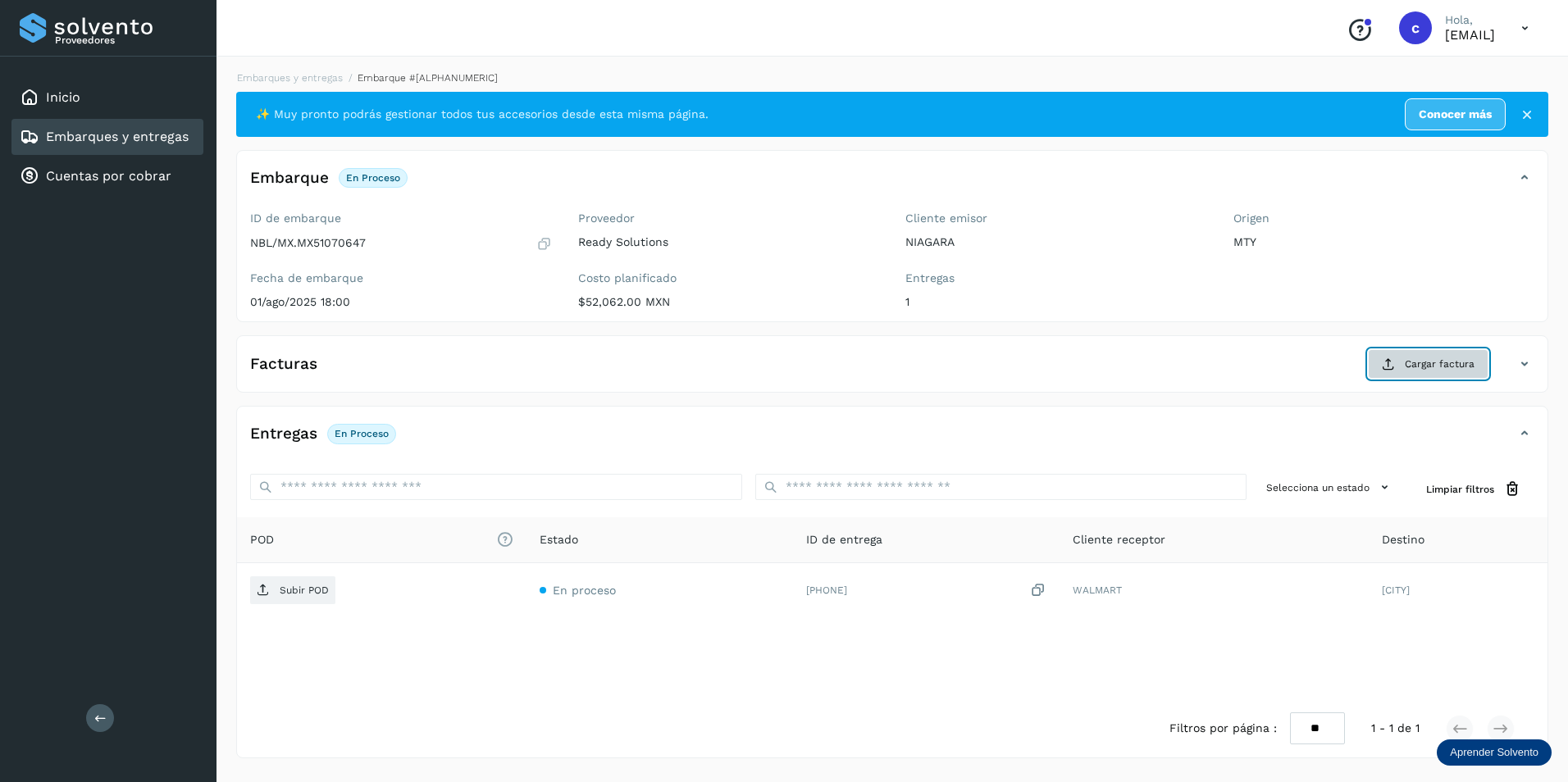 click on "Cargar factura" 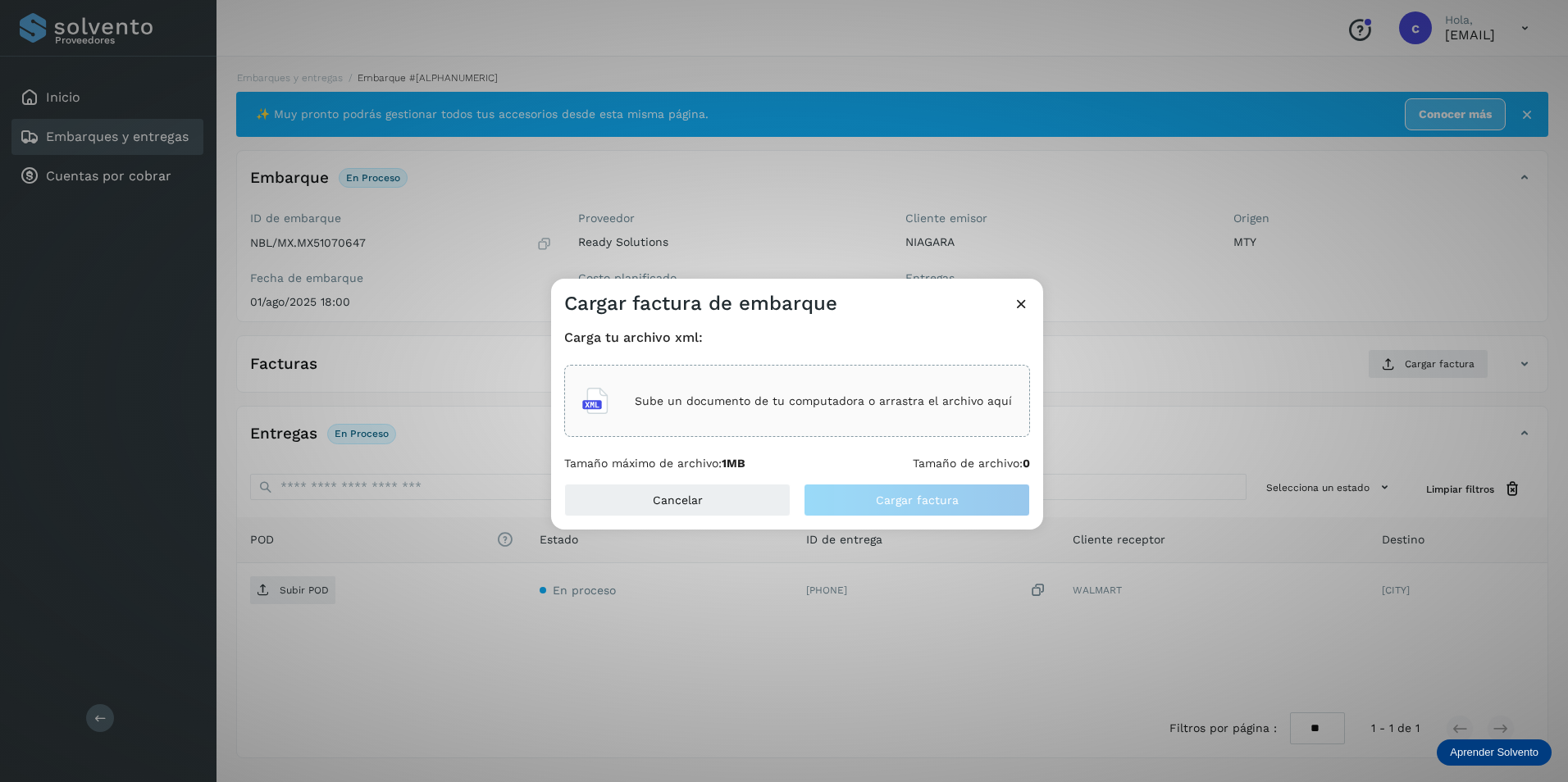 click on "Sube un documento de tu computadora o arrastra el archivo aquí" 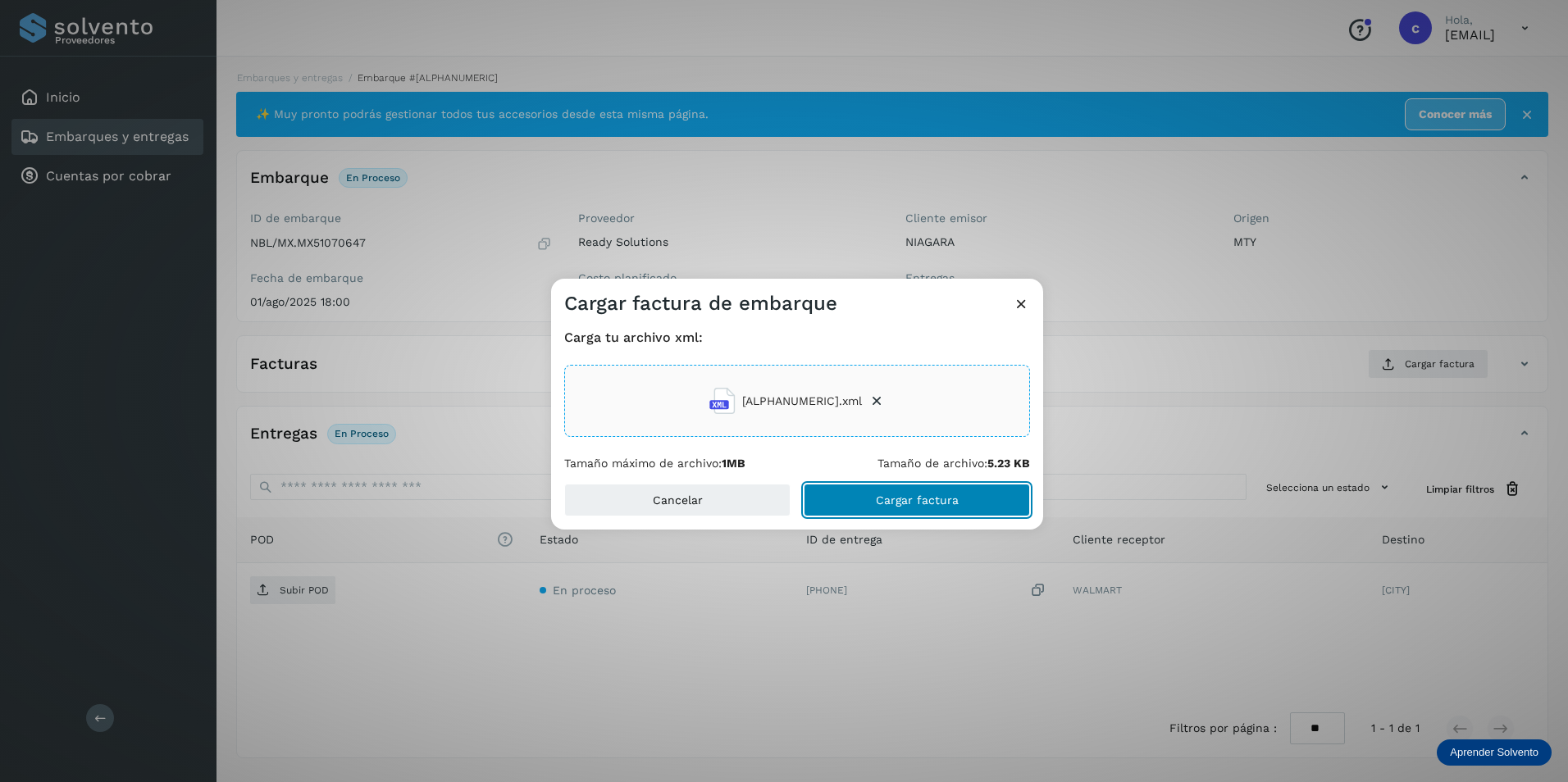 click on "Cargar factura" 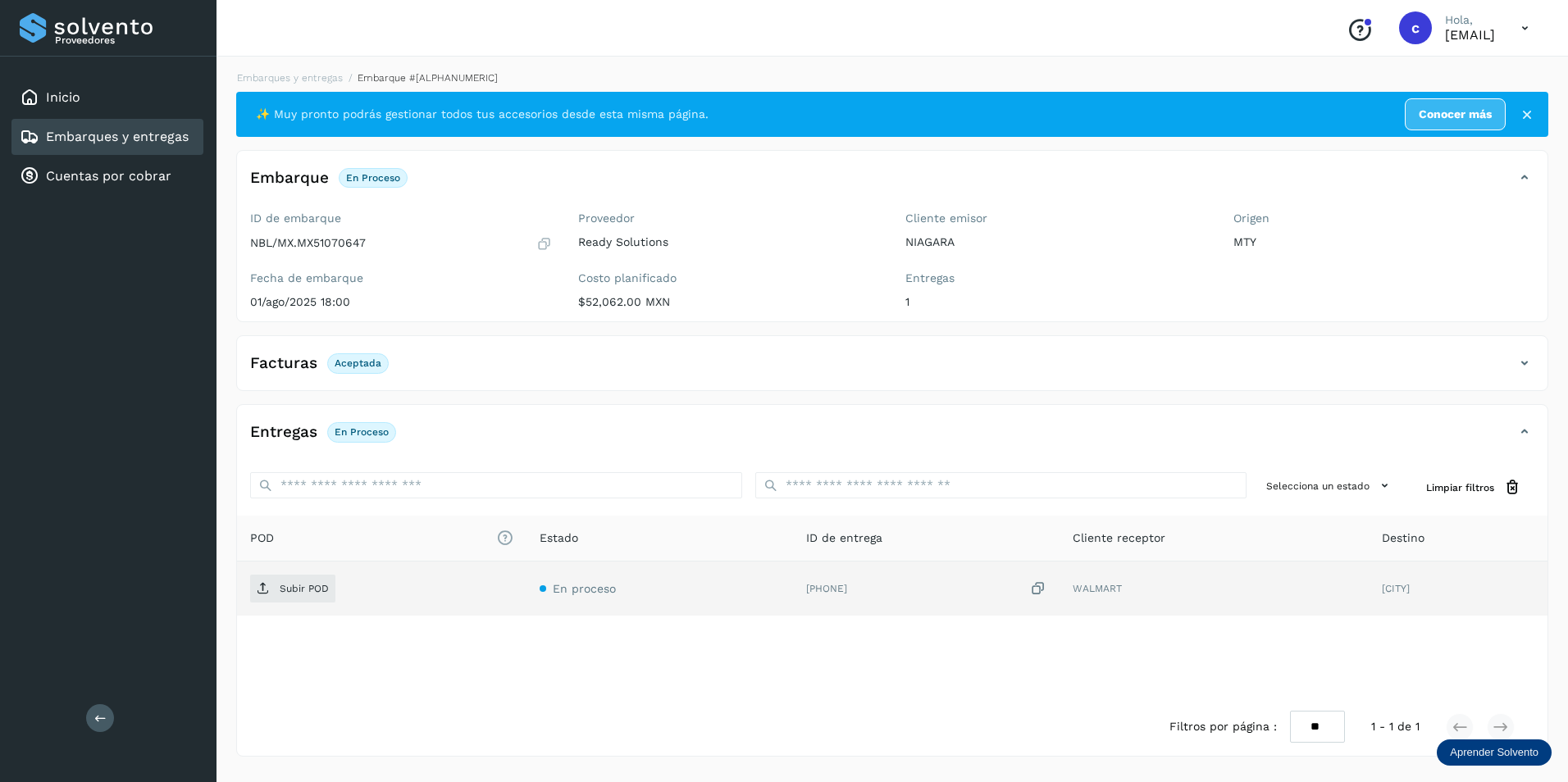click on "Subir POD" 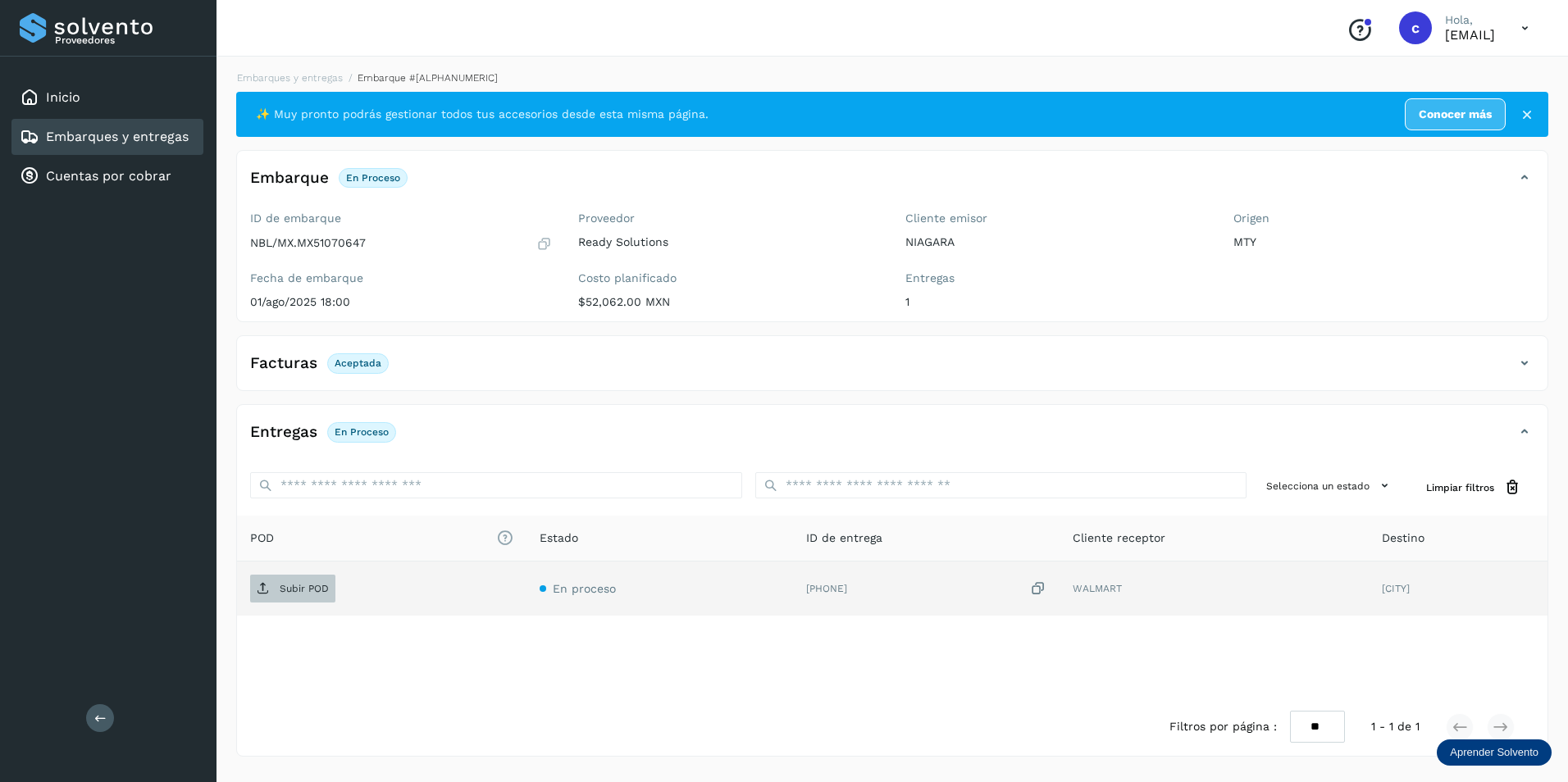 click on "Subir POD" at bounding box center (304, 589) 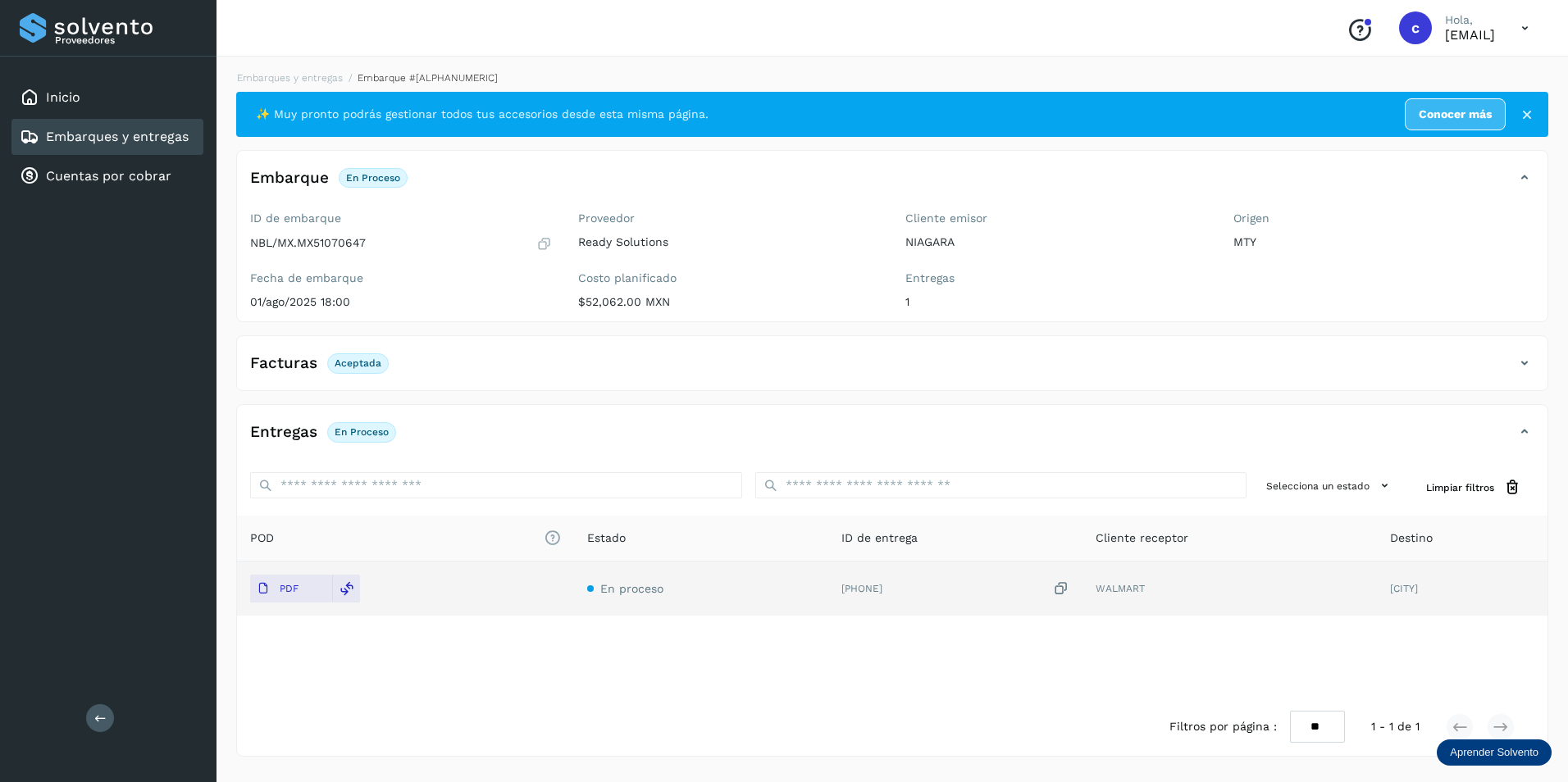 click on "Embarques y entregas" at bounding box center (117, 136) 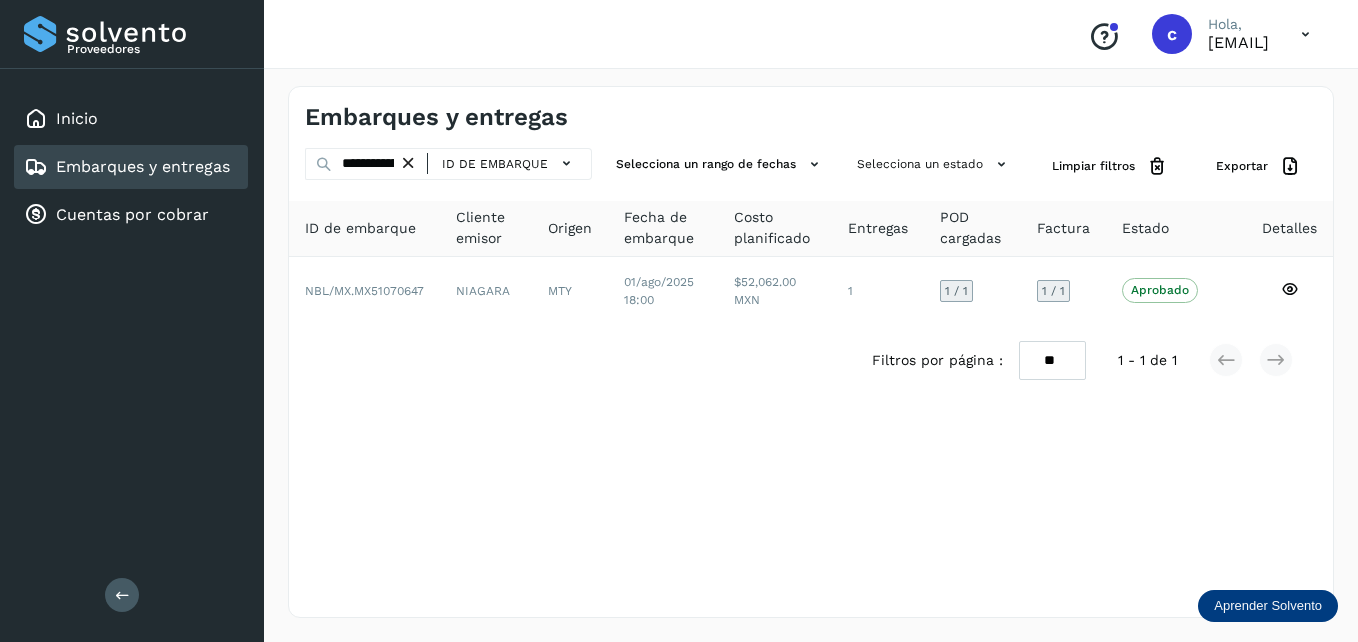 click at bounding box center [408, 163] 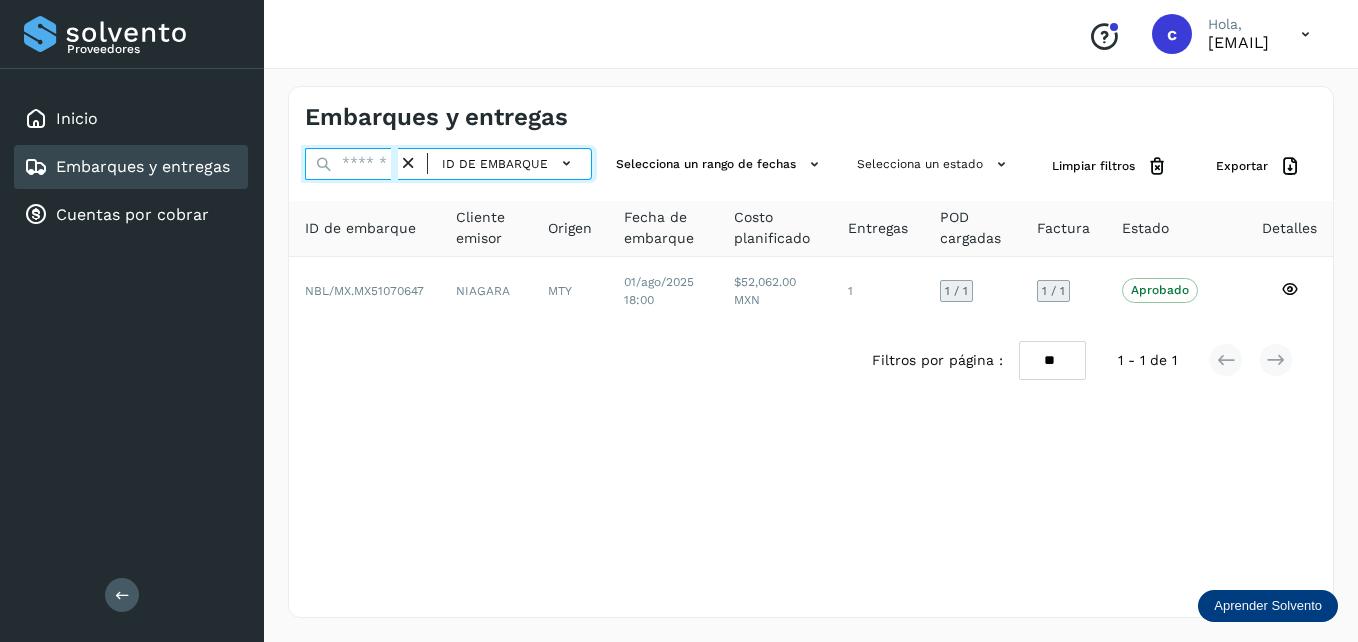 click at bounding box center (351, 164) 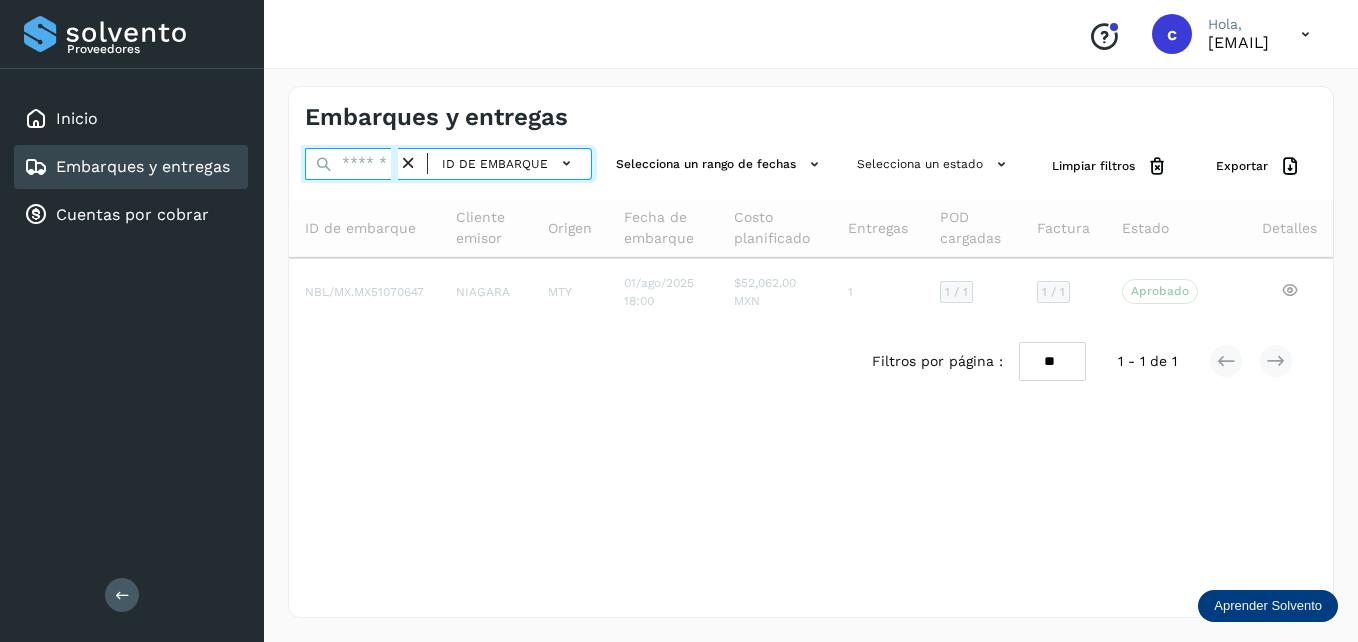 paste on "**********" 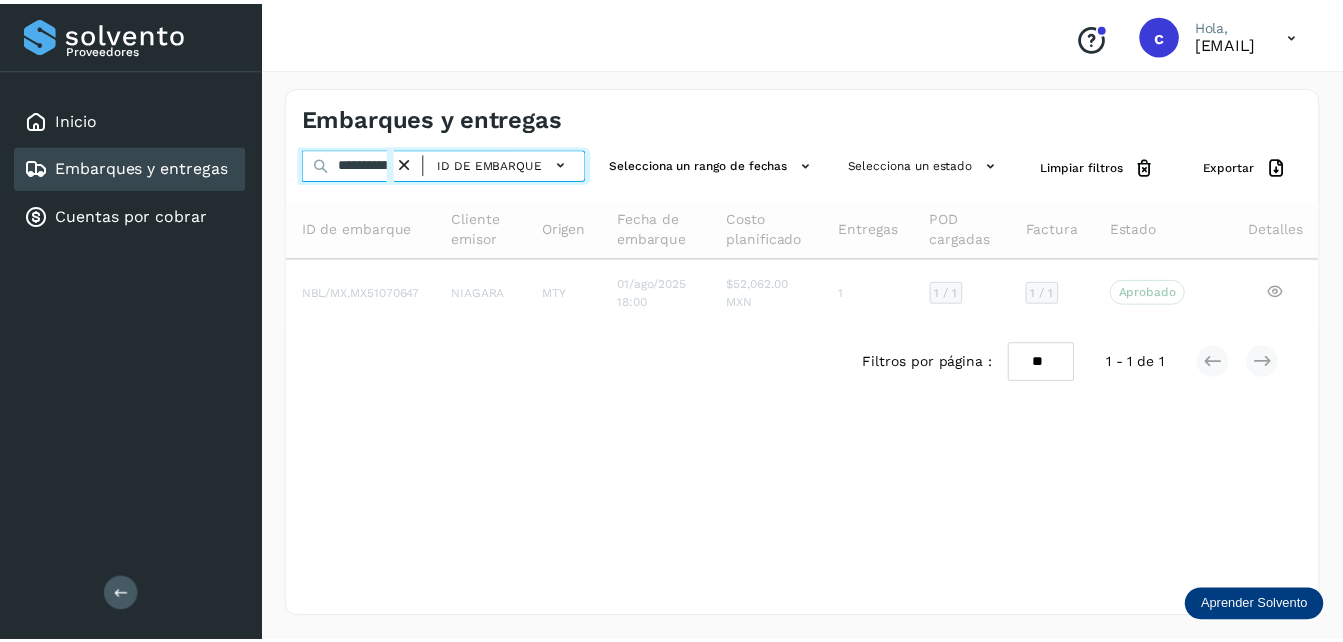 scroll, scrollTop: 0, scrollLeft: 85, axis: horizontal 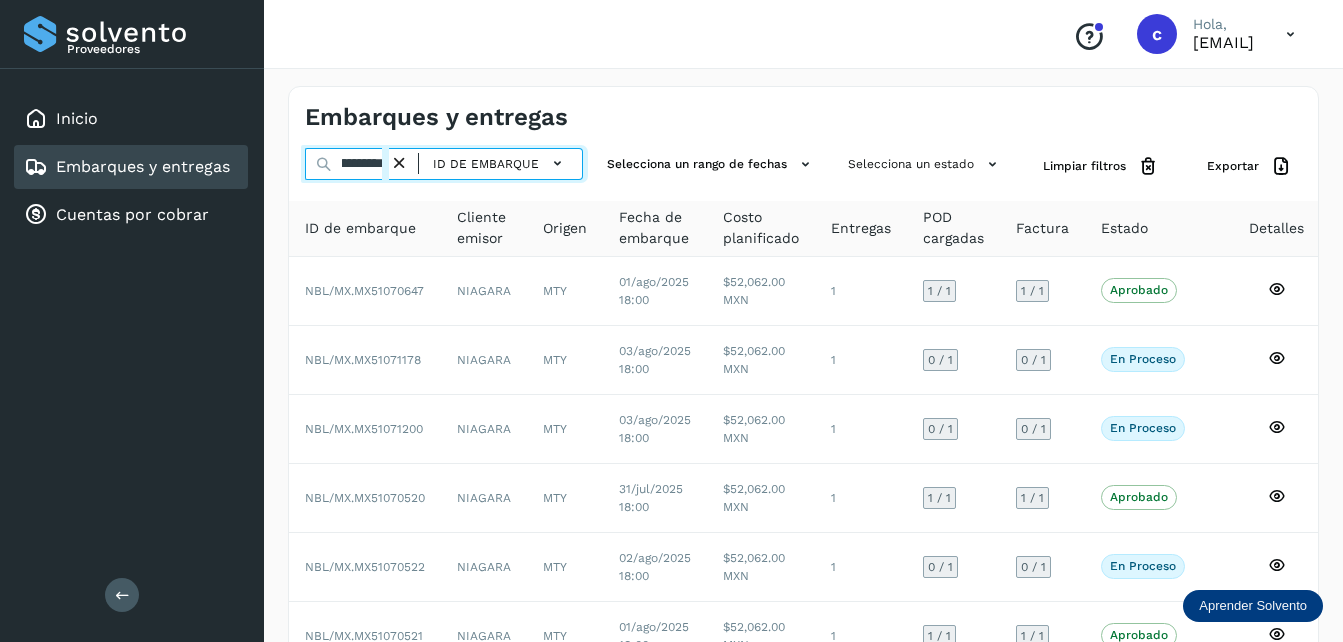 type on "**********" 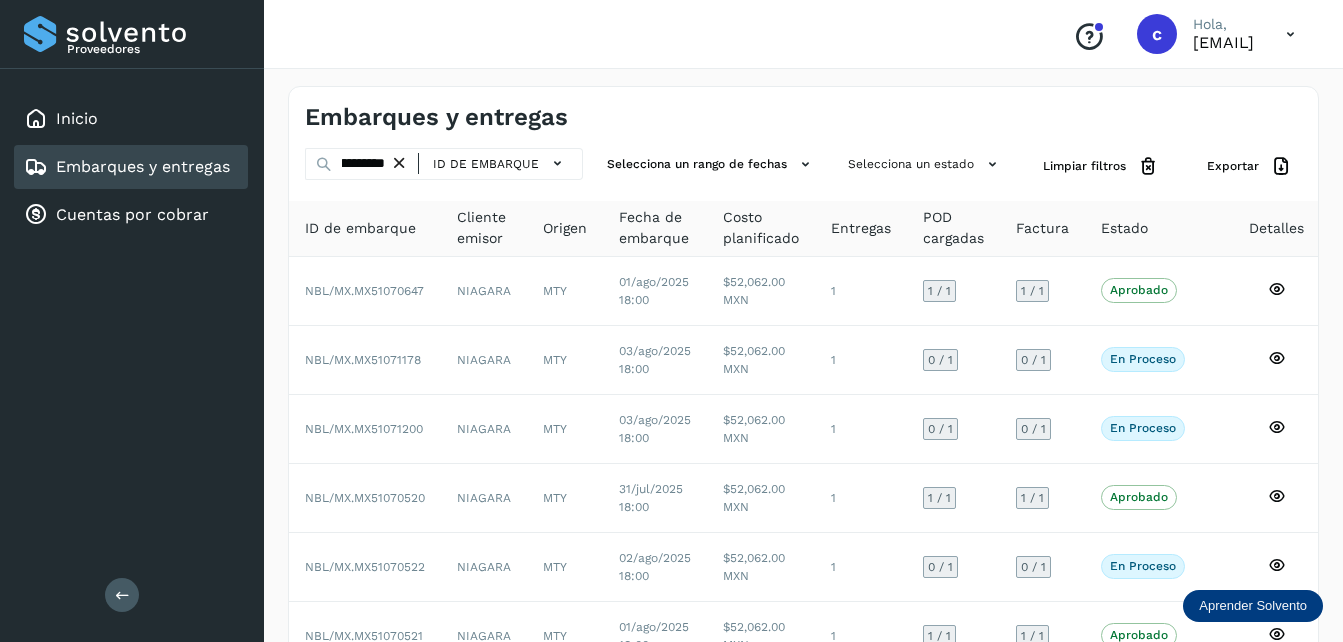 scroll, scrollTop: 0, scrollLeft: 0, axis: both 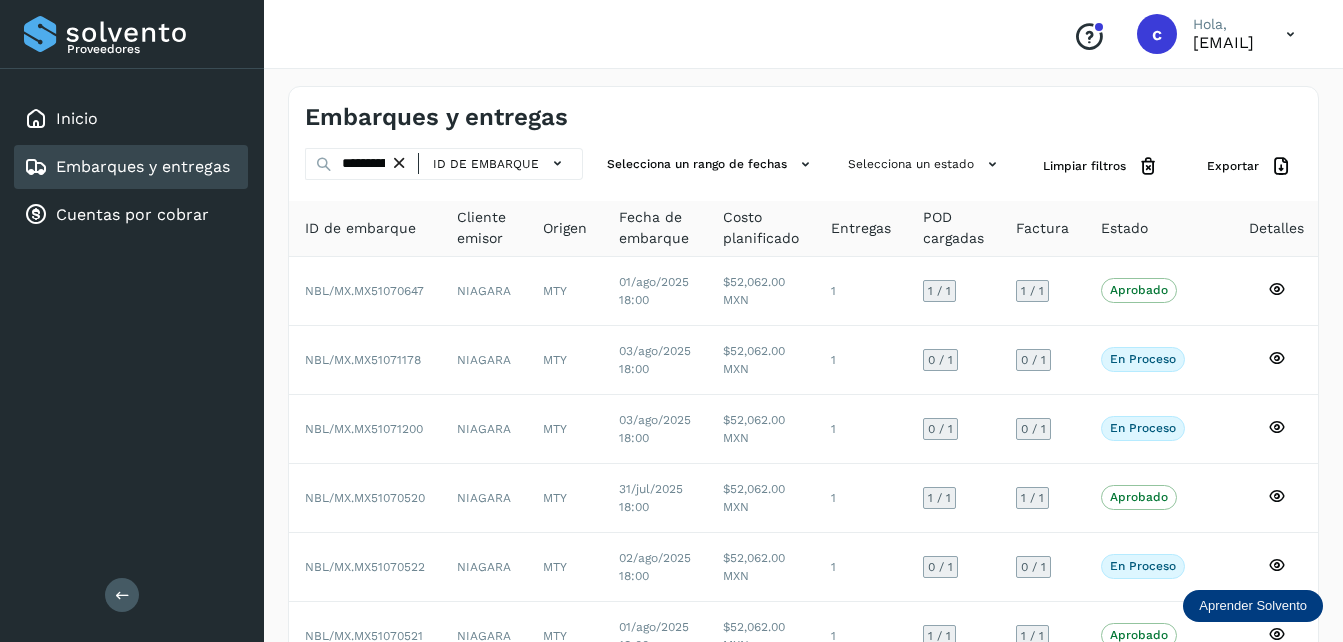click at bounding box center [399, 163] 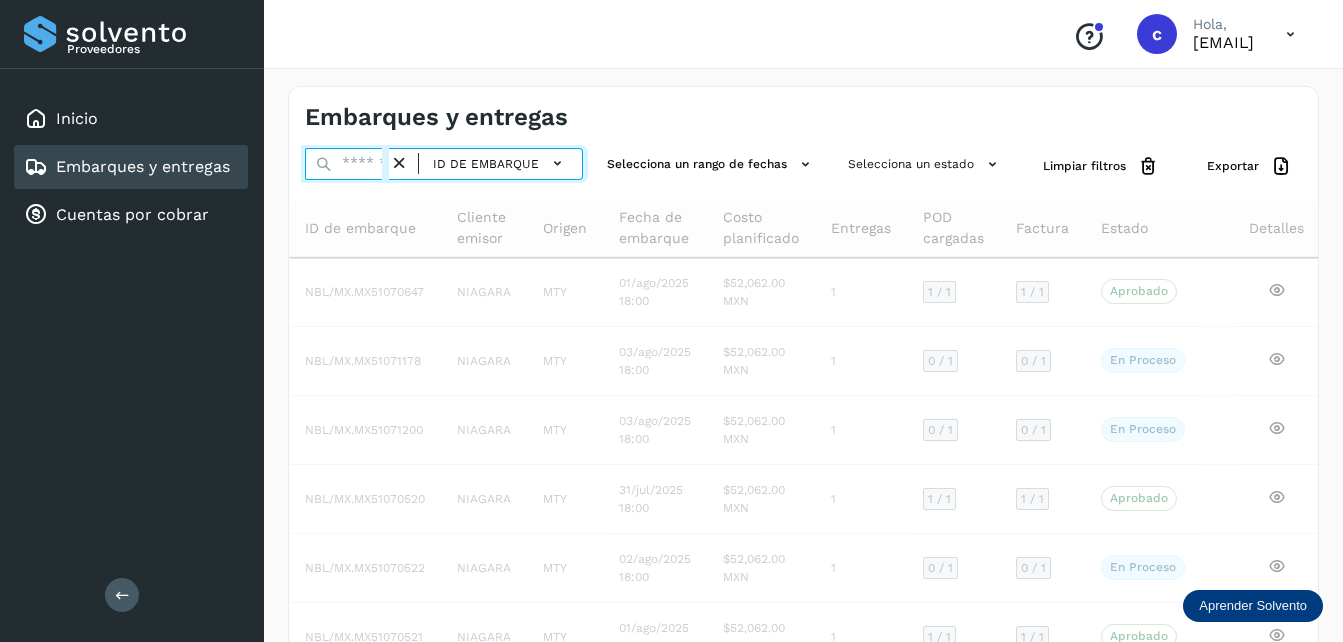 click at bounding box center [347, 164] 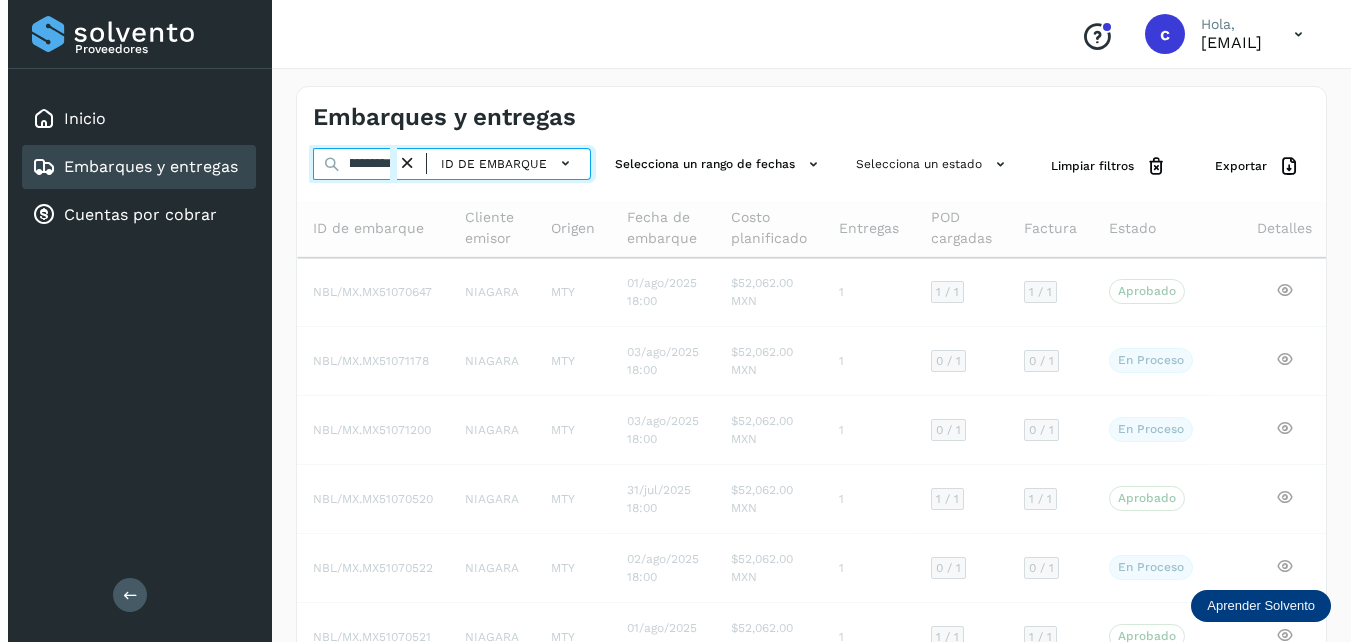 scroll, scrollTop: 0, scrollLeft: 85, axis: horizontal 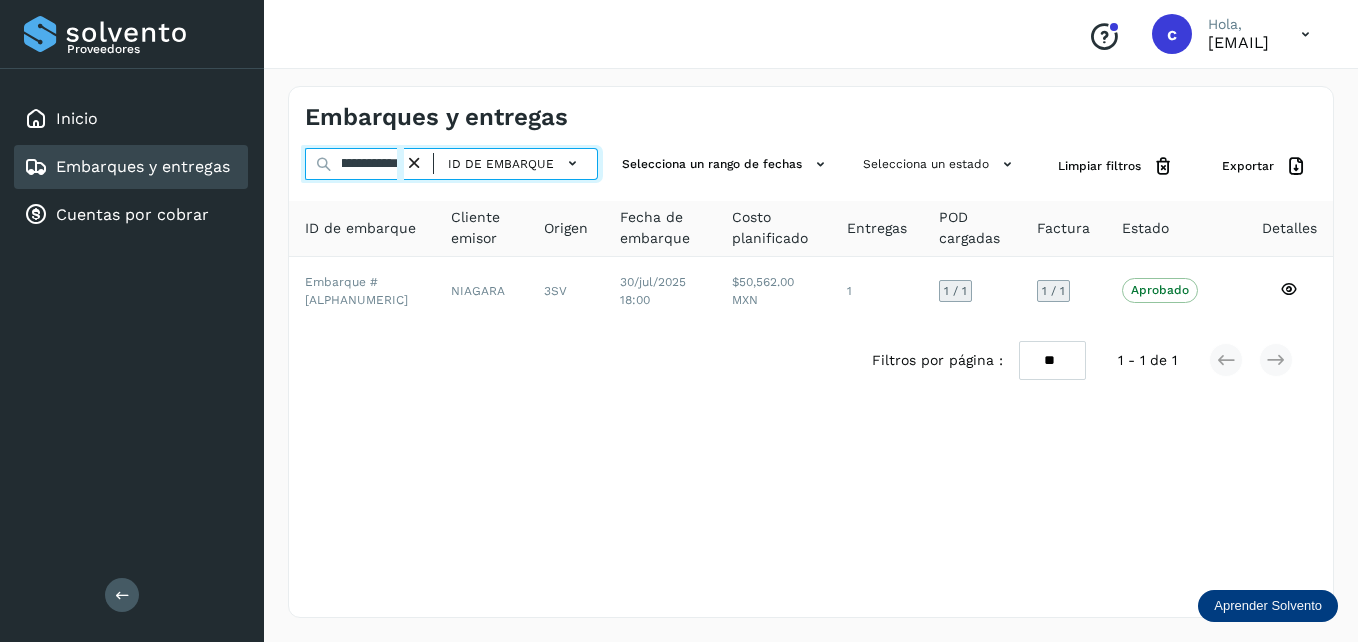 type on "**********" 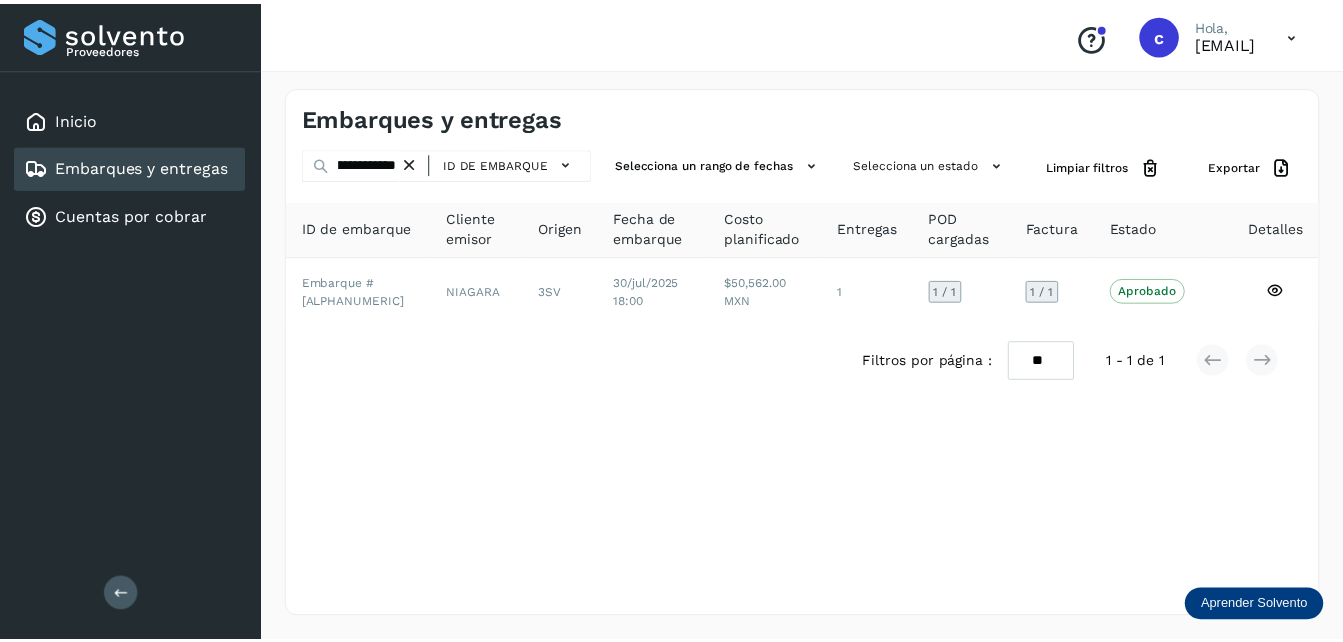 scroll, scrollTop: 0, scrollLeft: 0, axis: both 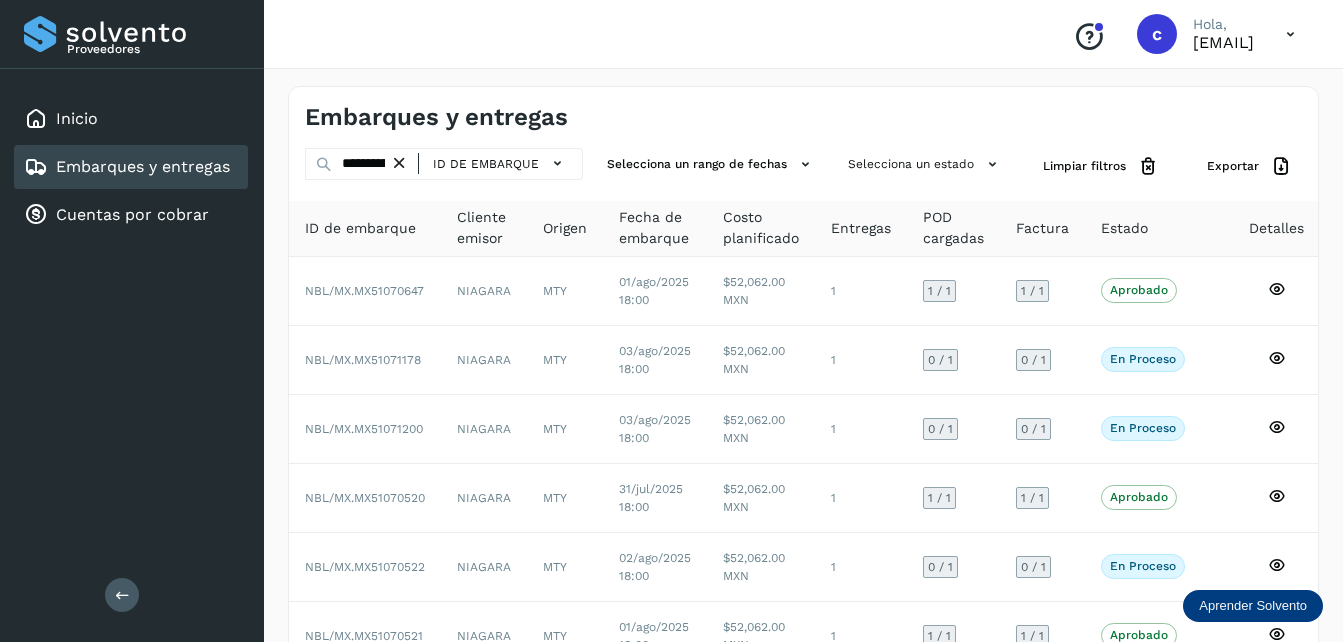 click at bounding box center [399, 163] 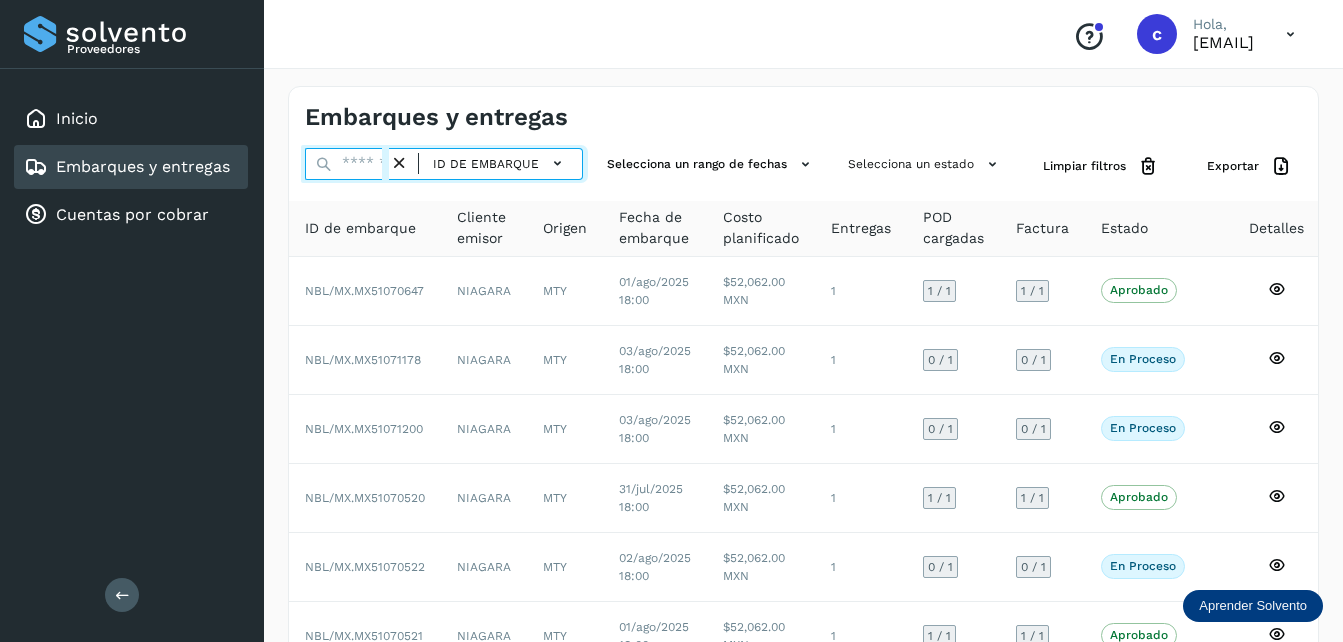 click at bounding box center [347, 164] 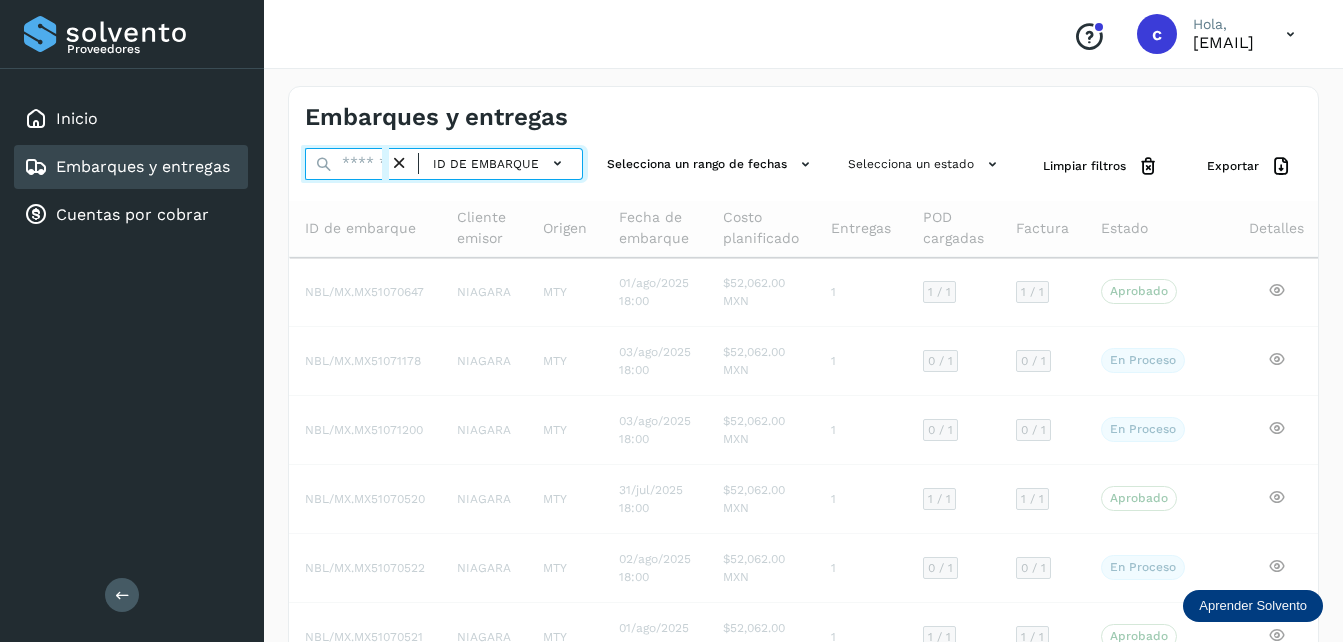 paste on "**********" 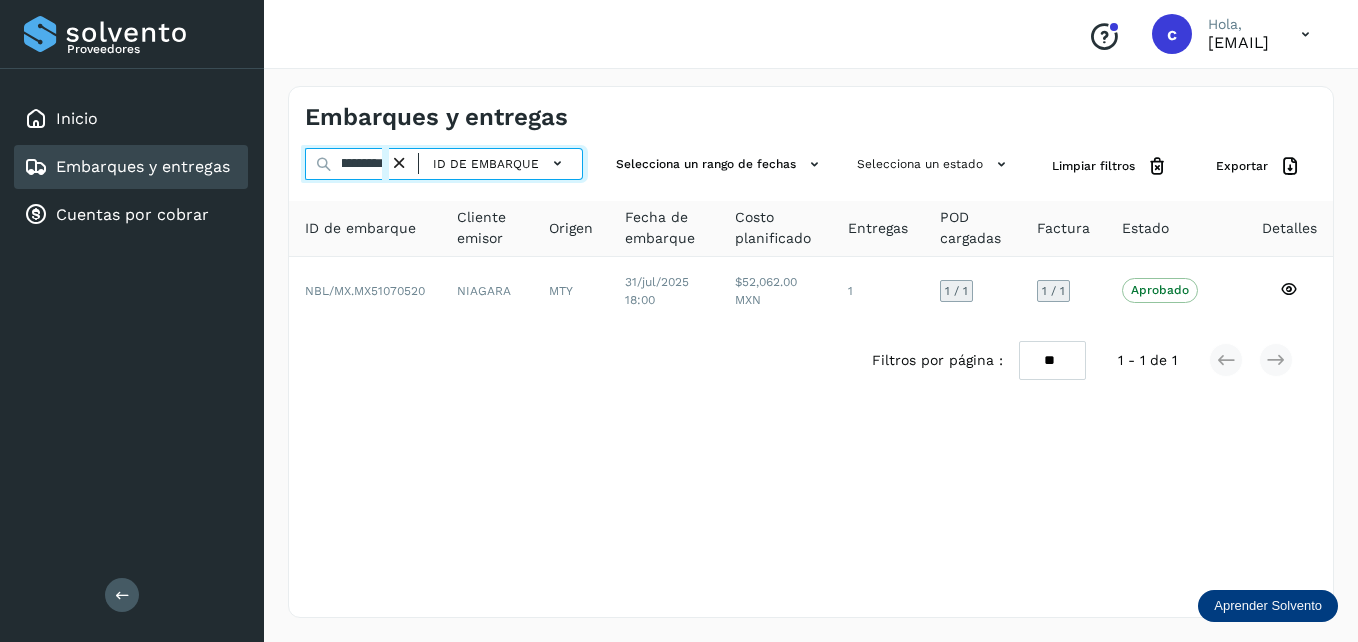 scroll, scrollTop: 0, scrollLeft: 84, axis: horizontal 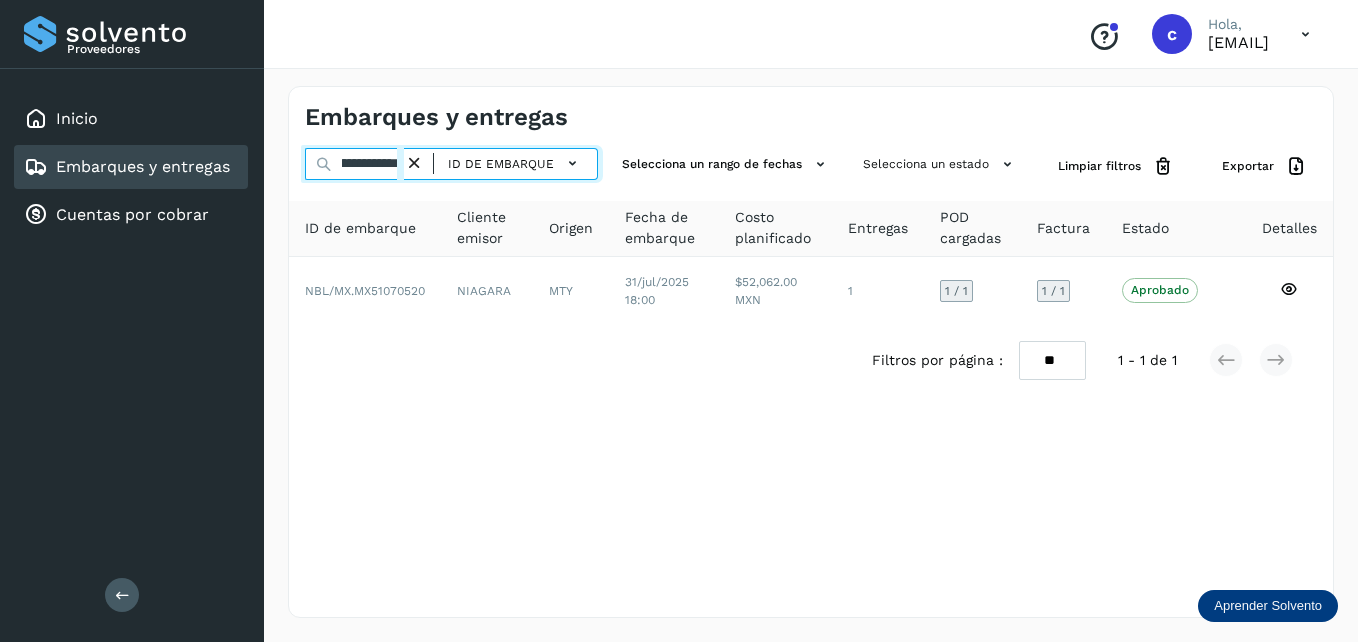 type on "**********" 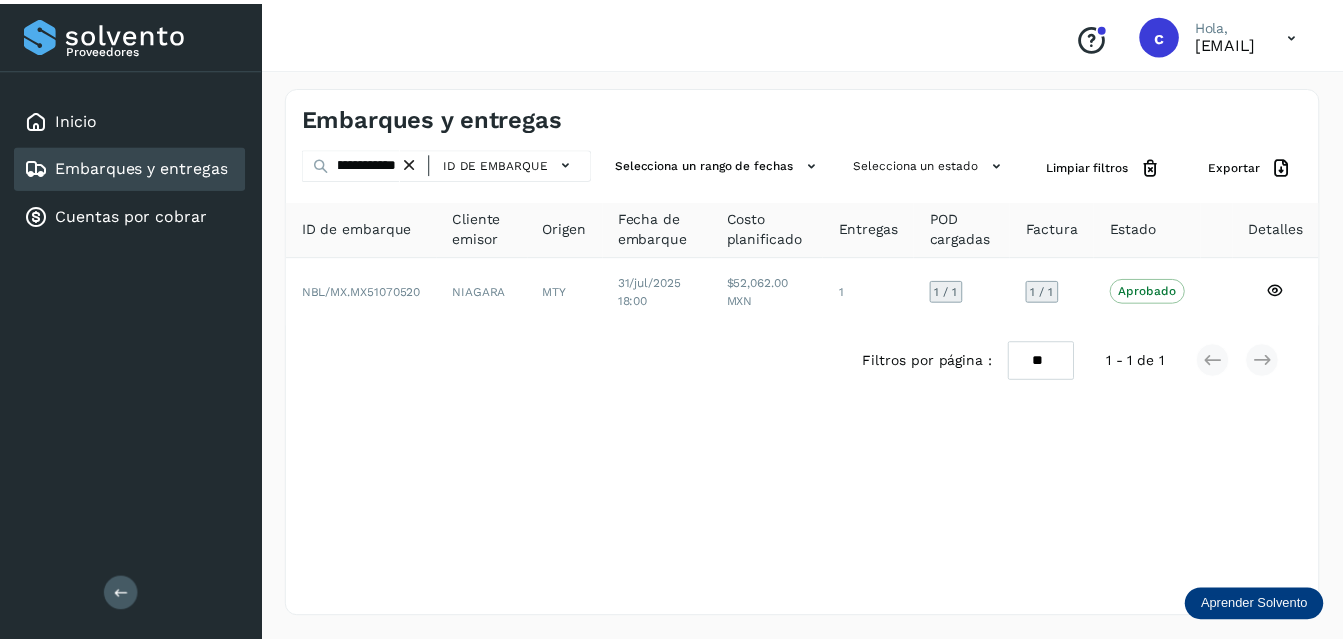 scroll, scrollTop: 0, scrollLeft: 0, axis: both 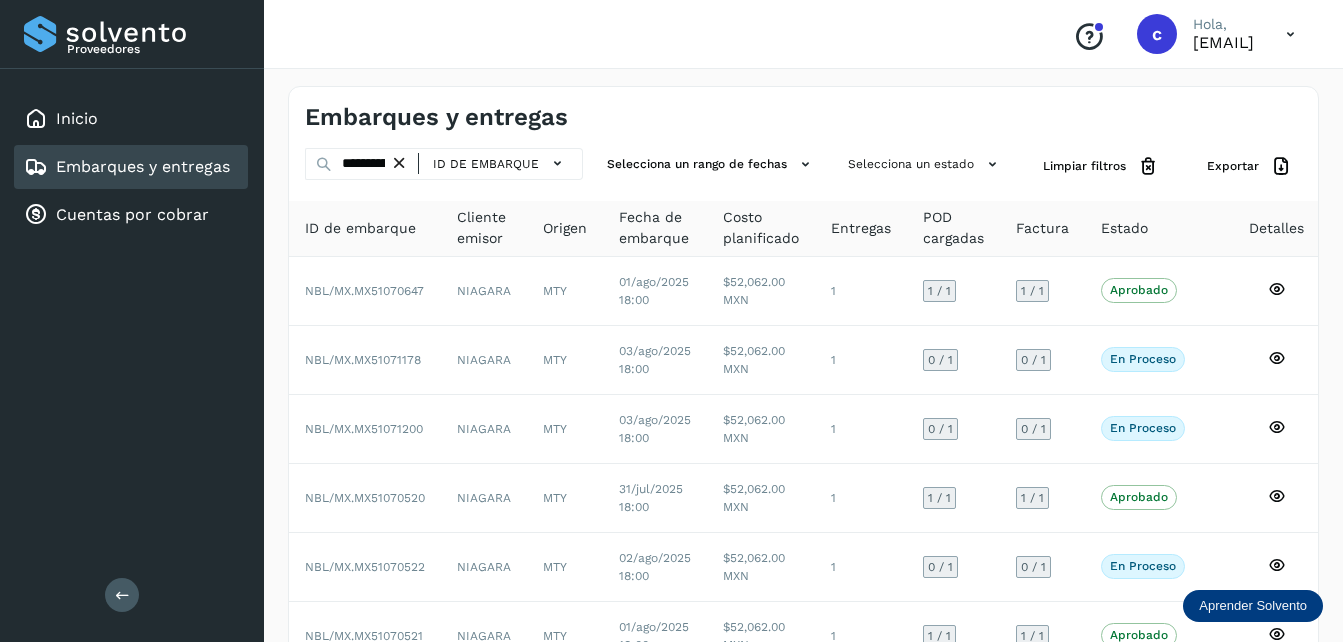 click at bounding box center (399, 163) 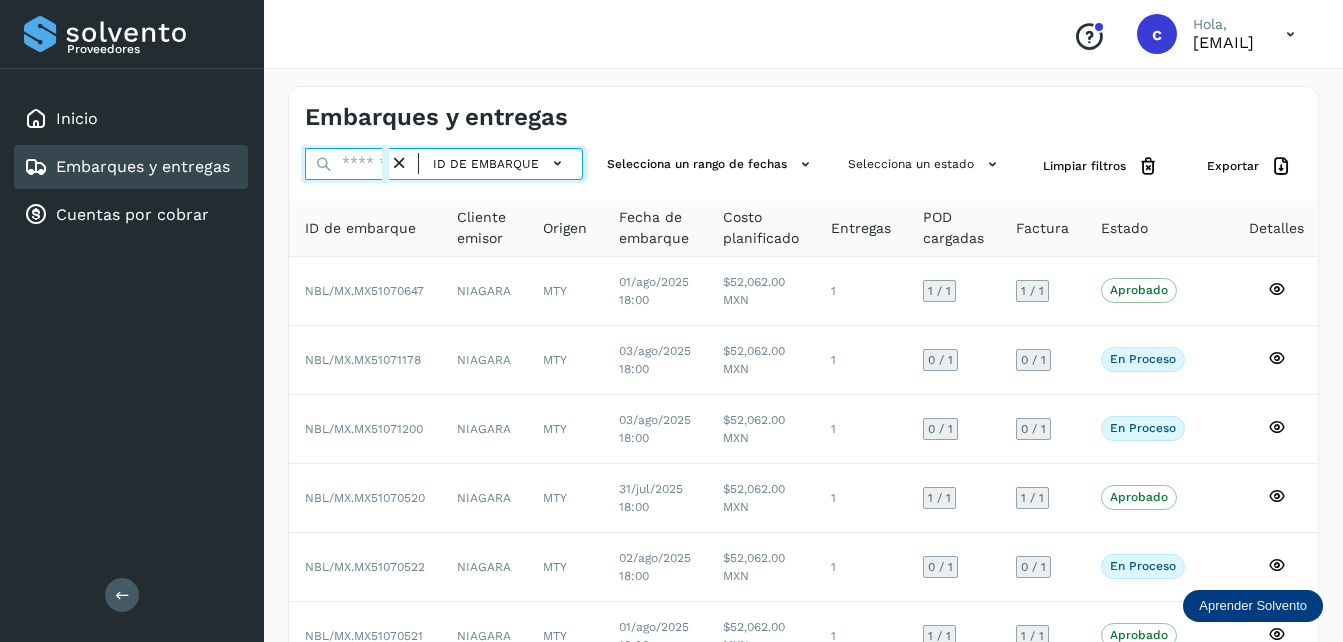 click at bounding box center [347, 164] 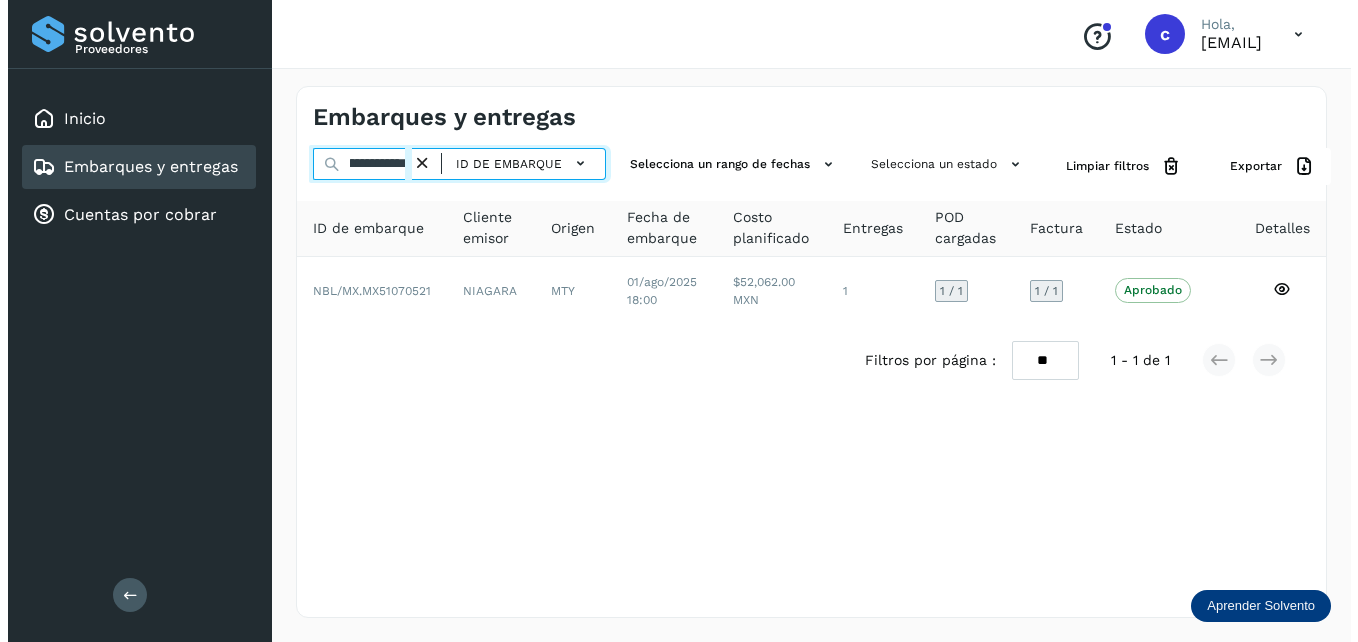 scroll, scrollTop: 0, scrollLeft: 80, axis: horizontal 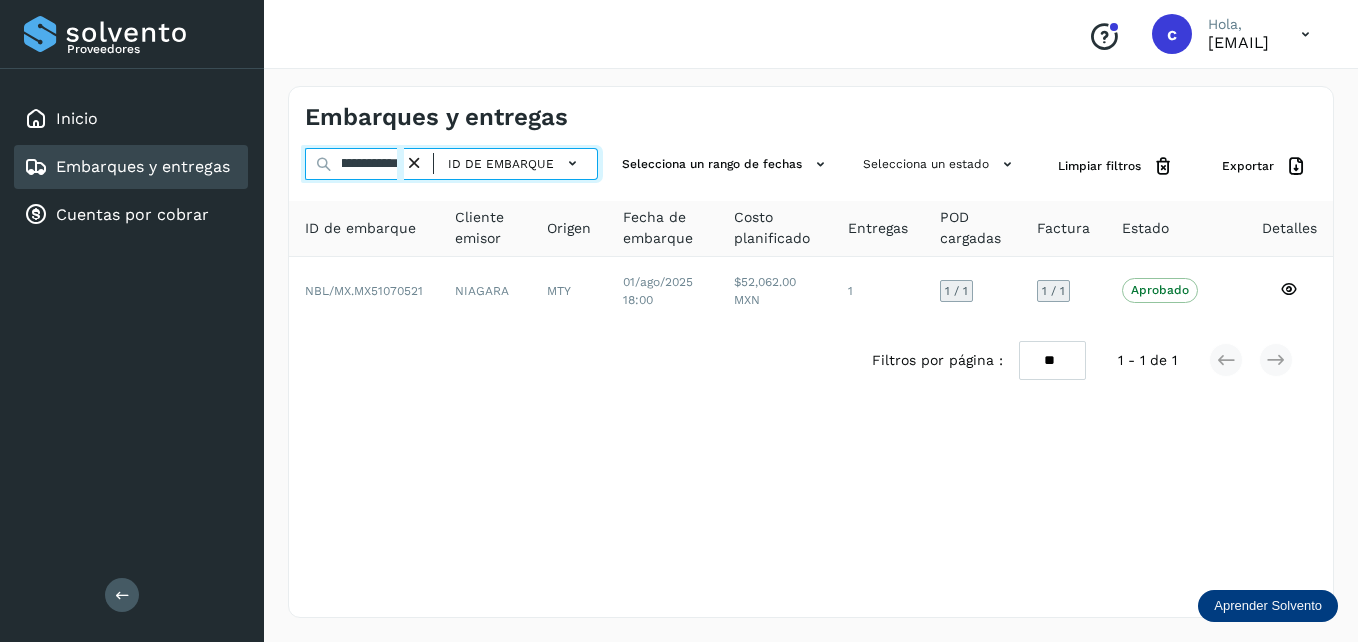 type on "**********" 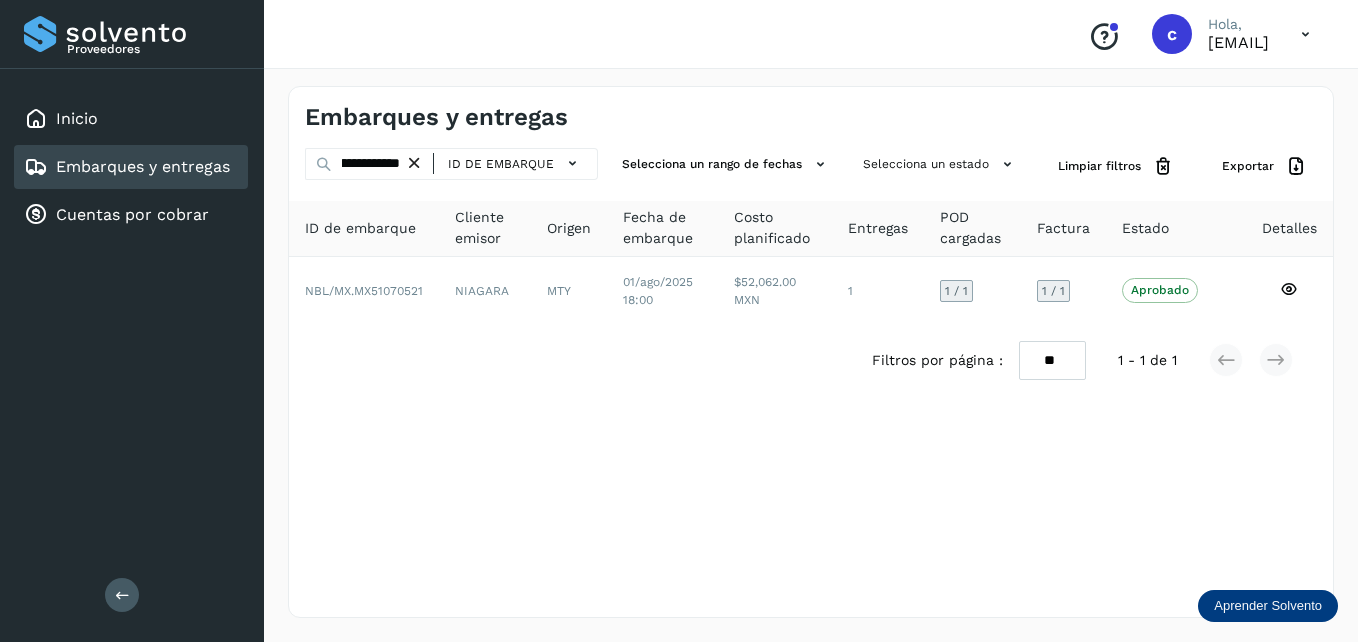 scroll, scrollTop: 0, scrollLeft: 0, axis: both 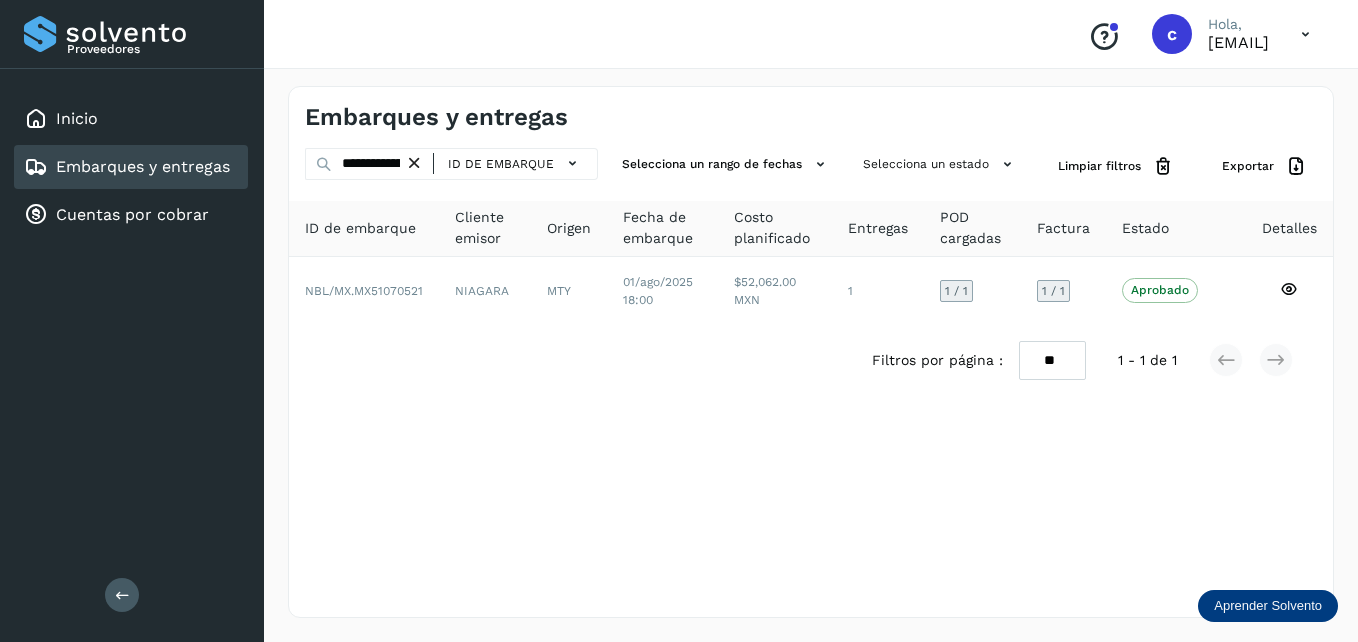 click at bounding box center [414, 163] 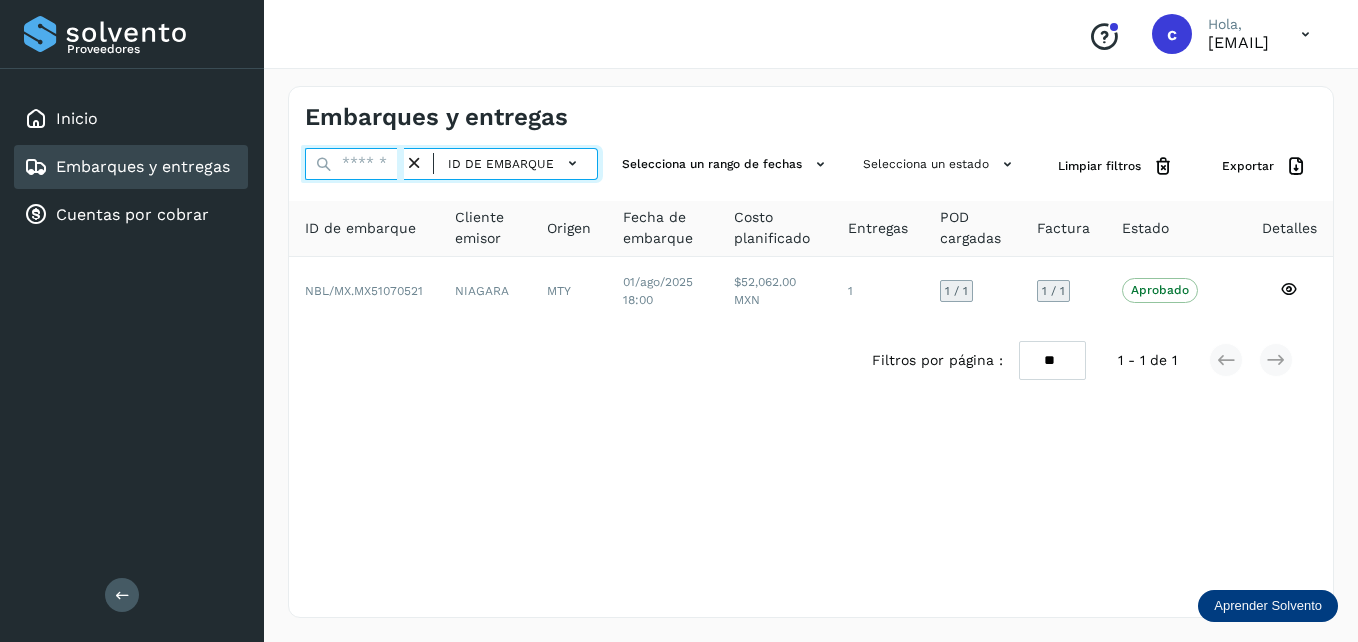 click at bounding box center (354, 164) 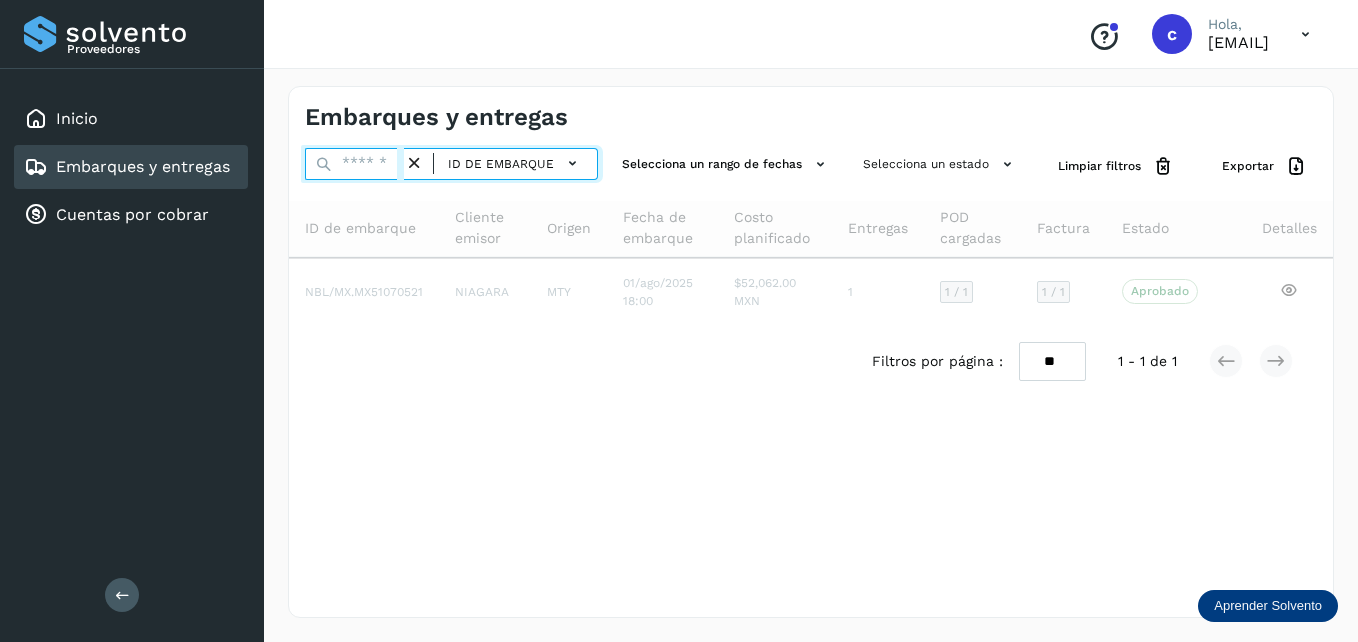 paste on "**********" 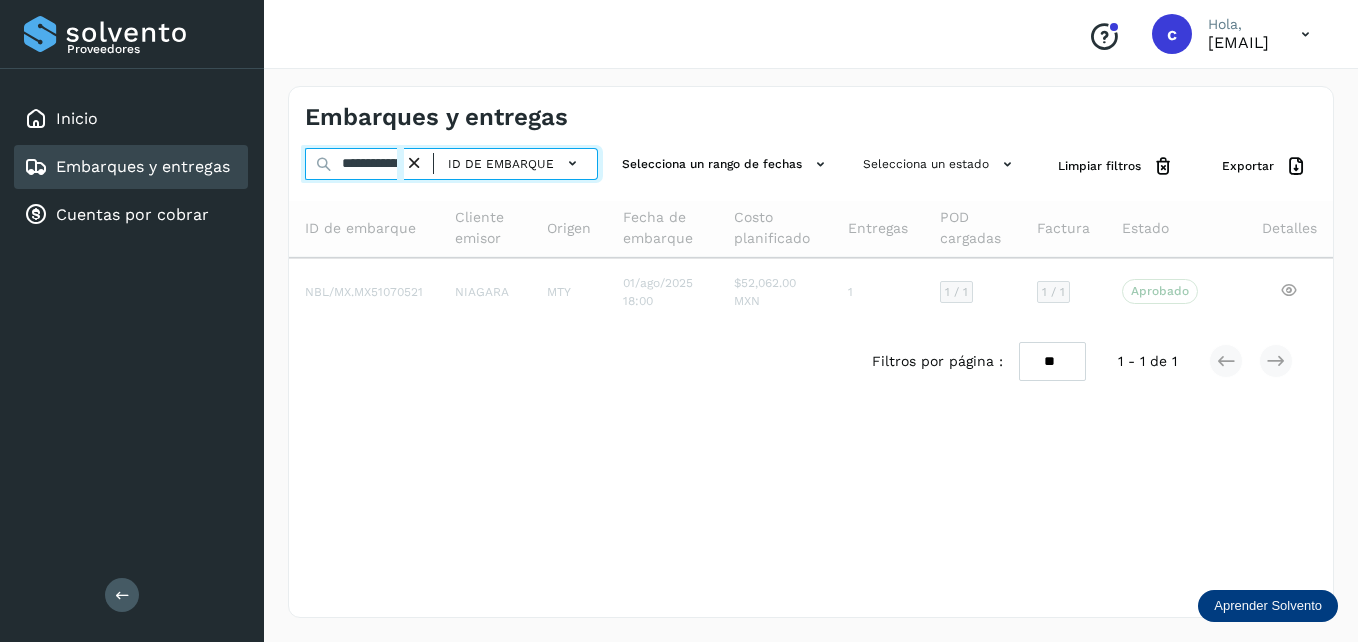 scroll, scrollTop: 0, scrollLeft: 82, axis: horizontal 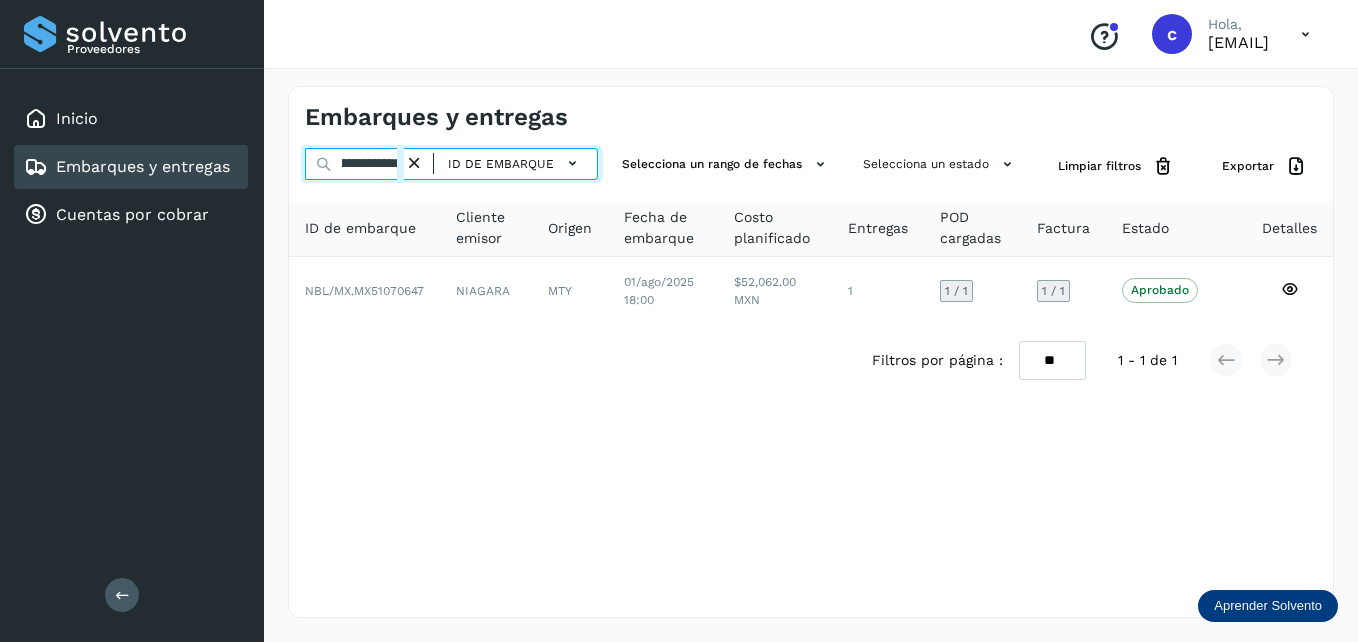 type on "**********" 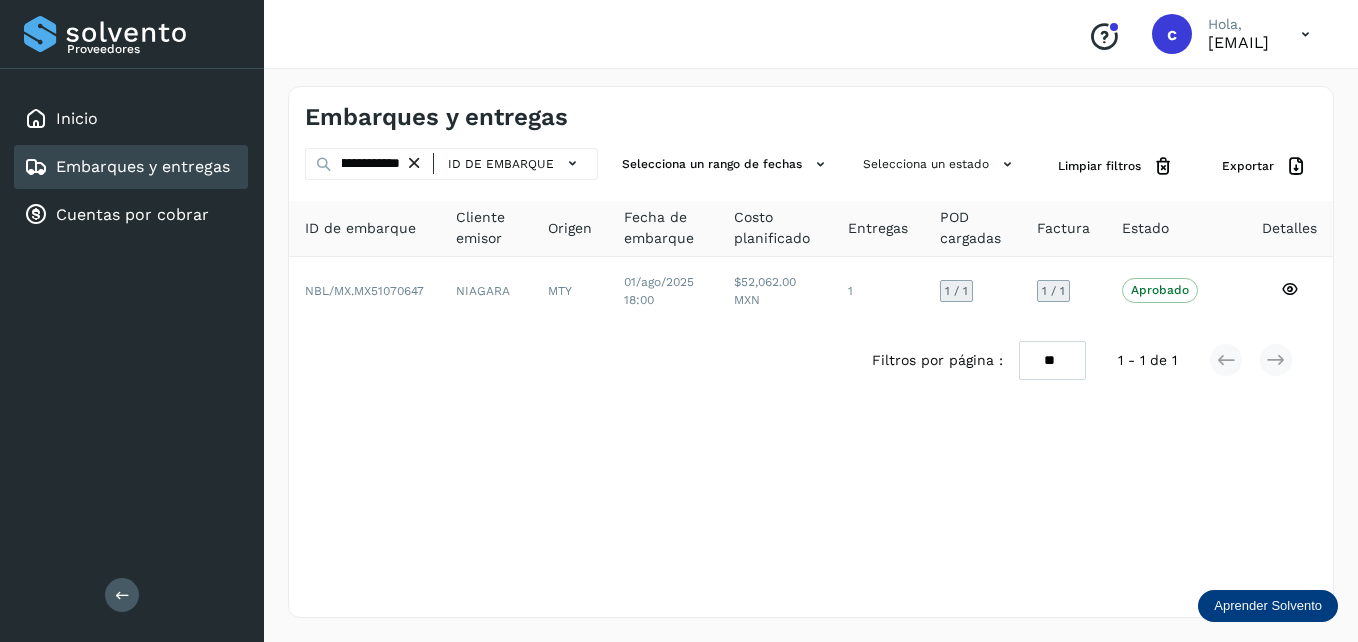 scroll, scrollTop: 0, scrollLeft: 0, axis: both 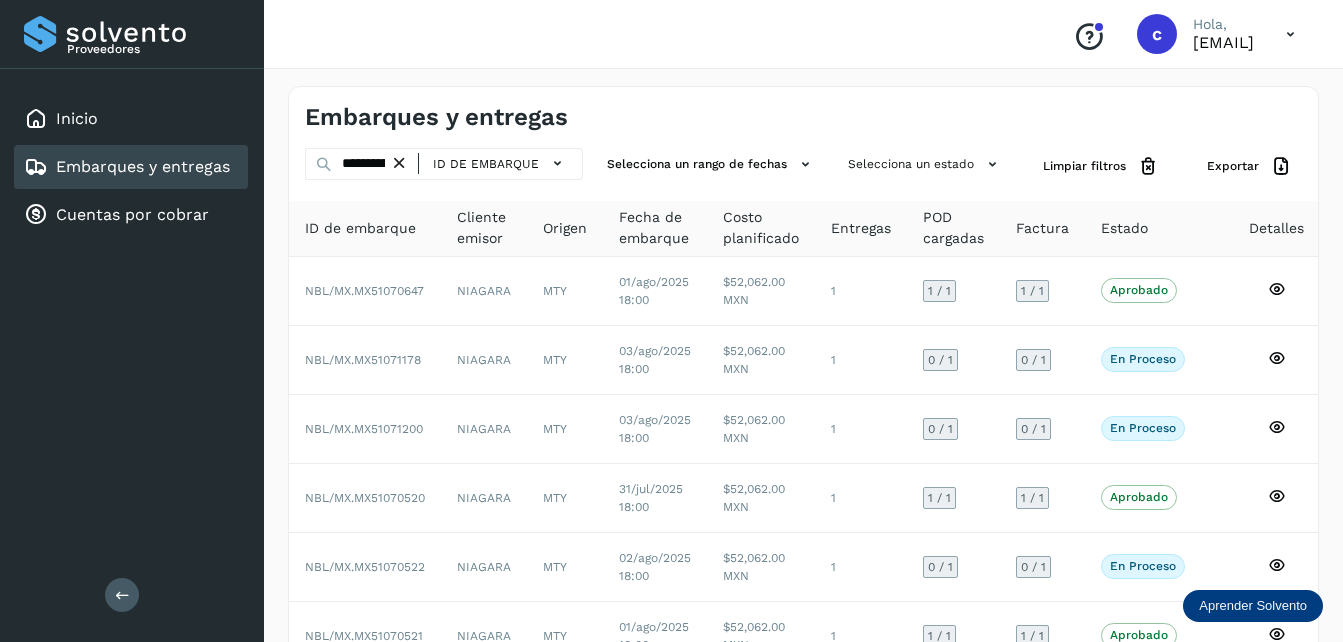 drag, startPoint x: 7, startPoint y: 39, endPoint x: -29, endPoint y: 53, distance: 38.626415 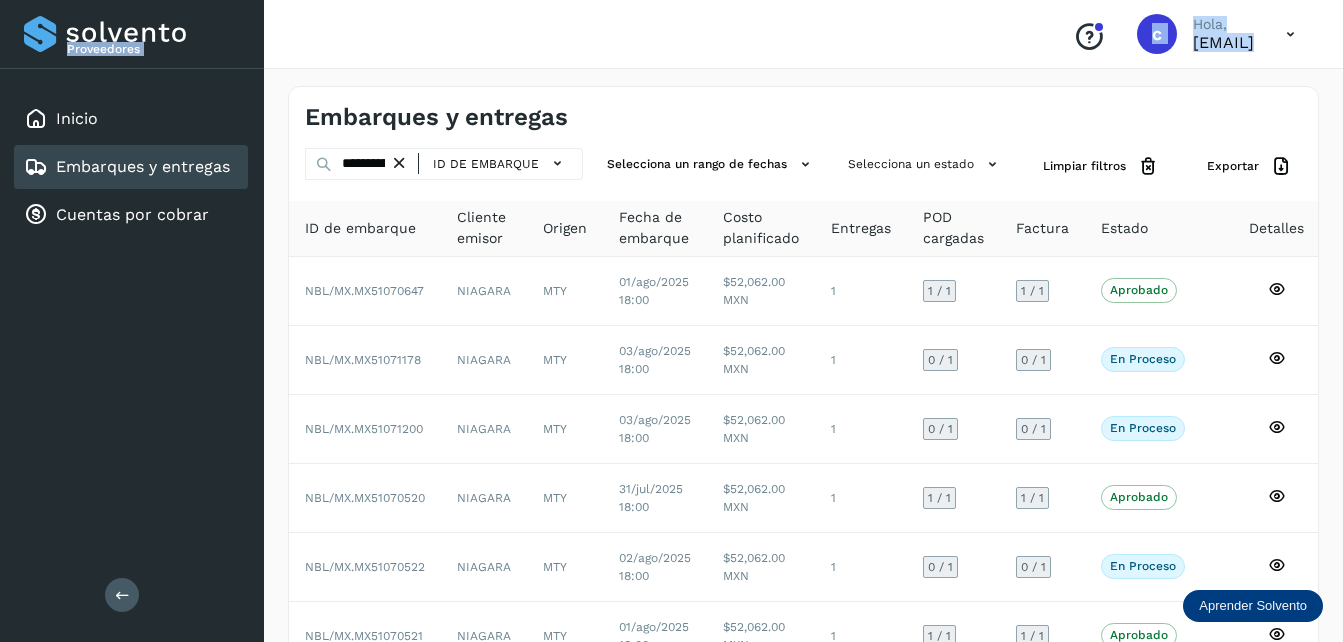 click at bounding box center [1290, 34] 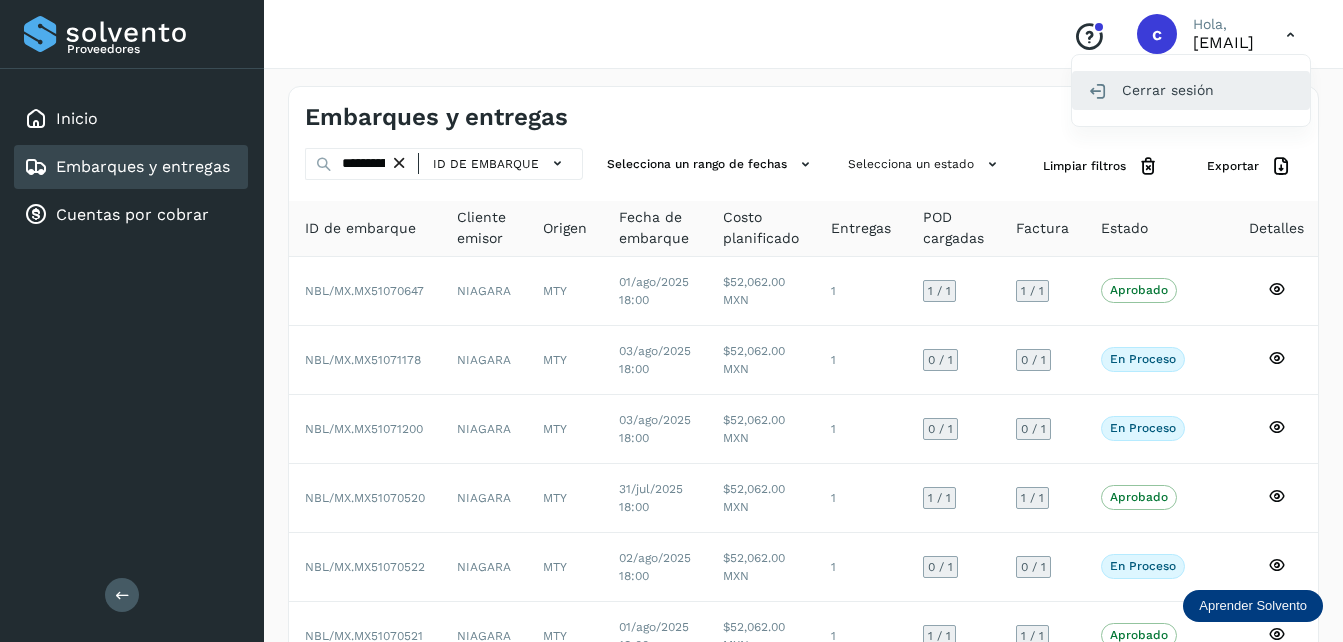 click on "Cerrar sesión" 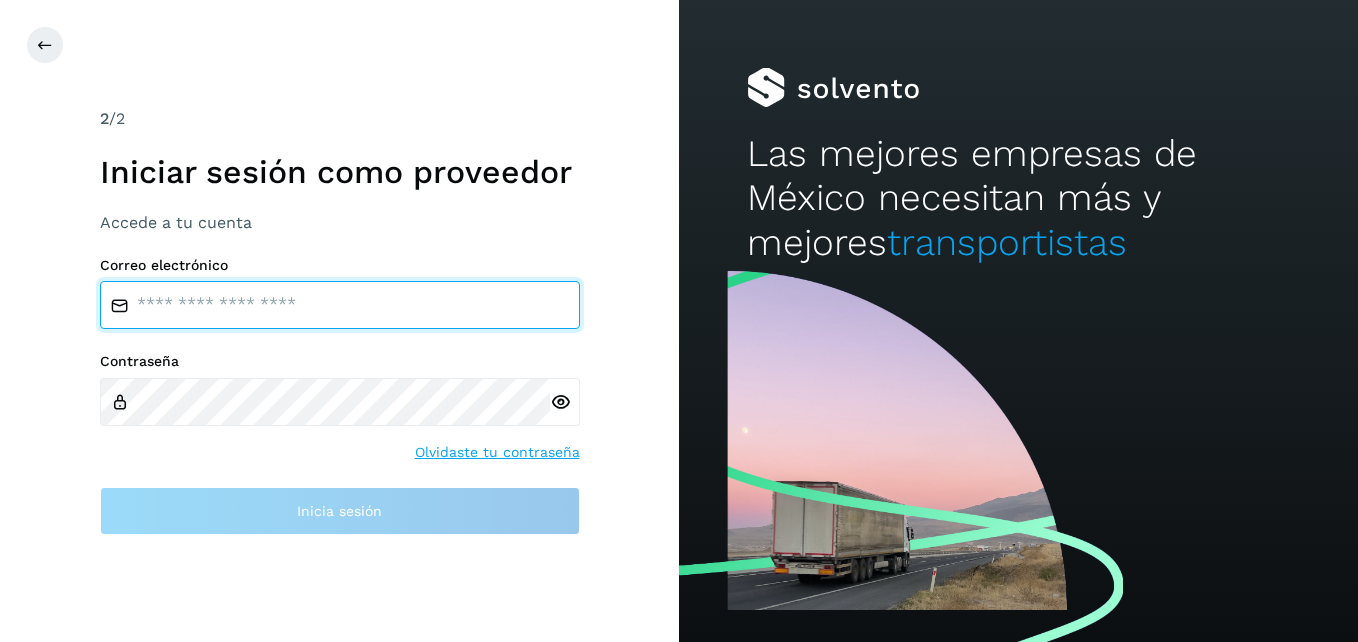 type on "**********" 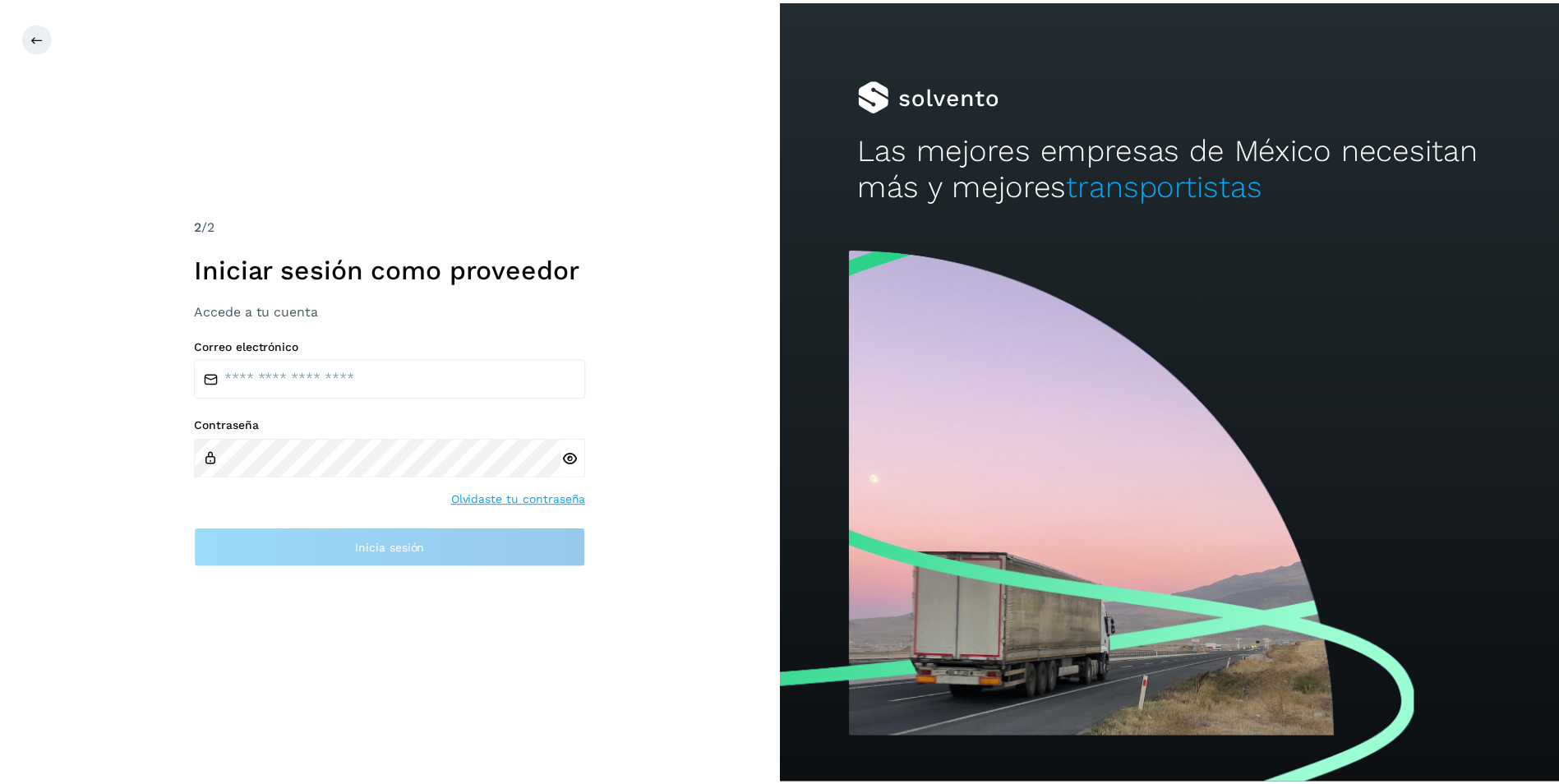 scroll, scrollTop: 0, scrollLeft: 0, axis: both 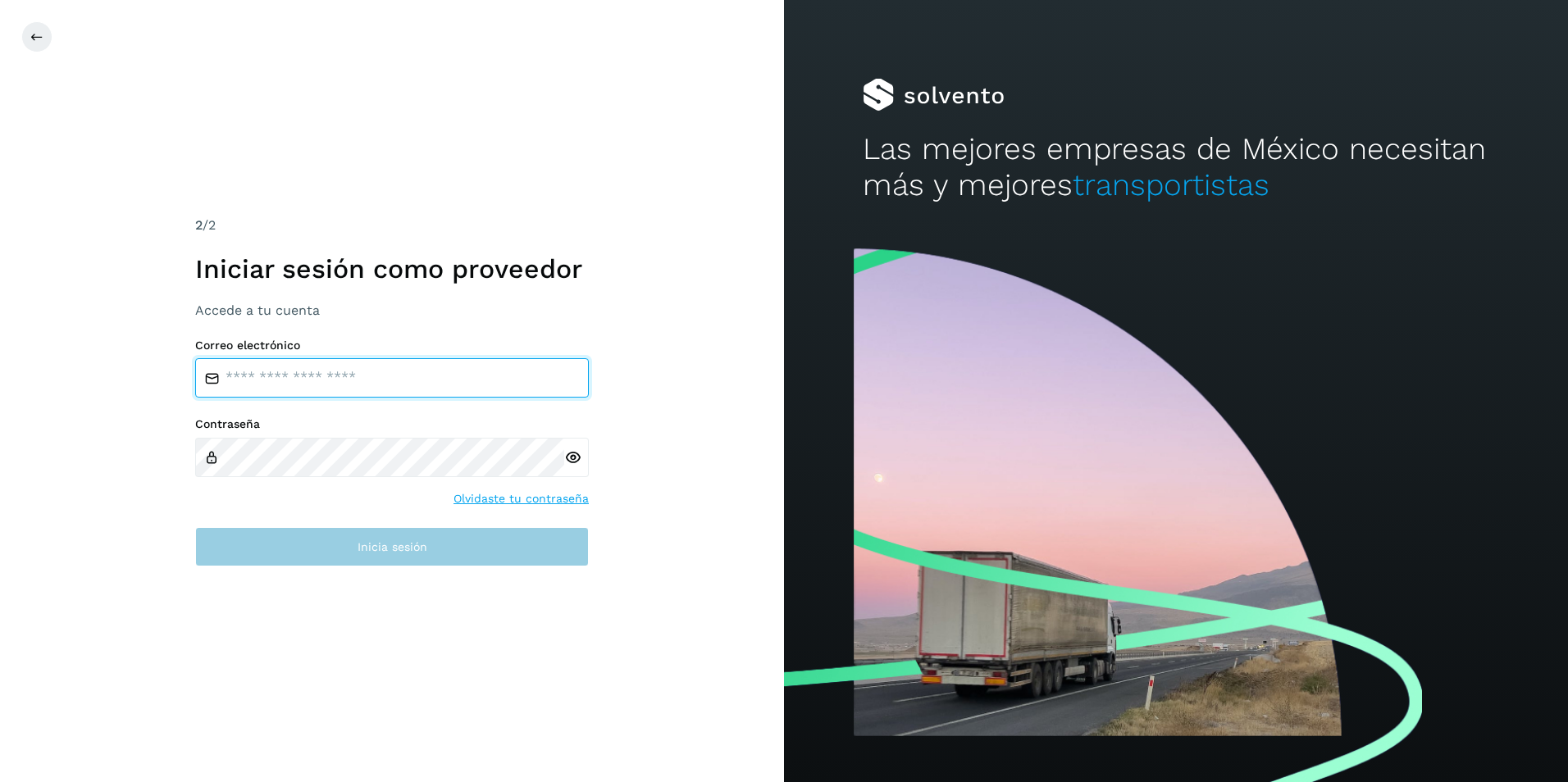 type on "**********" 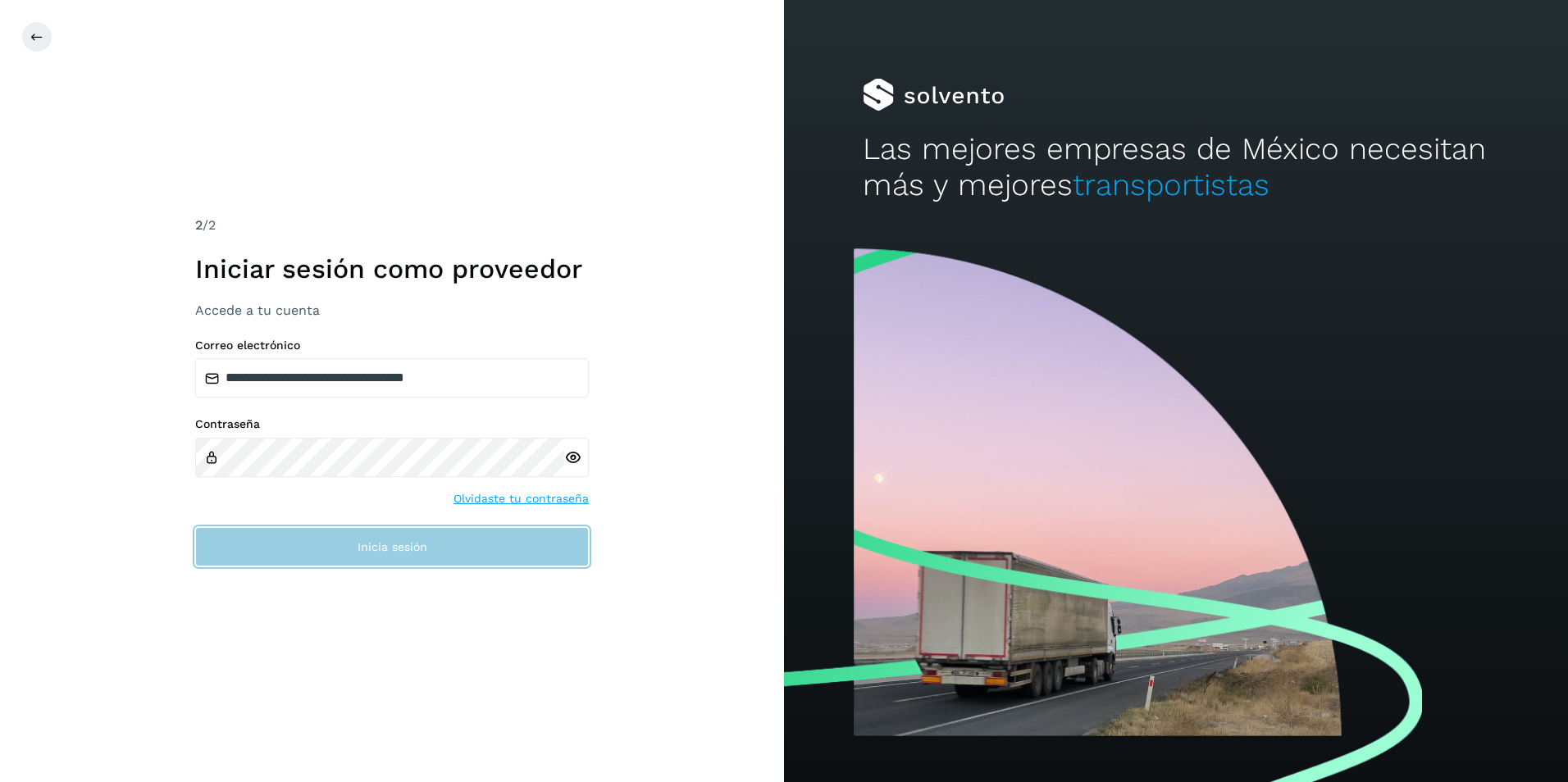 click on "Inicia sesión" at bounding box center [392, 547] 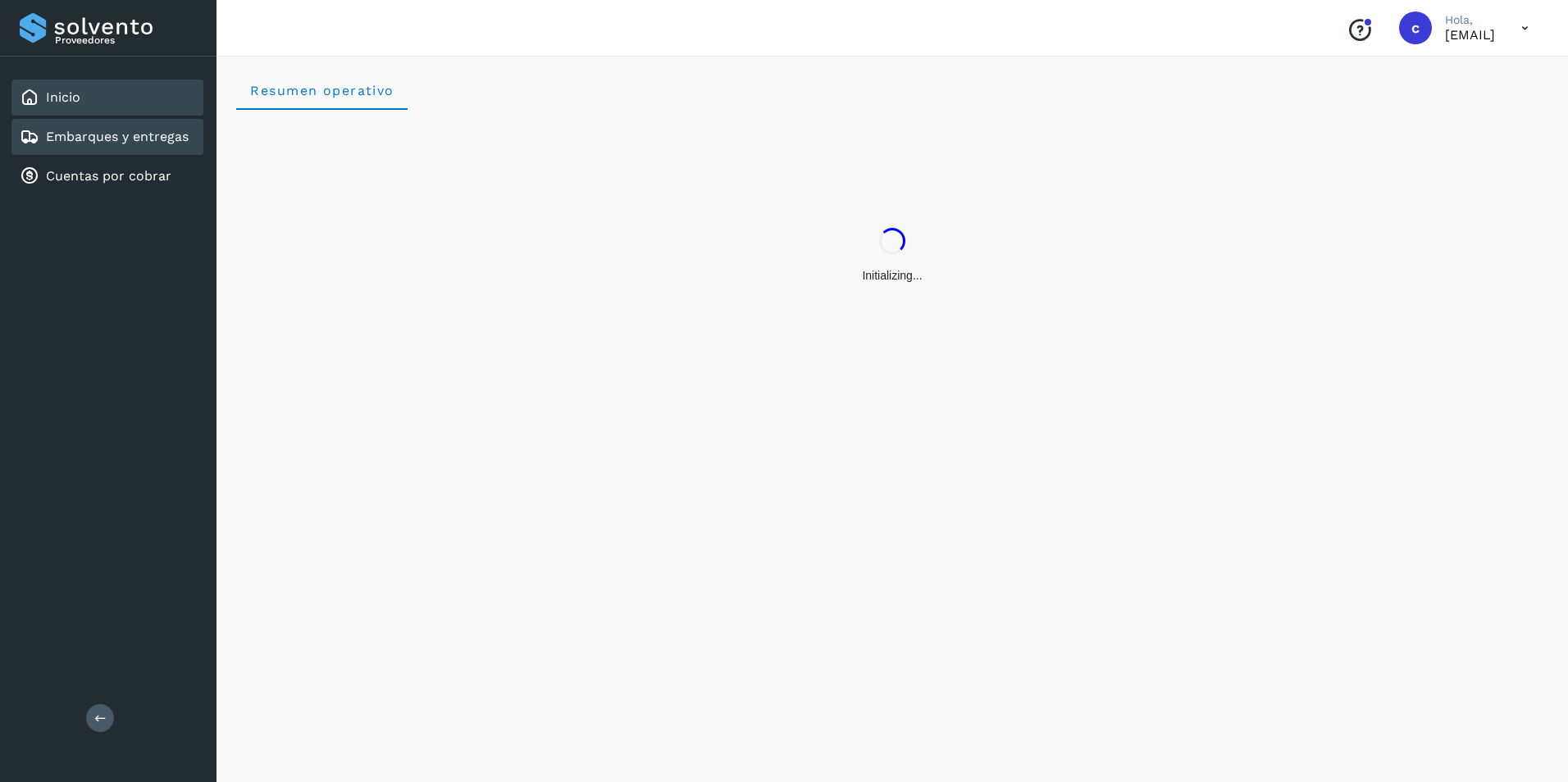 click on "Embarques y entregas" at bounding box center (117, 136) 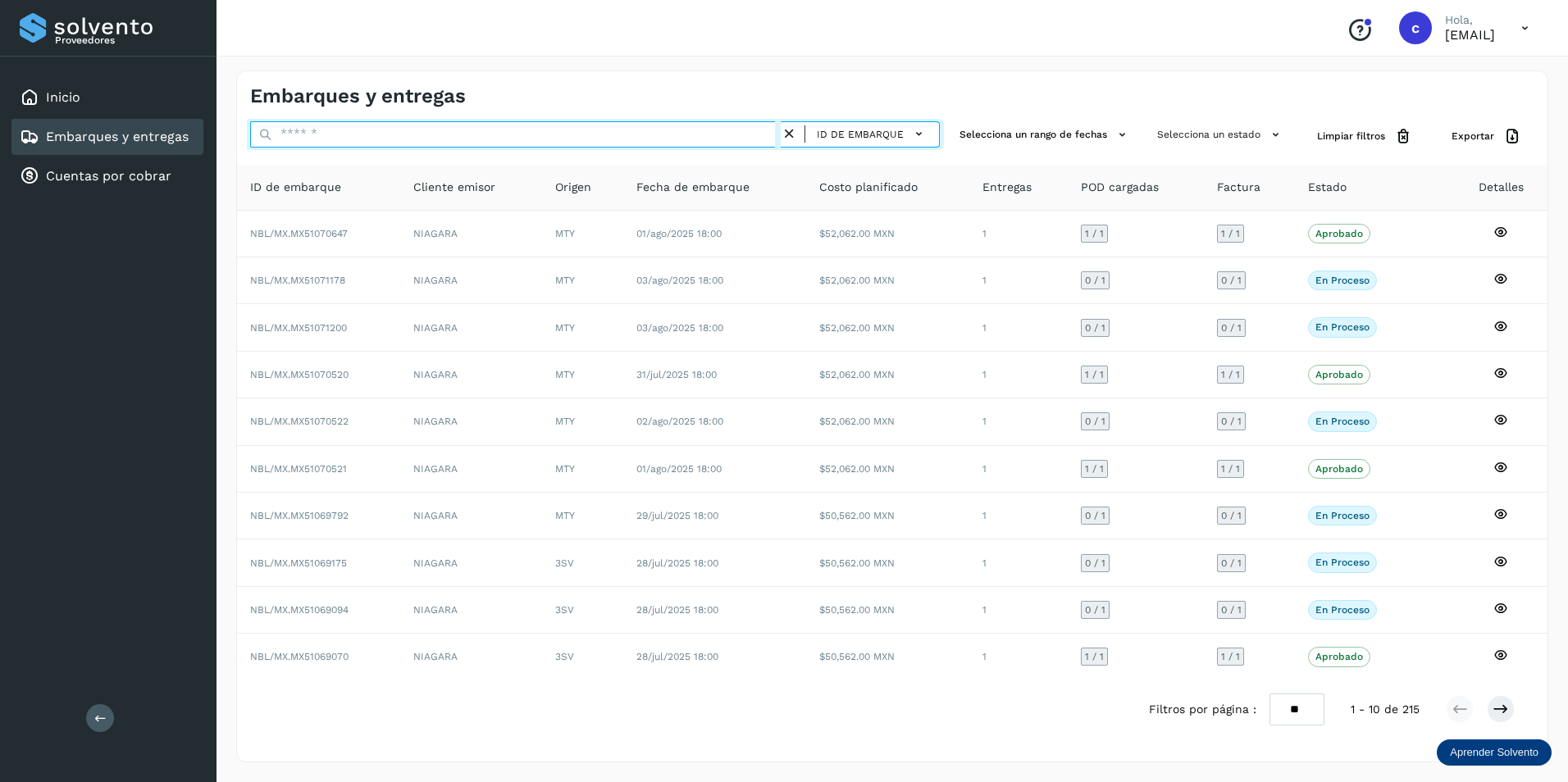 click at bounding box center [515, 134] 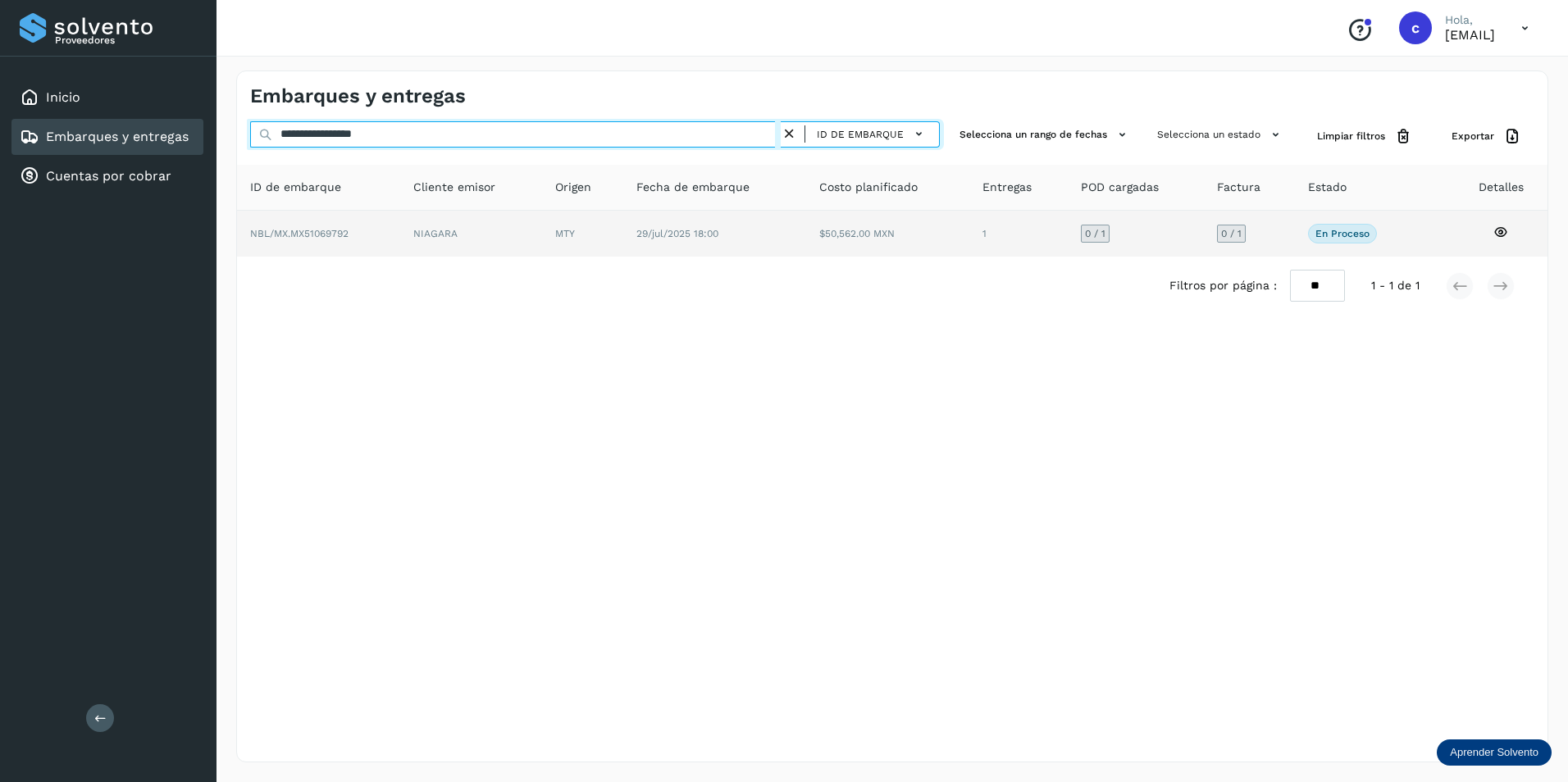 type on "**********" 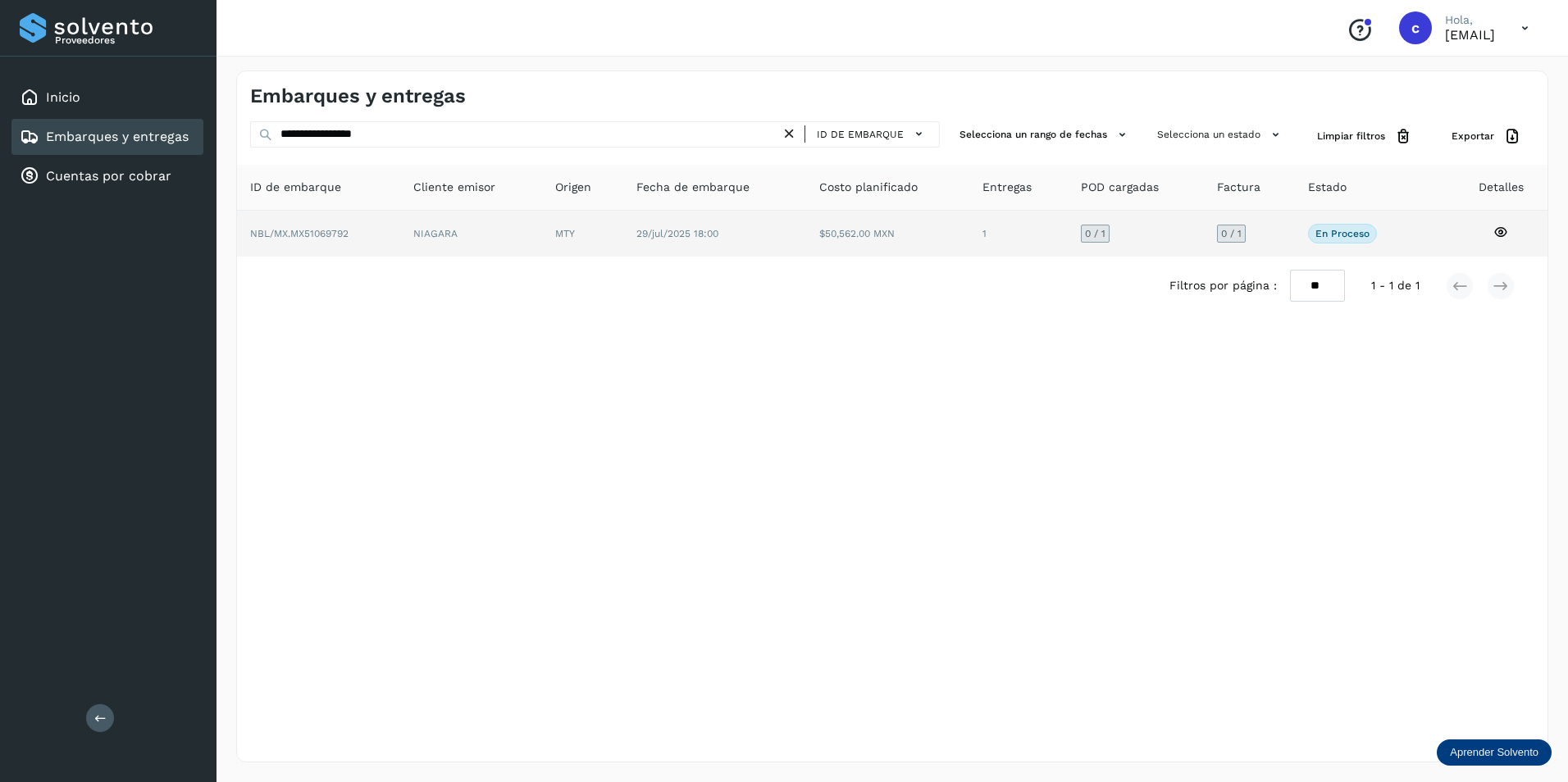 click 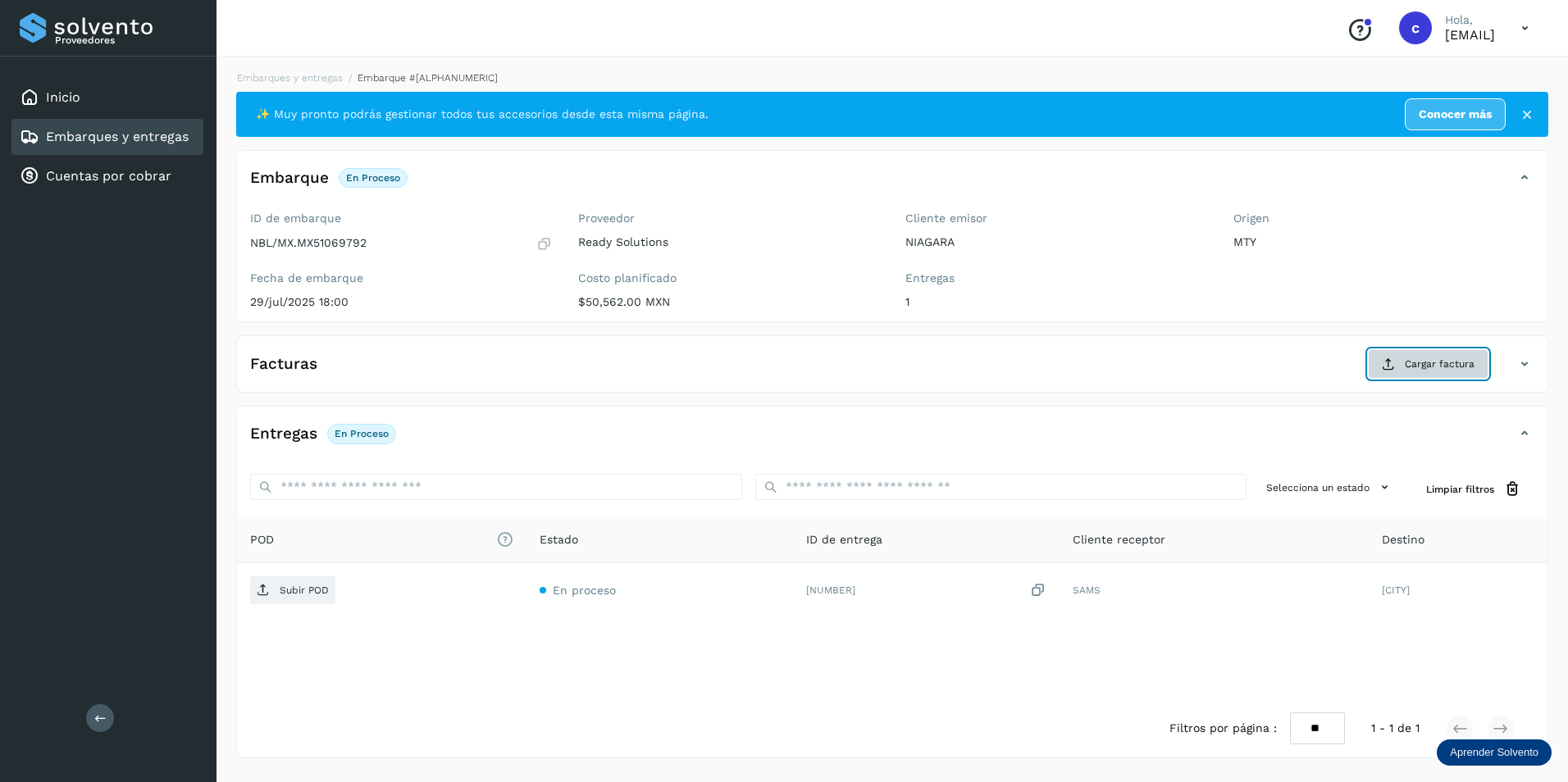 click on "Cargar factura" 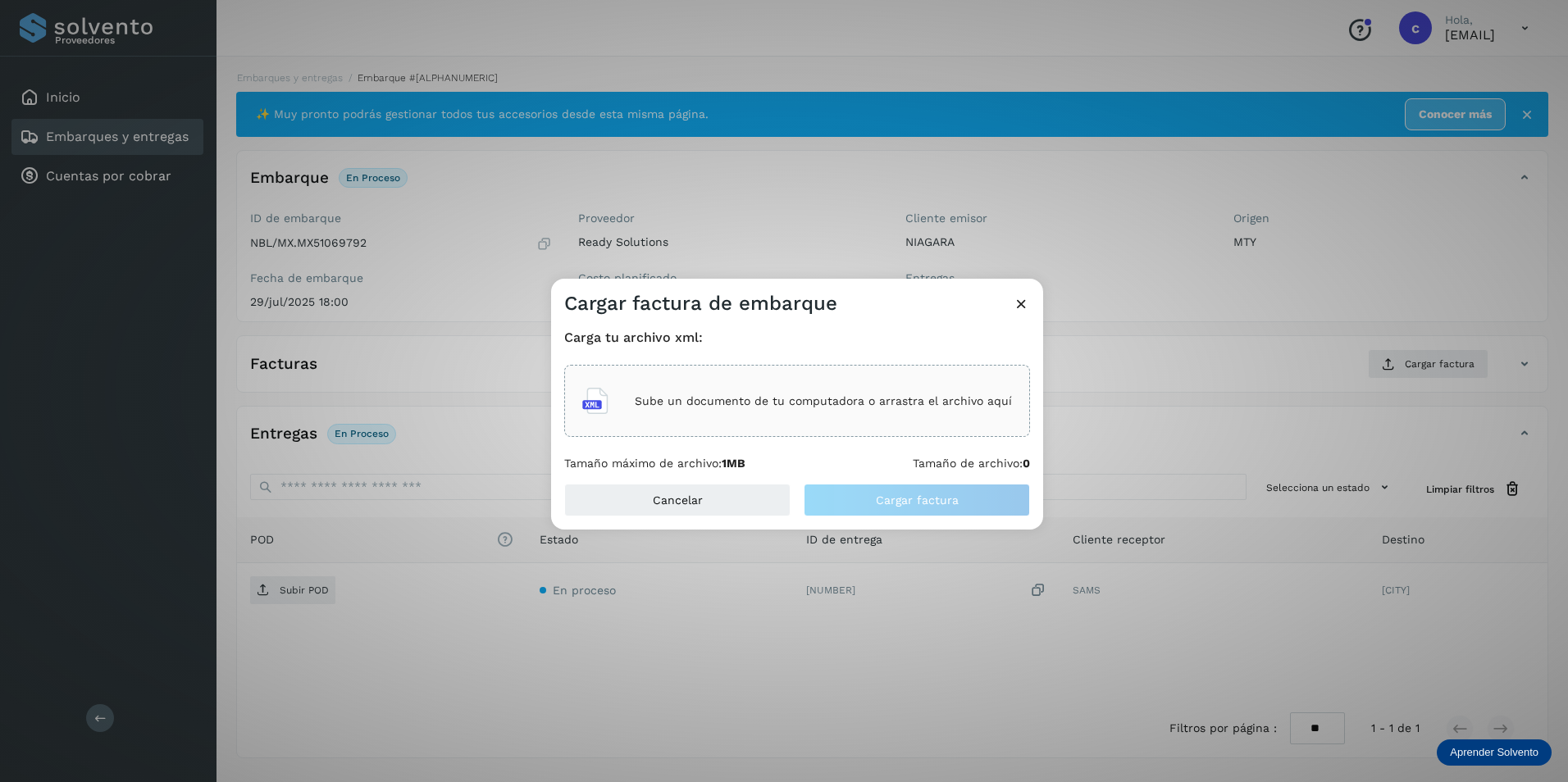 click on "Sube un documento de tu computadora o arrastra el archivo aquí" 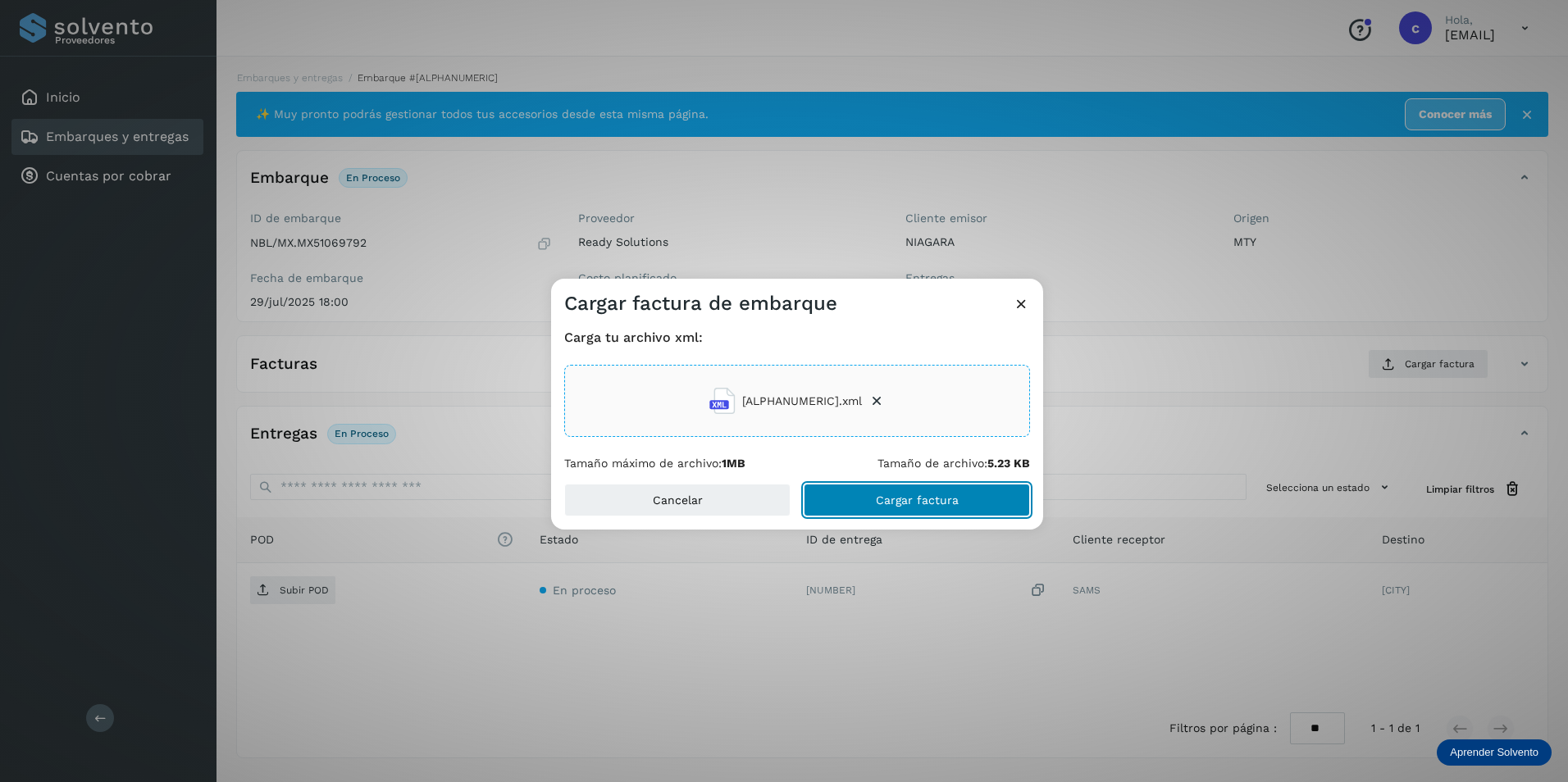click on "Cargar factura" 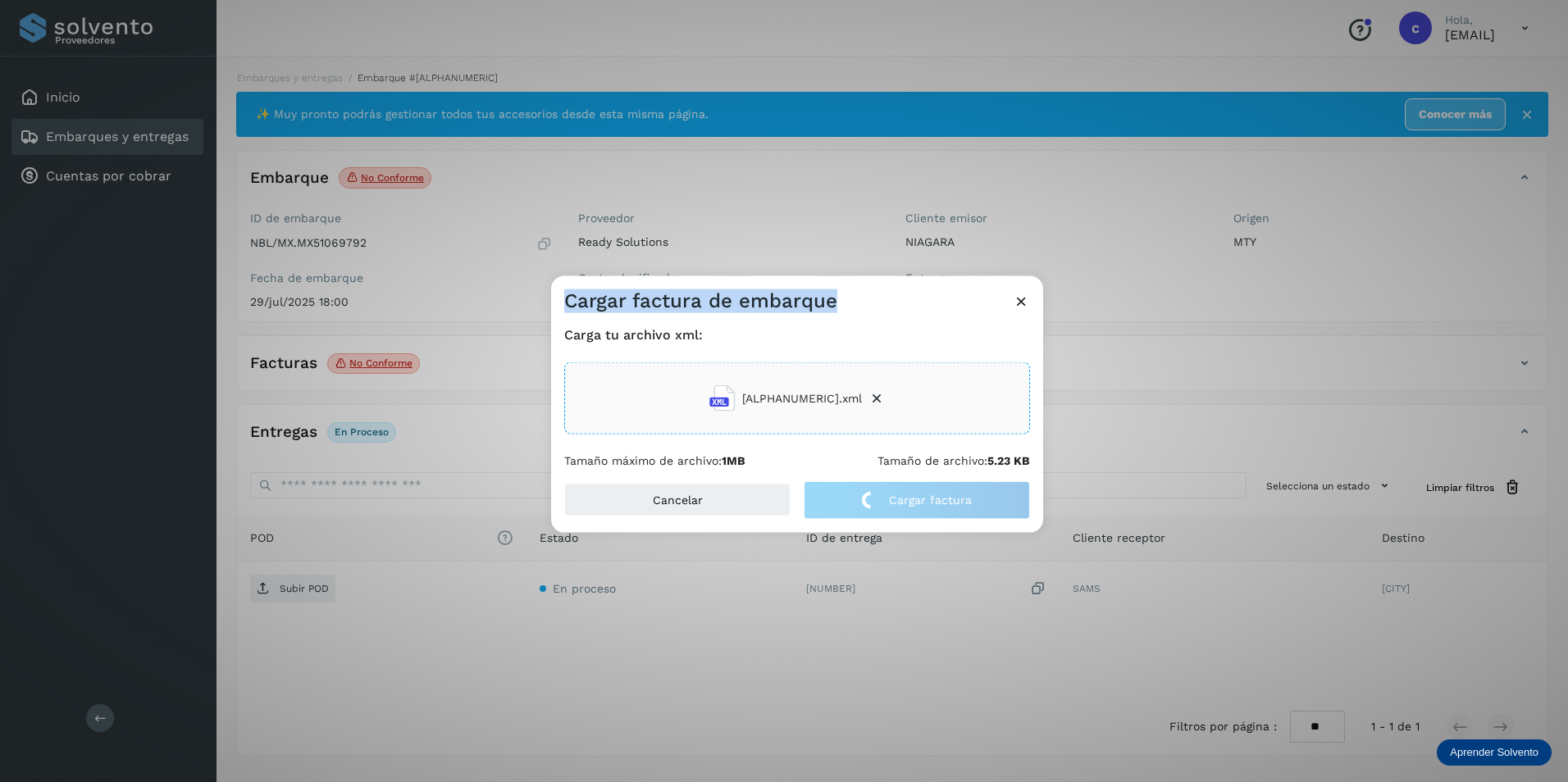drag, startPoint x: 1021, startPoint y: 298, endPoint x: 1104, endPoint y: 376, distance: 113.8991 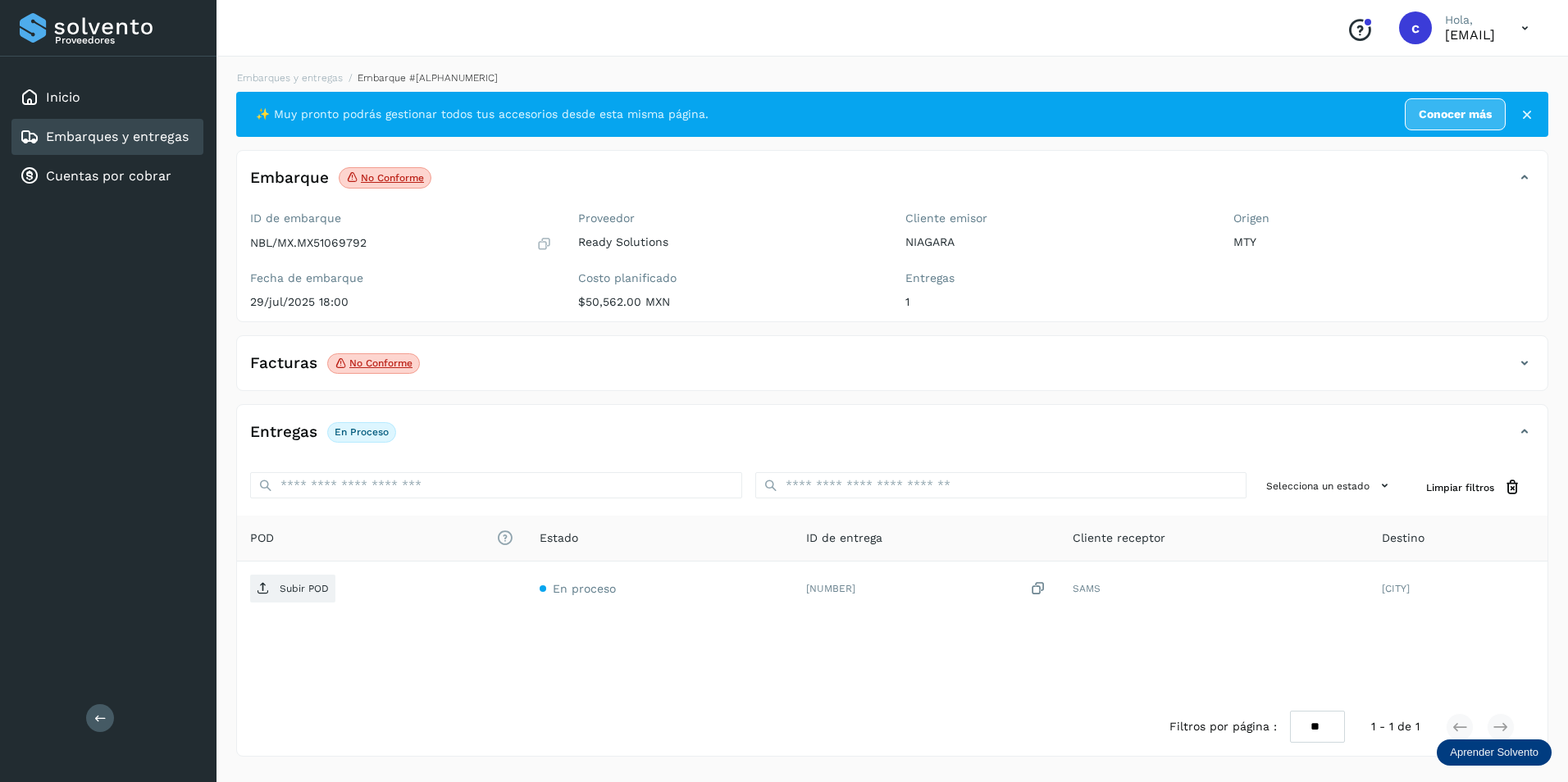 click on "No conforme" 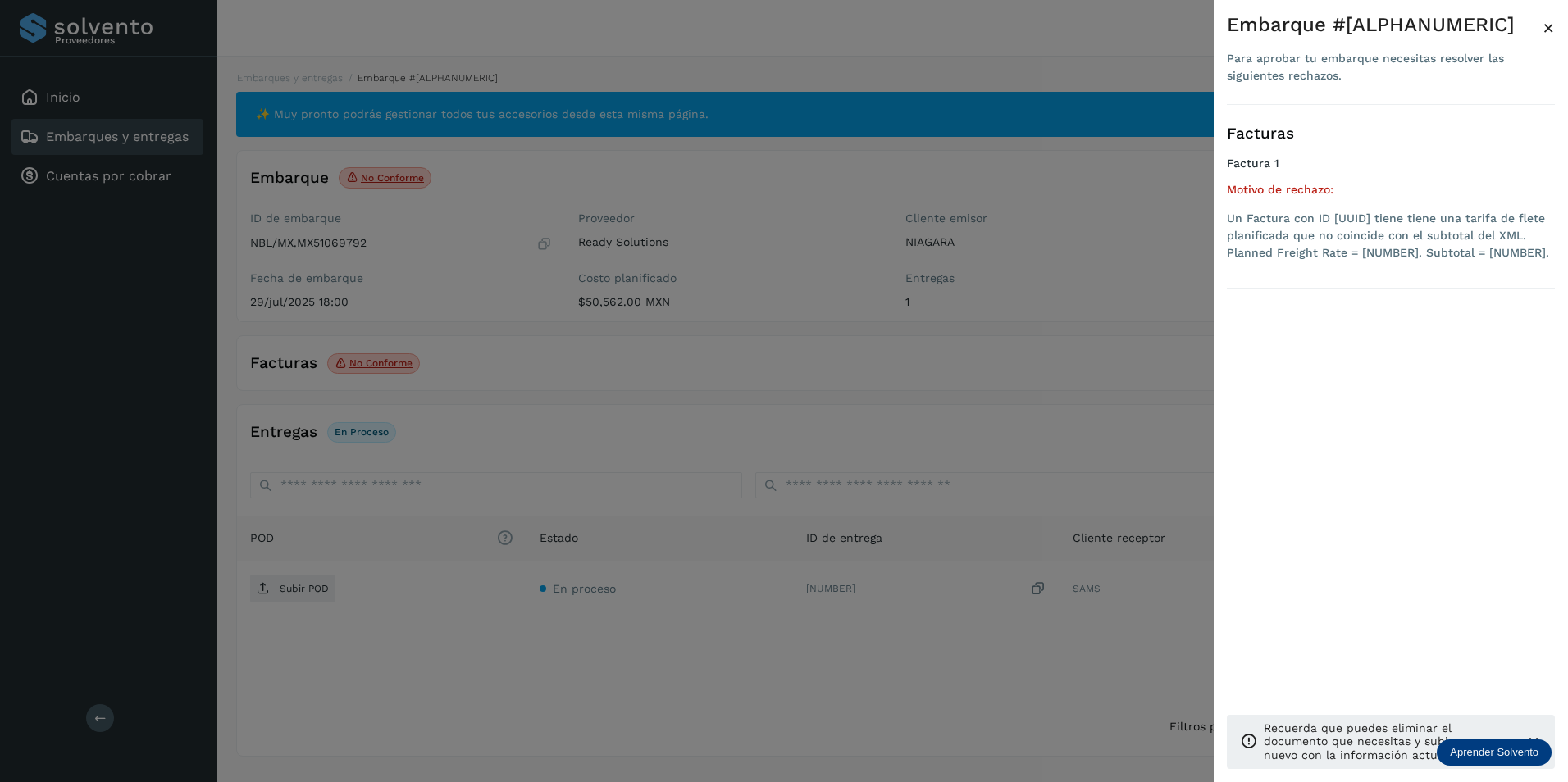 click on "×" at bounding box center (1548, 28) 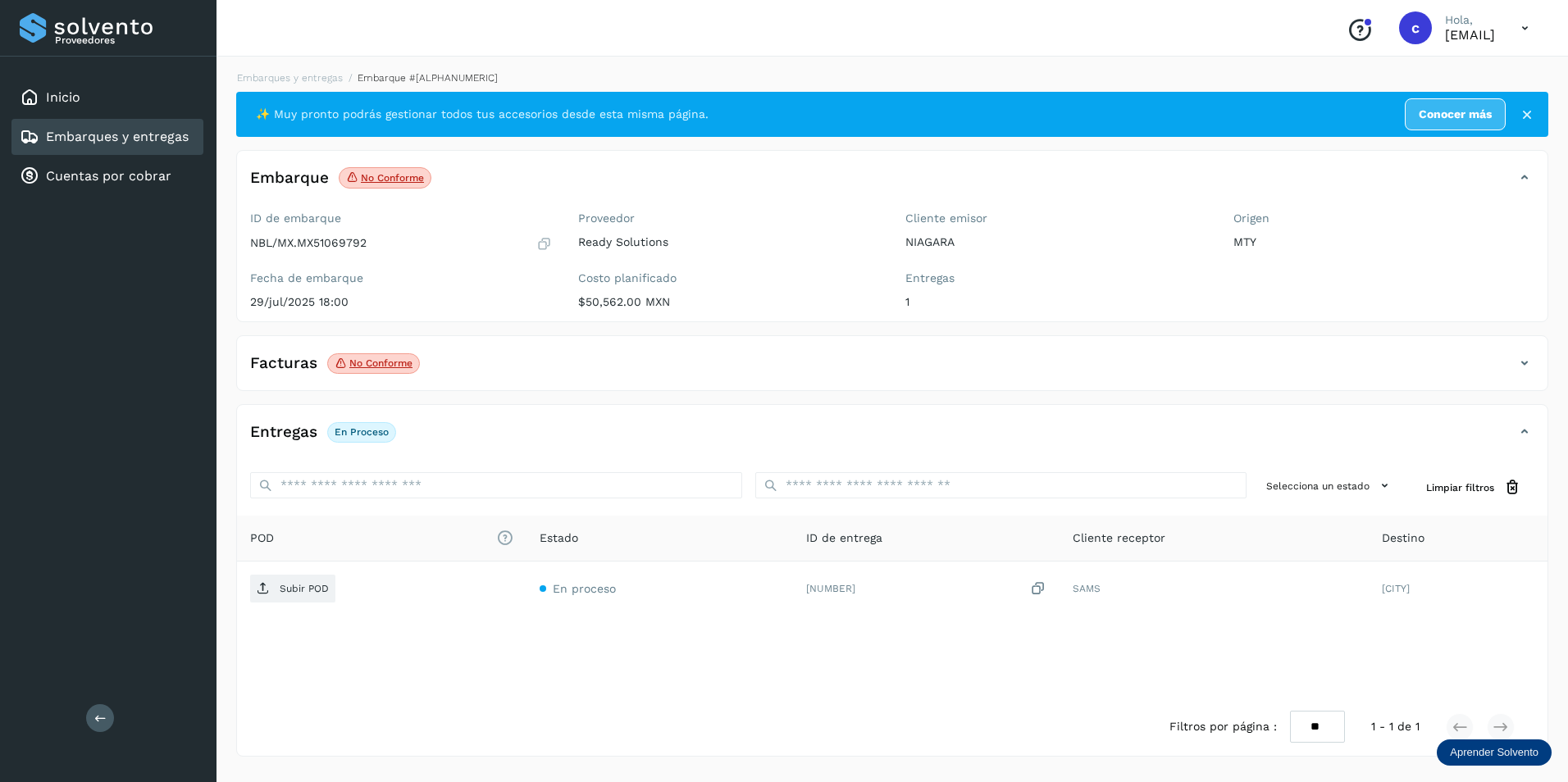 click at bounding box center [1525, 363] 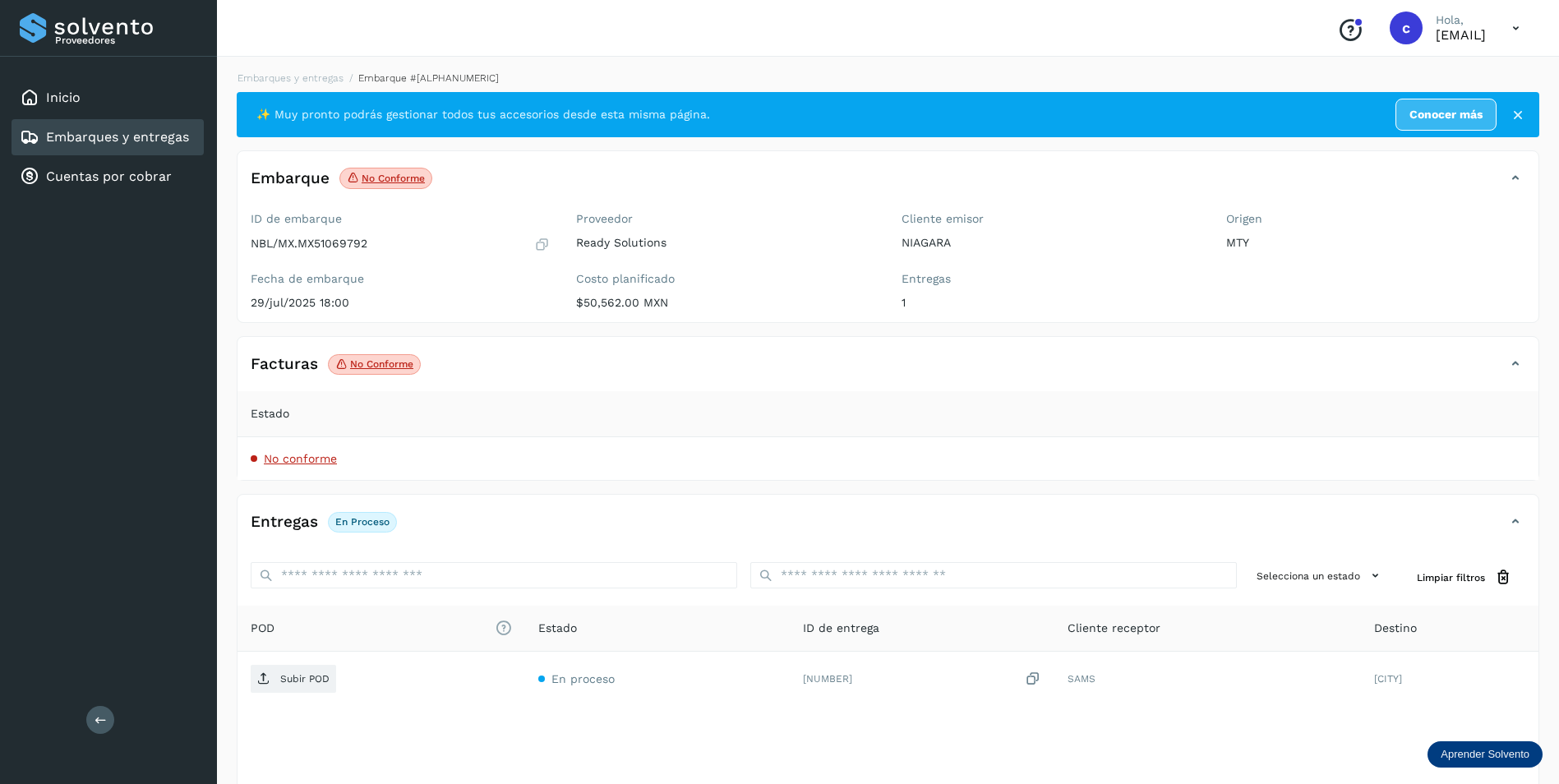 click on "No conforme" 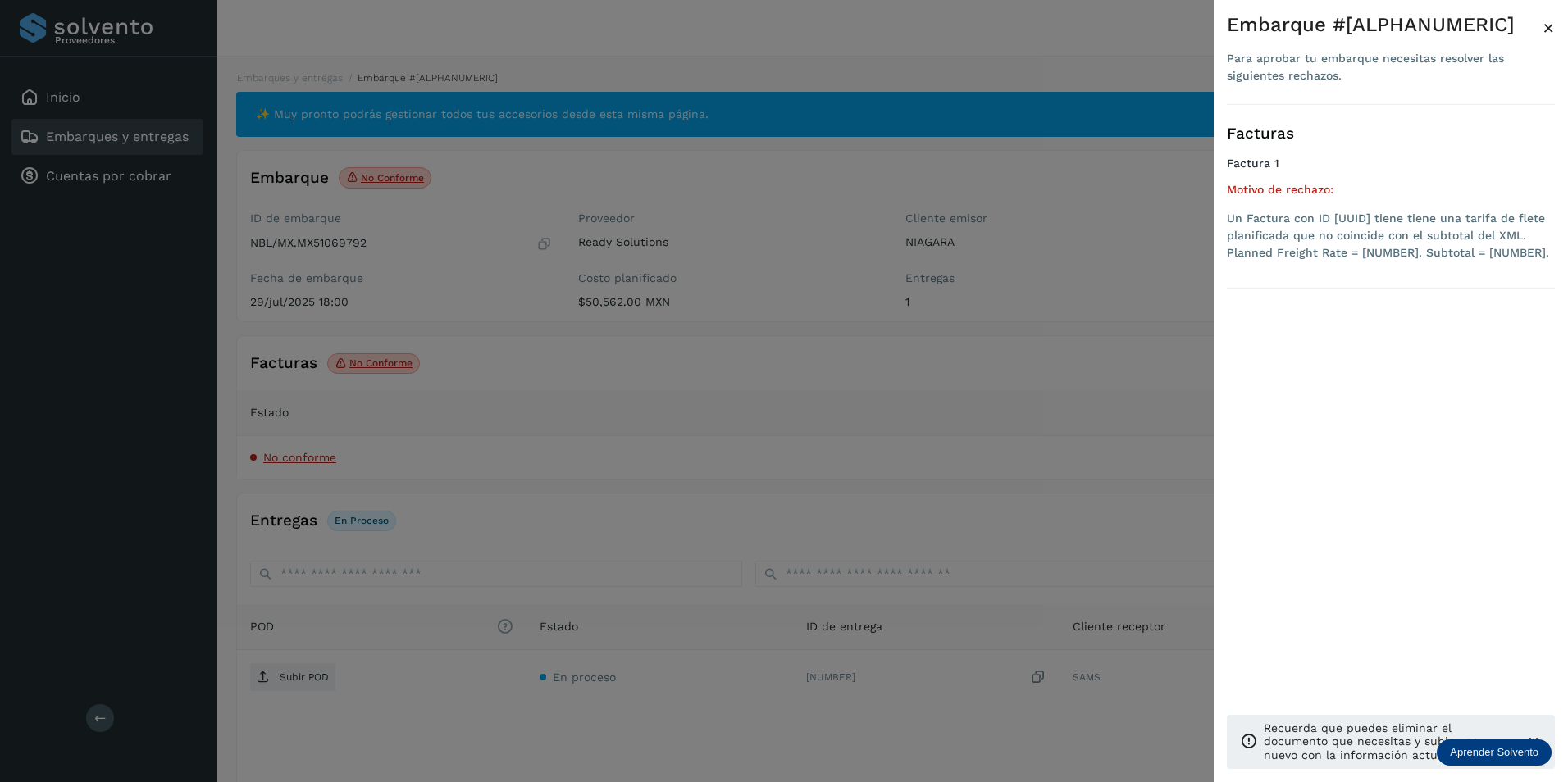 click on "Facturas Factura 1 Motivo de rechazo: Un Factura con ID 7a6e235f-0419-4ebc-bd5d-0b6a2e828f98 tiene tiene una tarifa de flete planificada que no coincide con el subtotal del XML. Planned Freight Rate = 50562. Subtotal = 52062." at bounding box center (1391, 197) 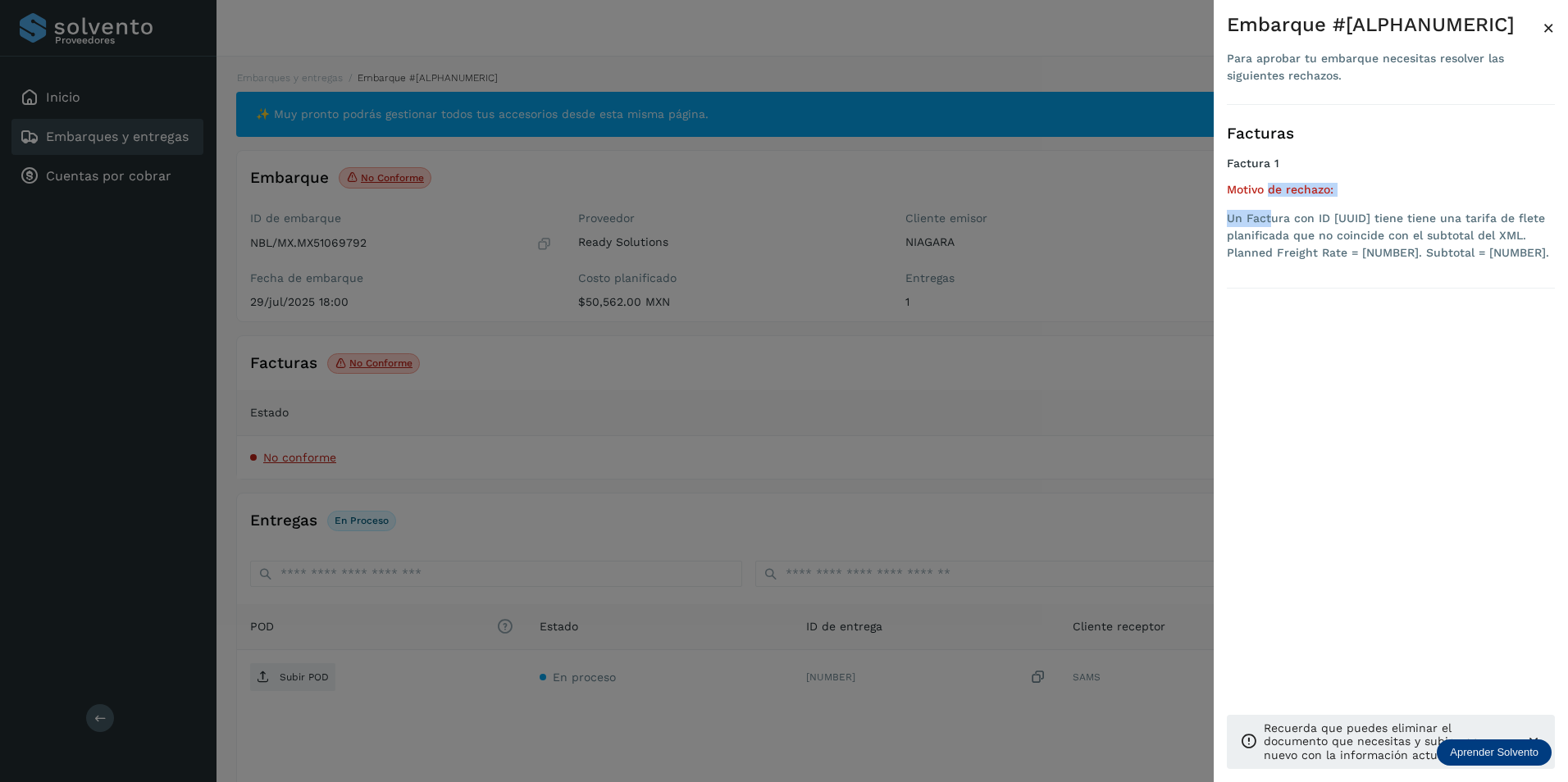 click on "Motivo de rechazo: Un Factura con ID 7a6e235f-0419-4ebc-bd5d-0b6a2e828f98 tiene tiene una tarifa de flete planificada que no coincide con el subtotal del XML. Planned Freight Rate = 50562. Subtotal = 52062." at bounding box center (1391, 225) 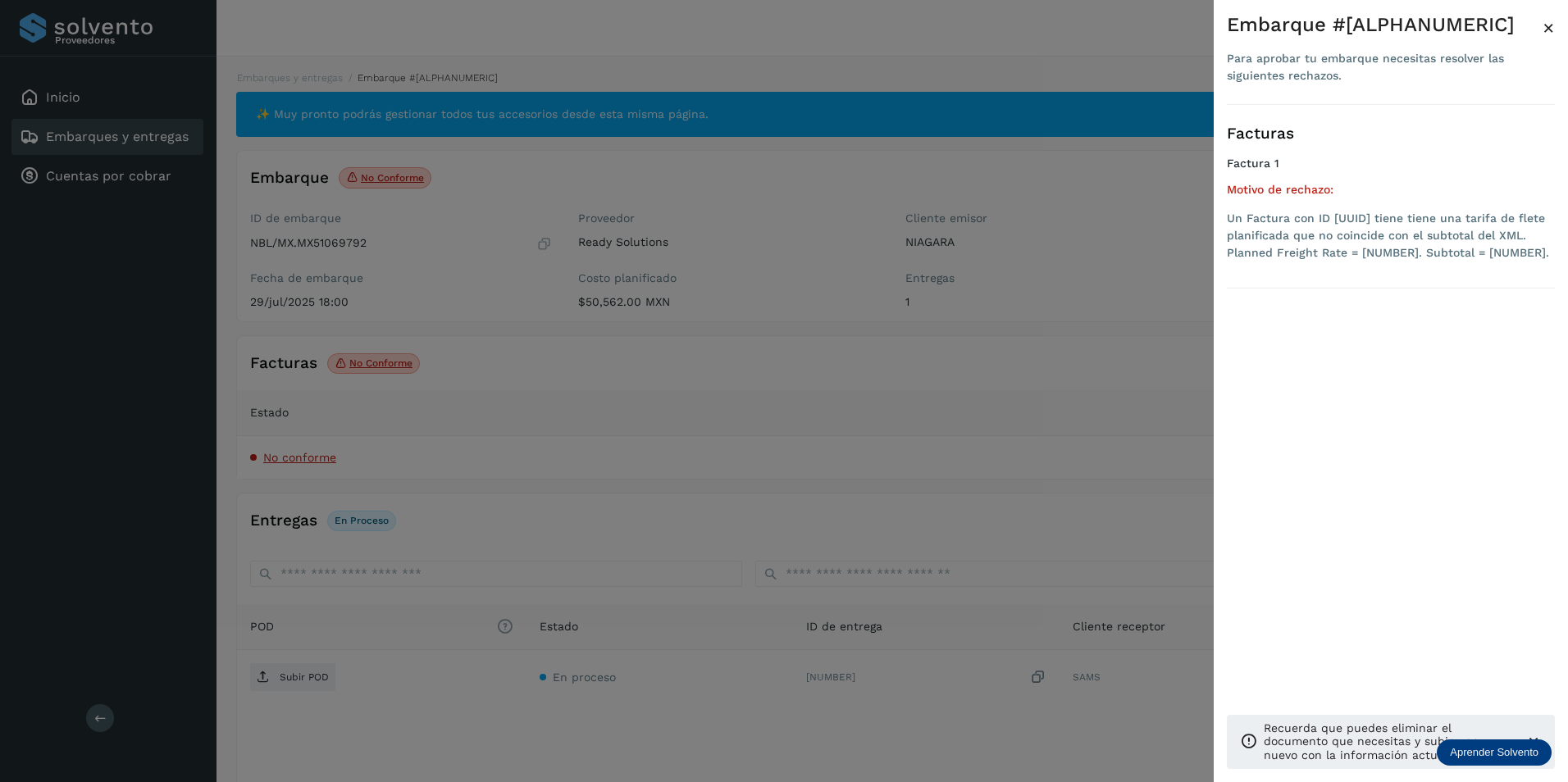 click on "Embarque #NBL/MX.MX51069792 Para aprobar tu embarque necesitas resolver las siguientes rechazos. ×" at bounding box center (1391, 59) 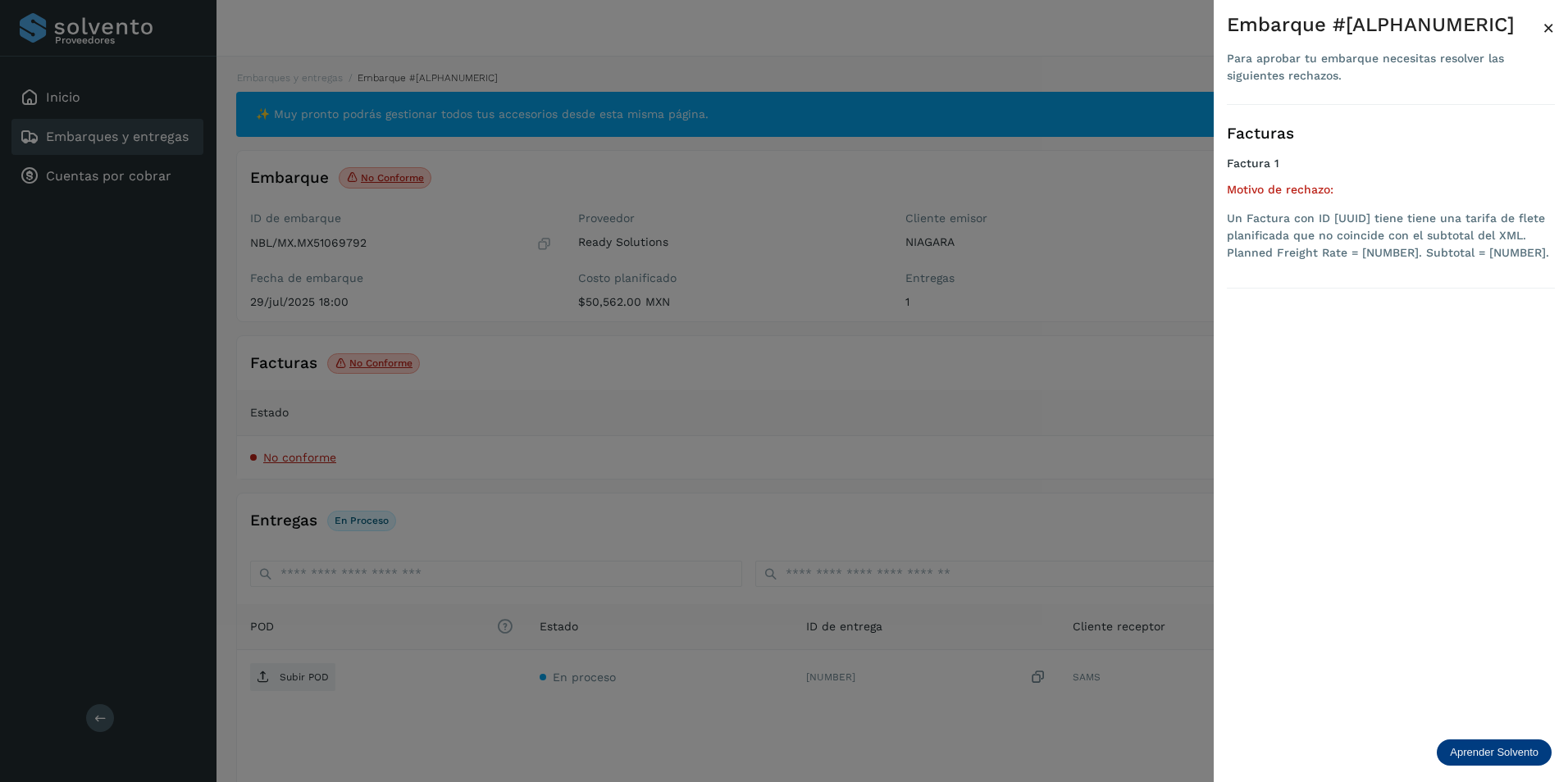 click at bounding box center (784, 391) 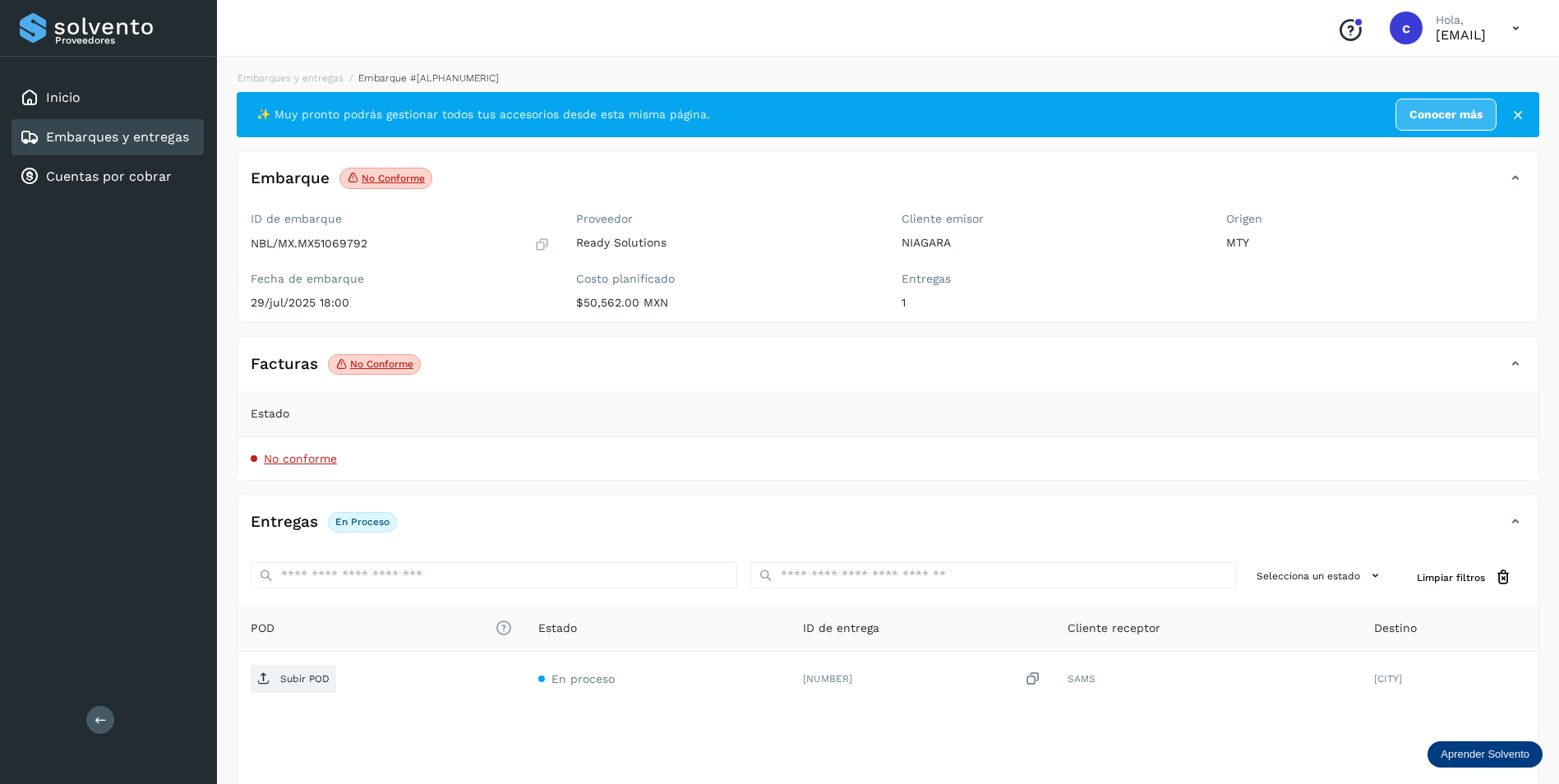 click at bounding box center (1515, 364) 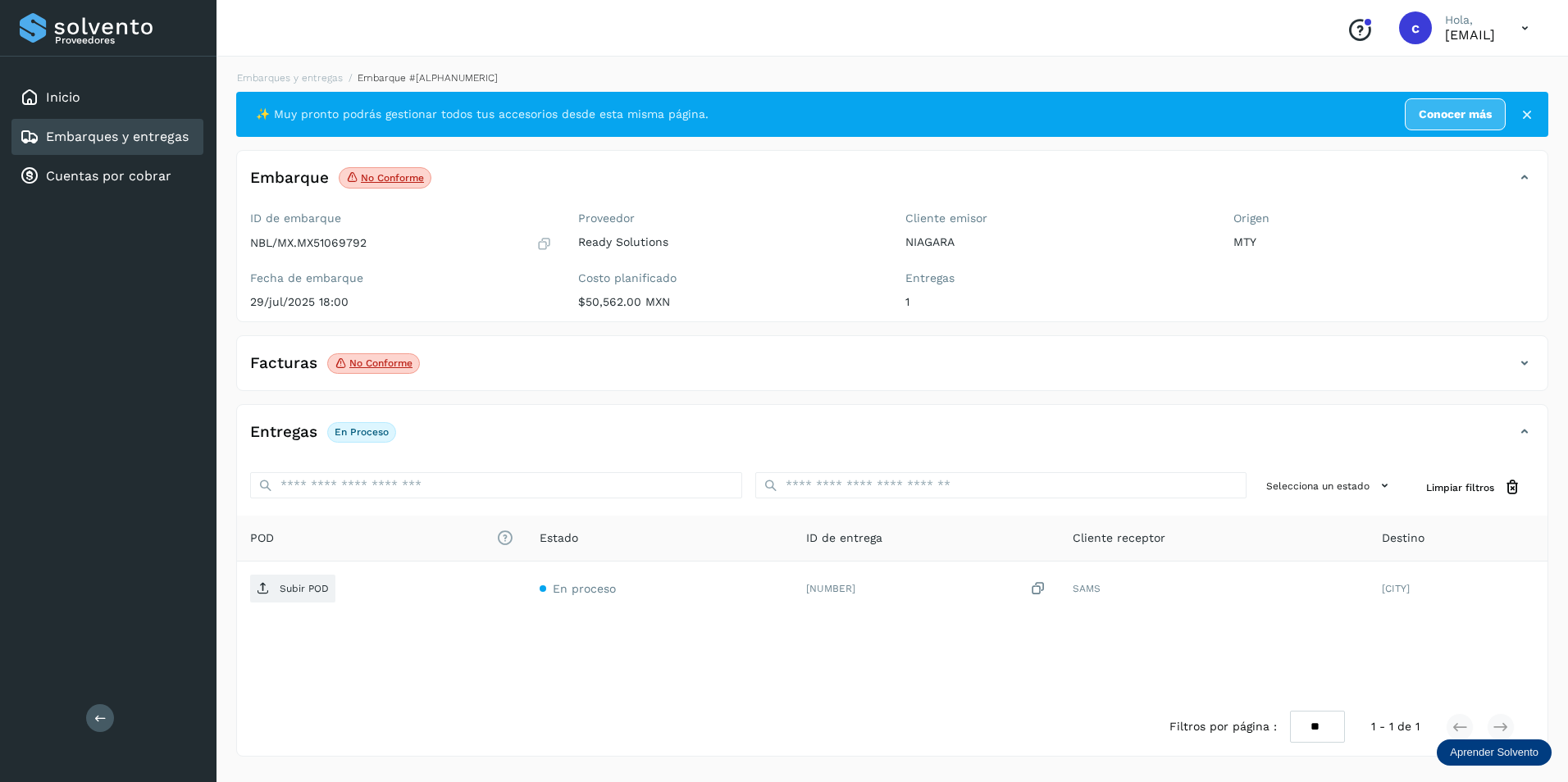 click on "No conforme" 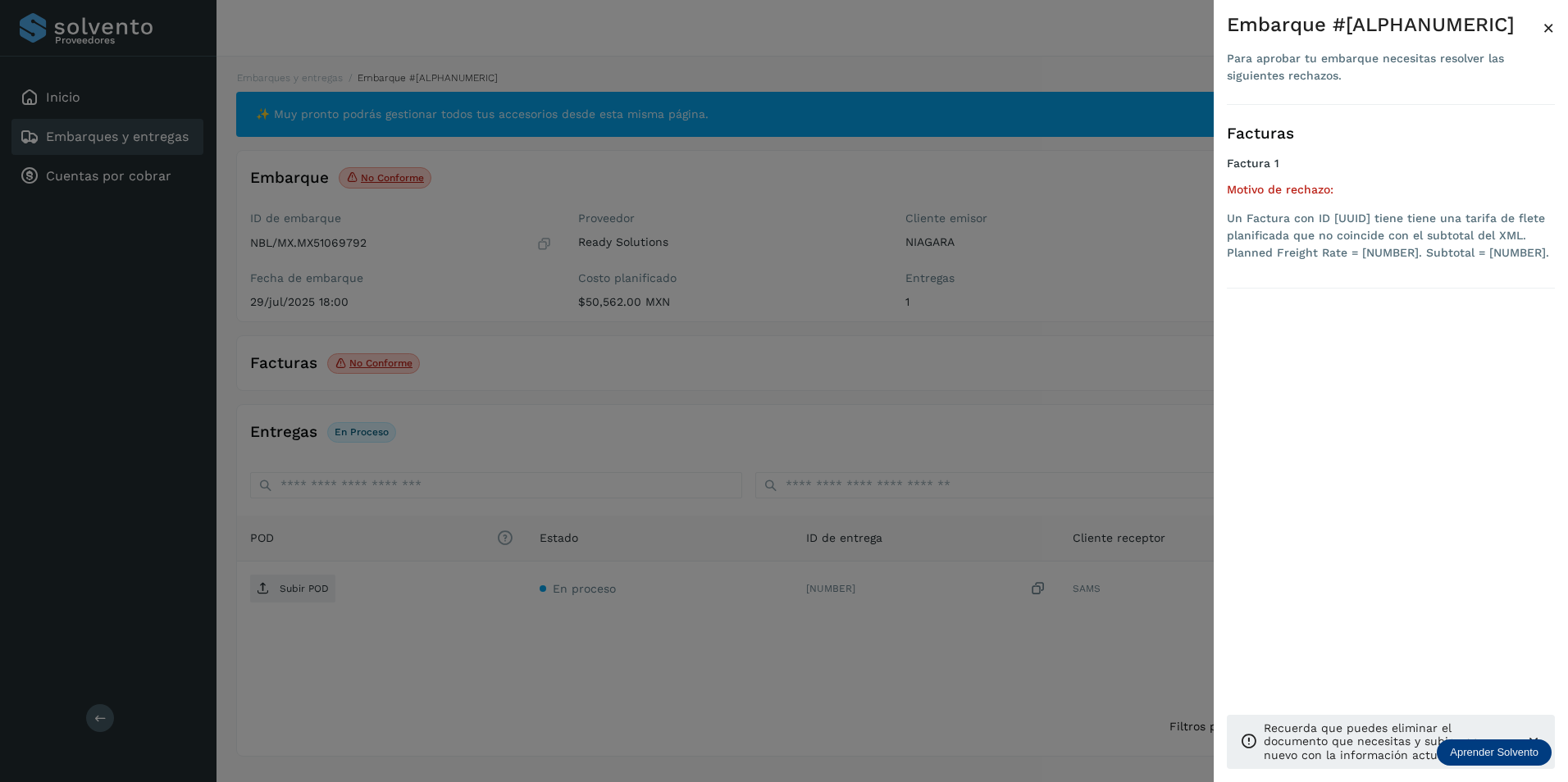 click on "×" at bounding box center (1548, 28) 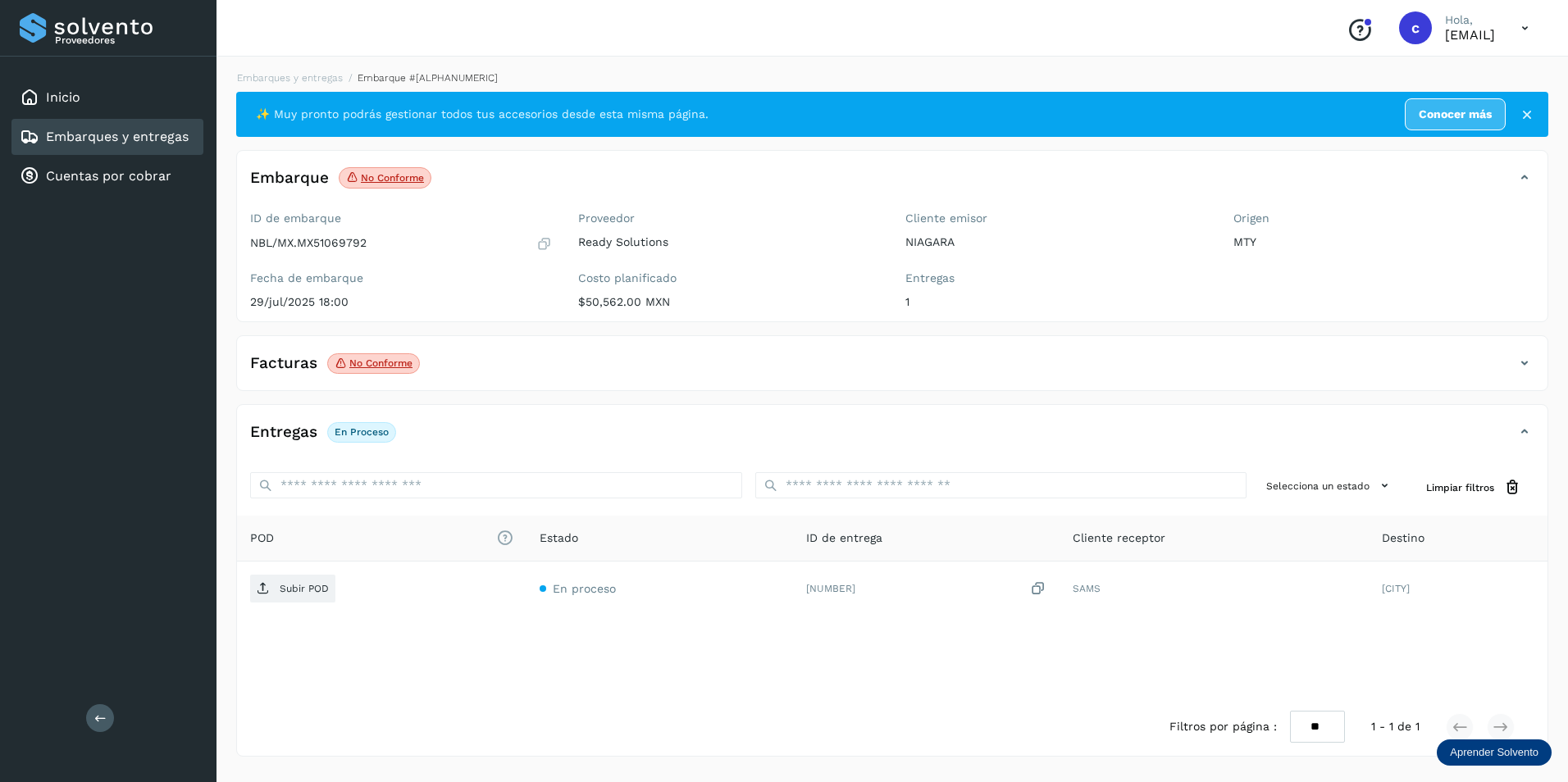 click on "No conforme" at bounding box center [373, 364] 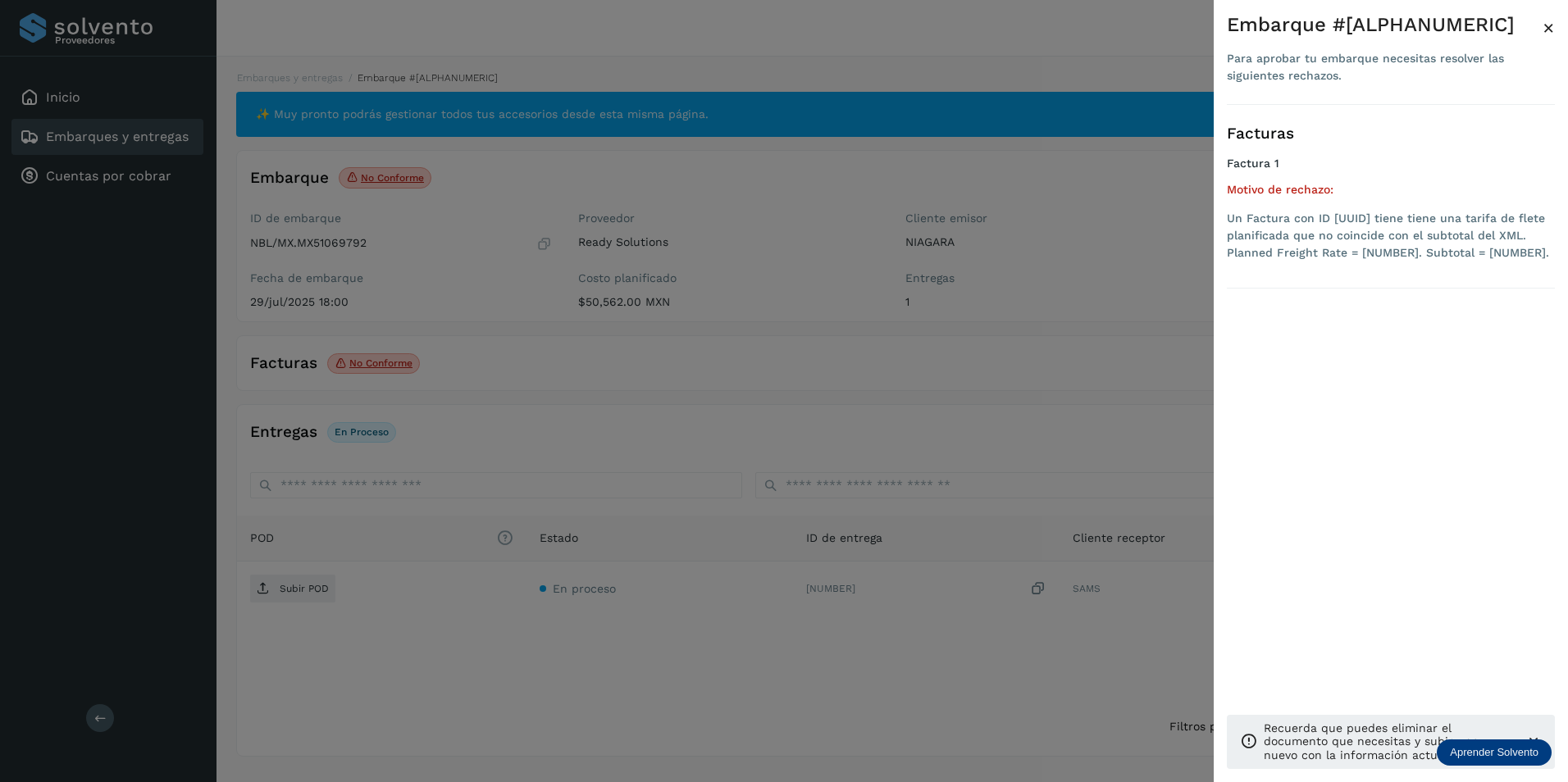 click on "×" at bounding box center [1548, 28] 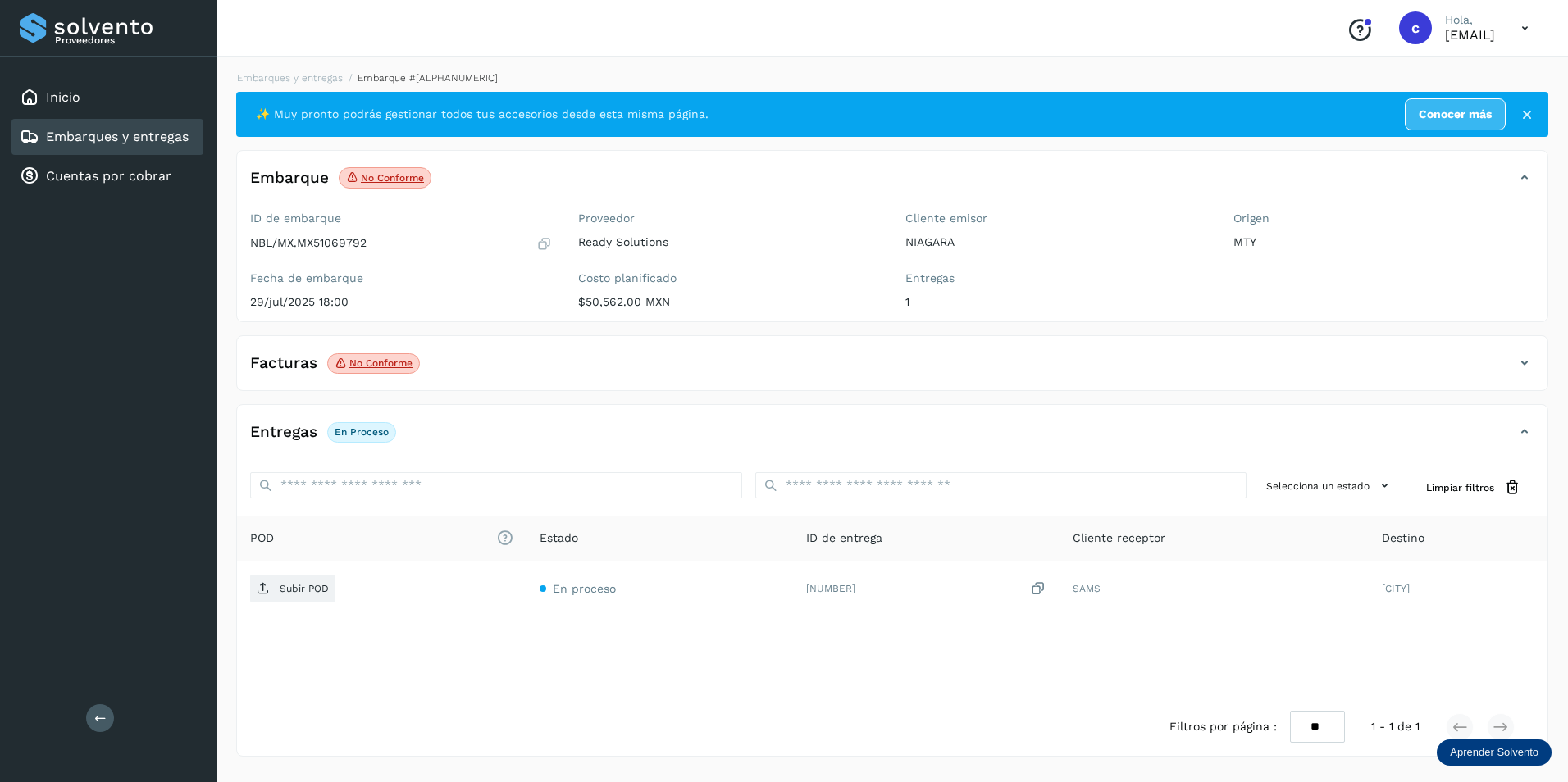 click at bounding box center (1525, 178) 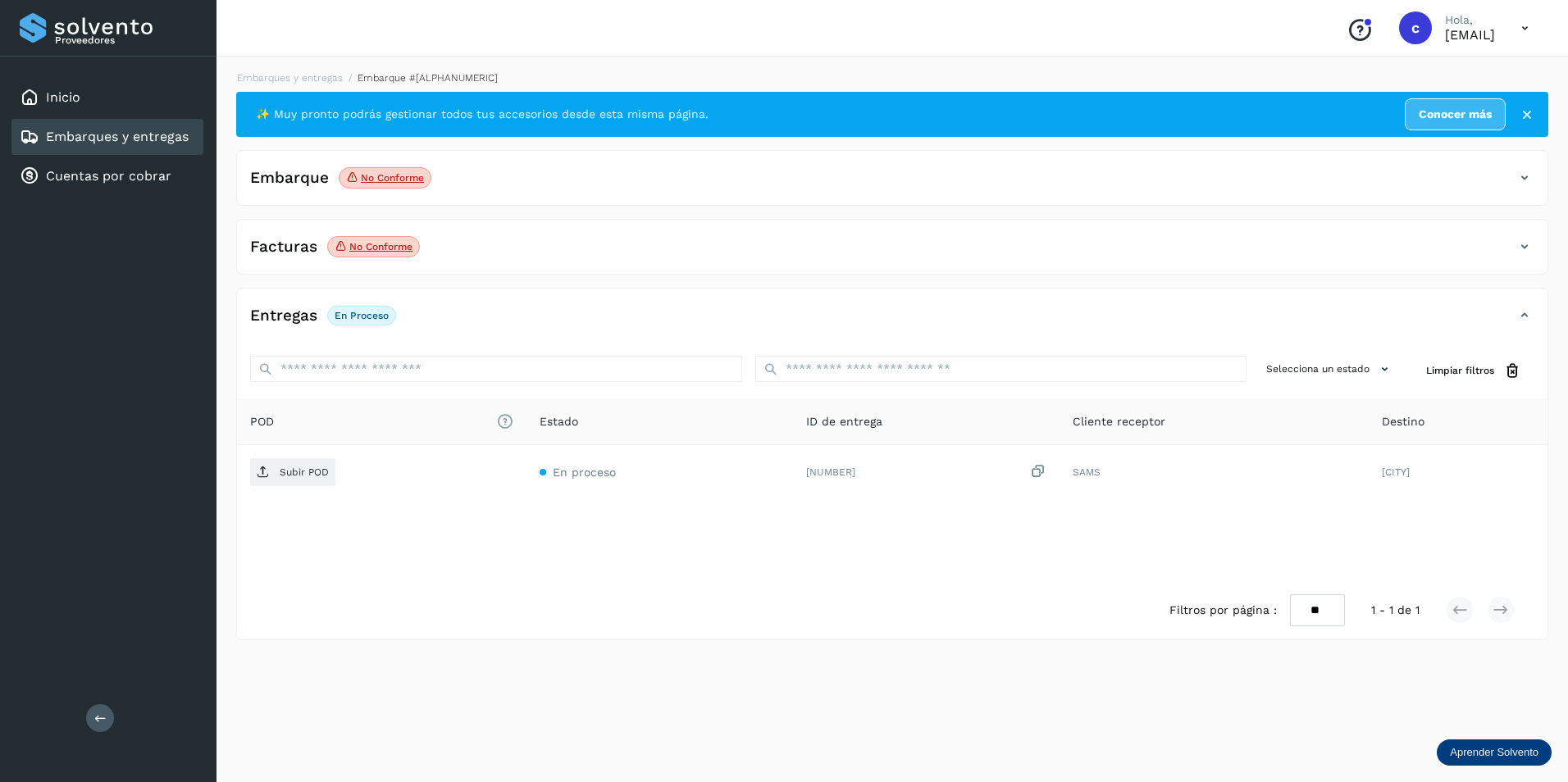 click at bounding box center (1525, 178) 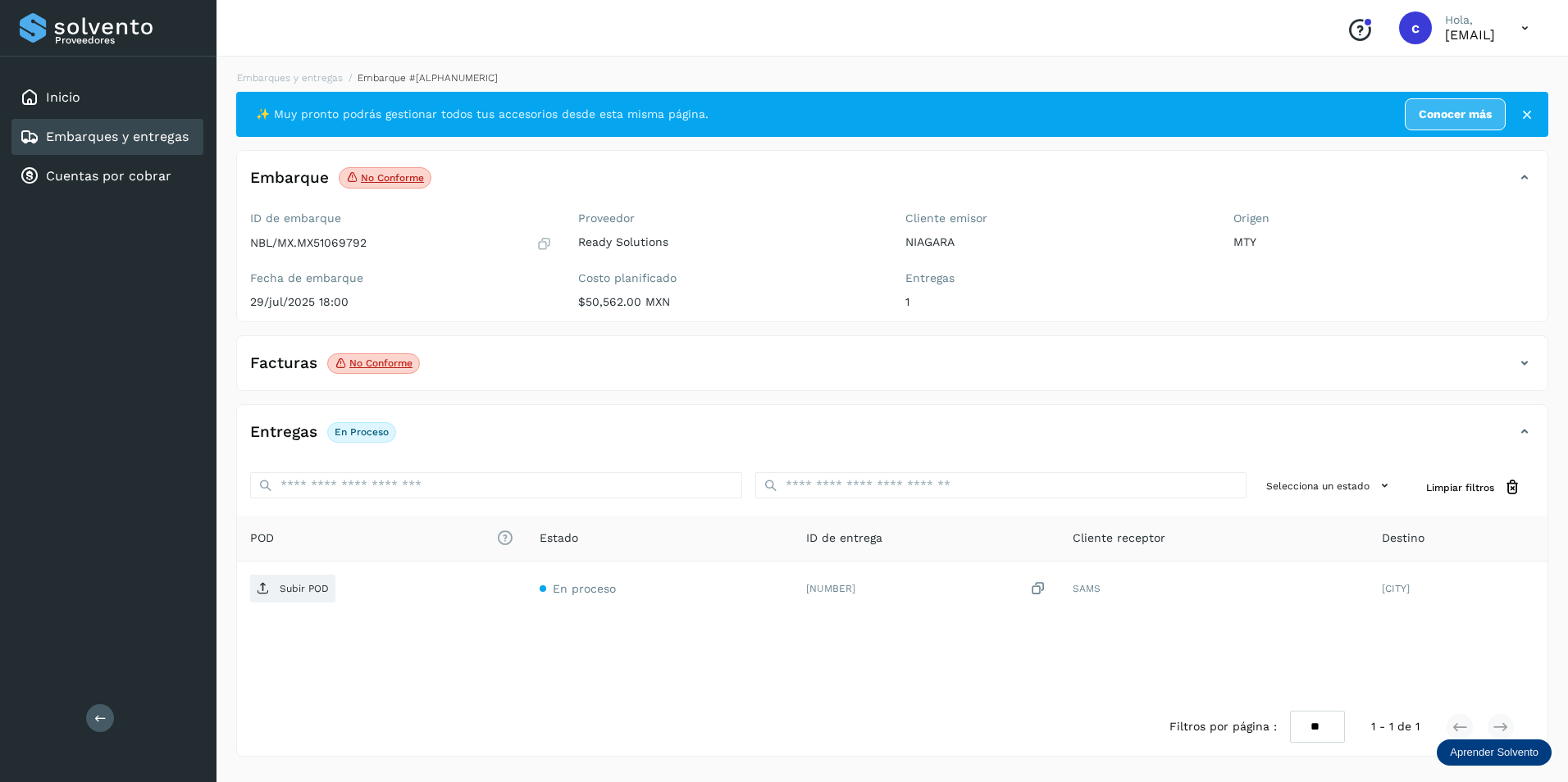 click at bounding box center [1525, 363] 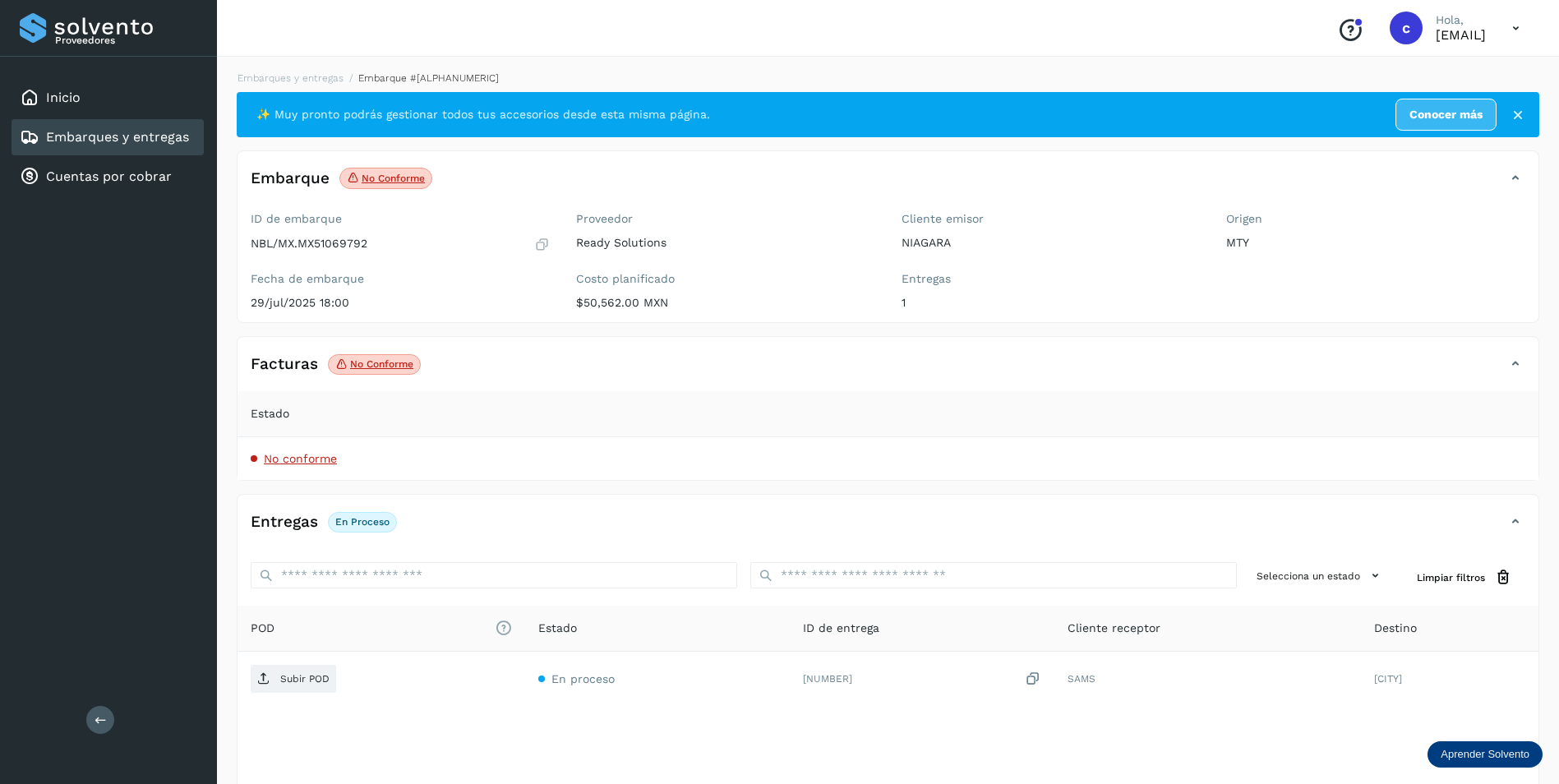 drag, startPoint x: 353, startPoint y: 370, endPoint x: 851, endPoint y: 410, distance: 499.6038 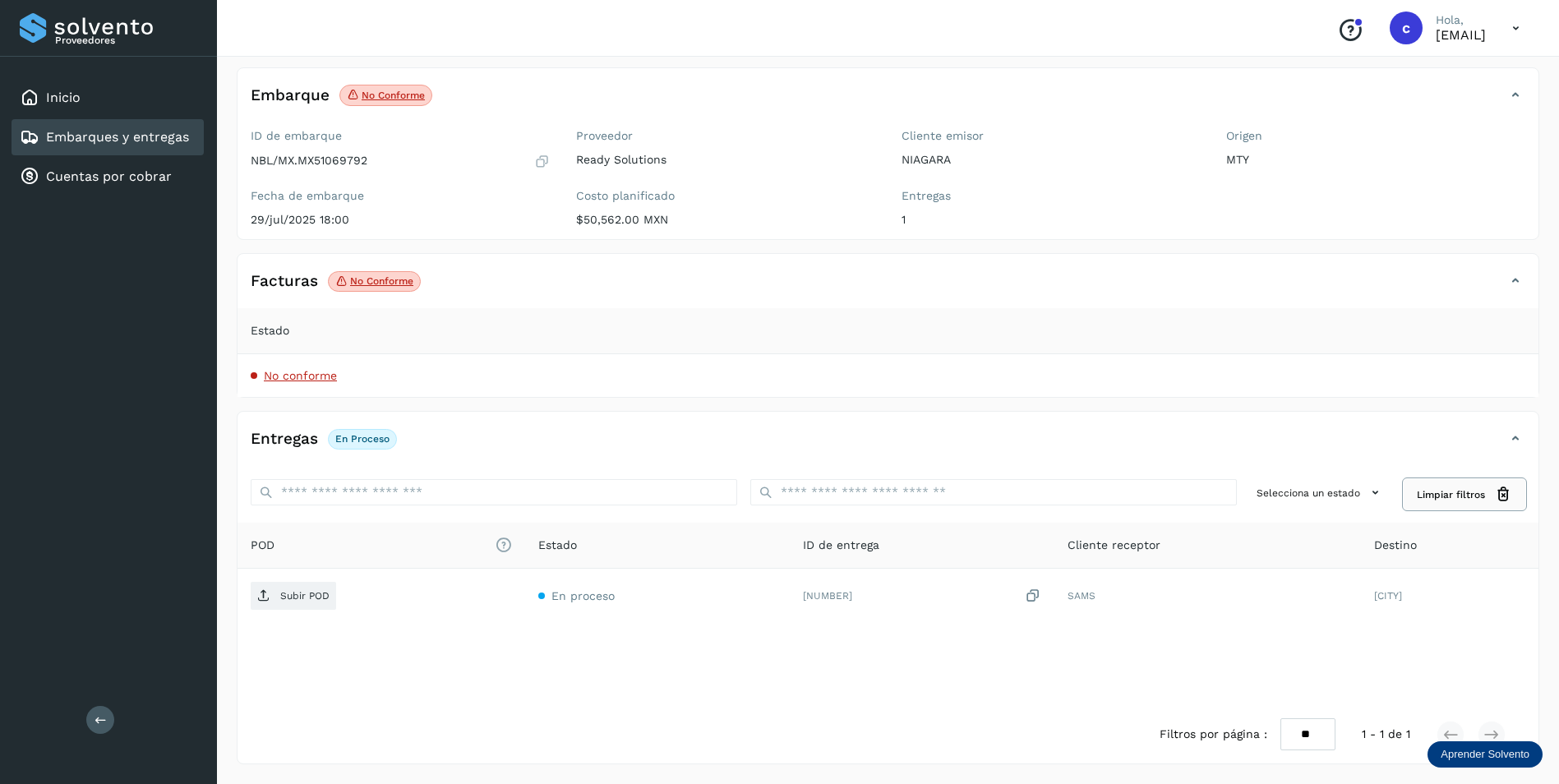 click on "Limpiar filtros" at bounding box center (1464, 494) 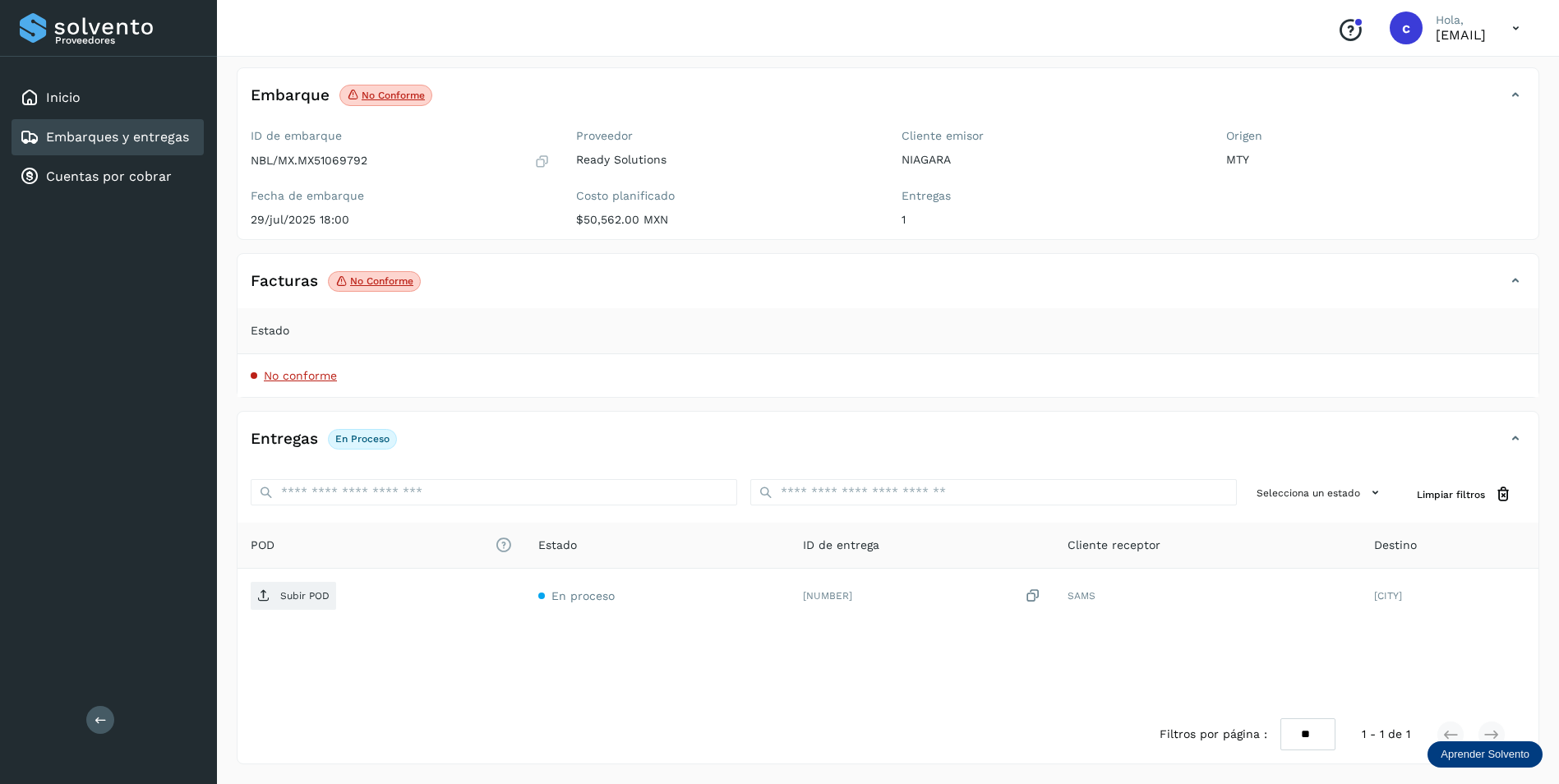 click on "No conforme" at bounding box center (300, 376) 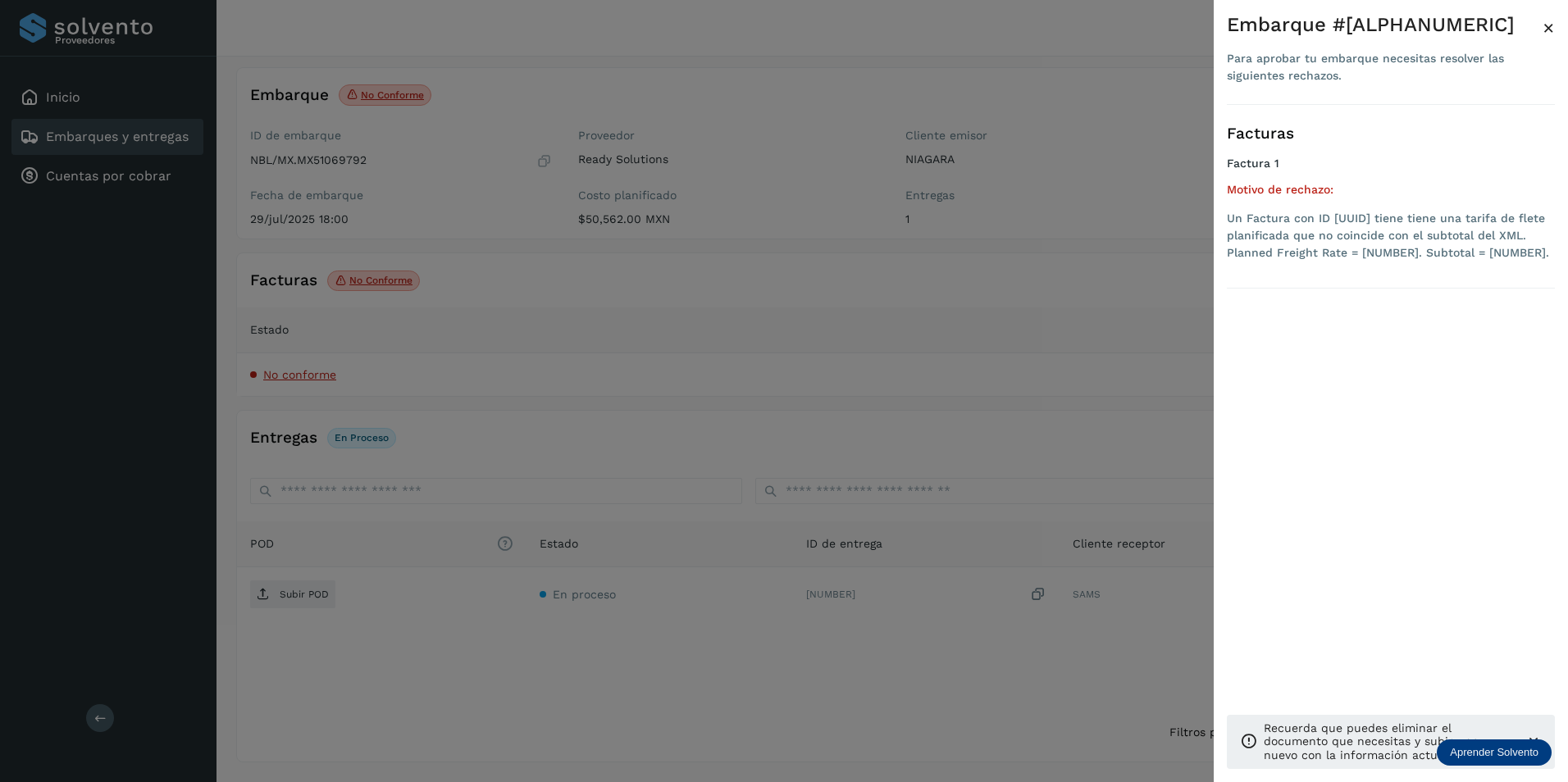 click on "Un Factura con ID 7a6e235f-0419-4ebc-bd5d-0b6a2e828f98 tiene tiene una tarifa de flete planificada que no coincide con el subtotal del XML. Planned Freight Rate = 50562. Subtotal = 52062." 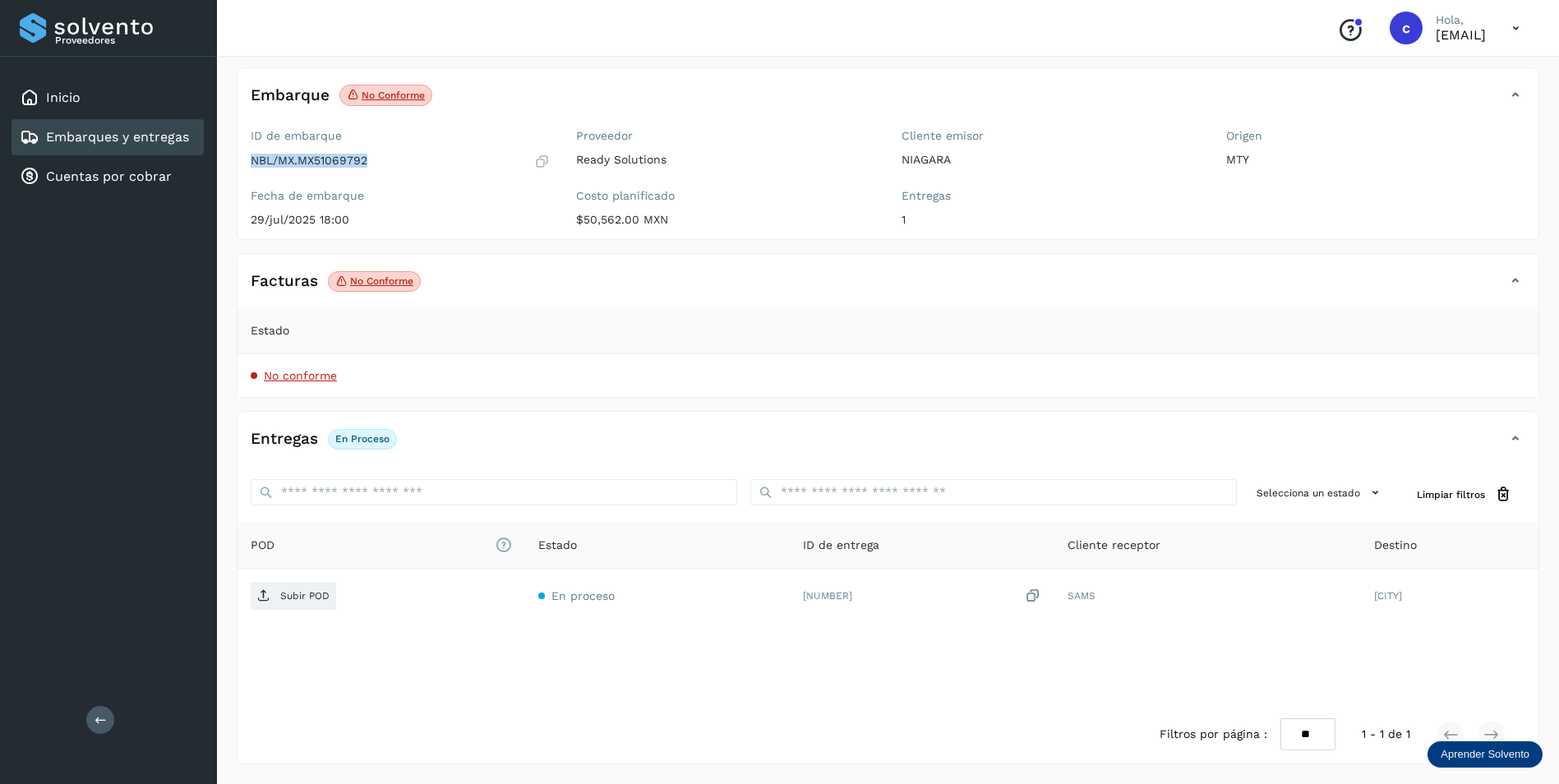 drag, startPoint x: 371, startPoint y: 161, endPoint x: 244, endPoint y: 162, distance: 127.00394 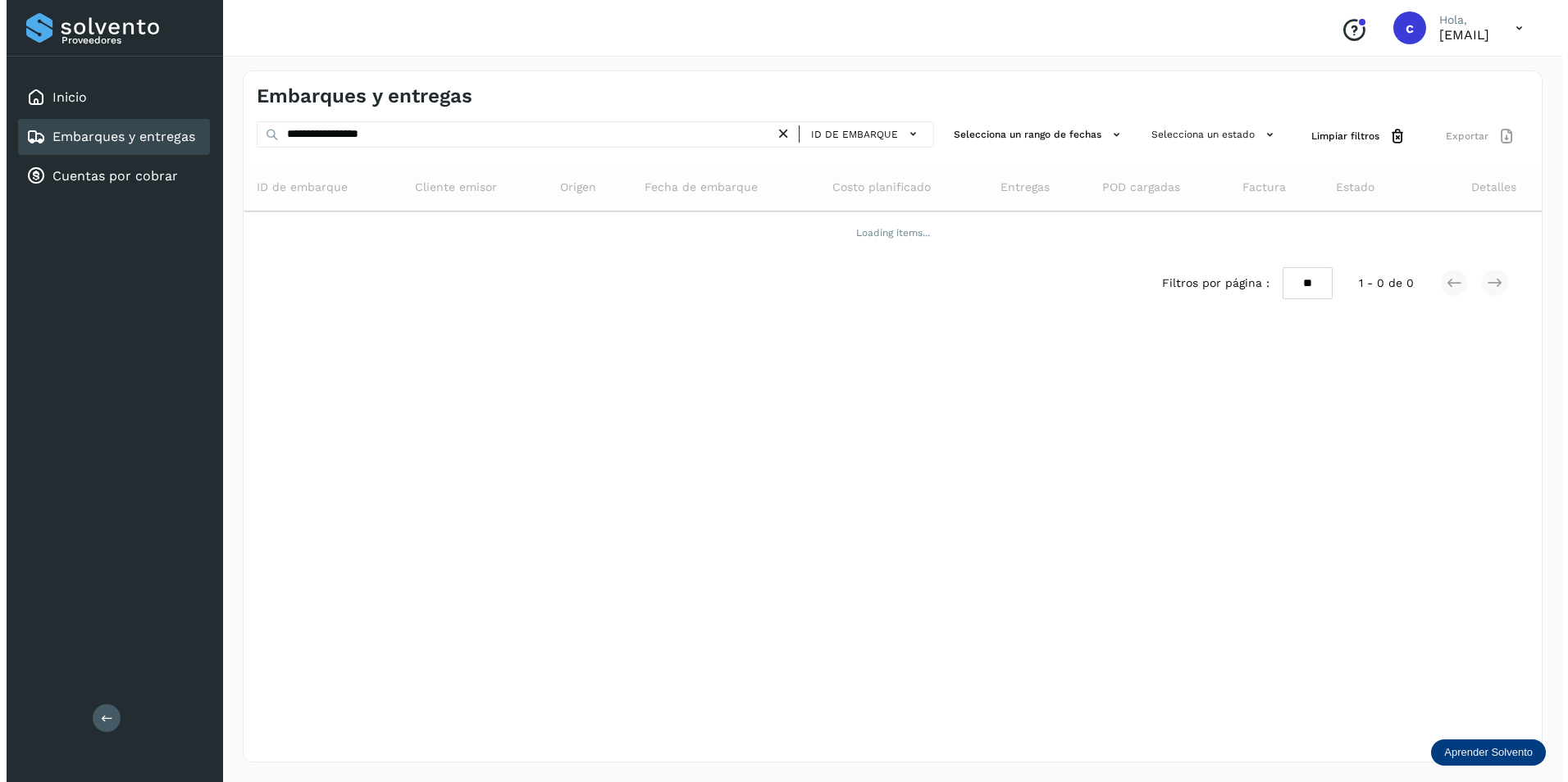 scroll, scrollTop: 0, scrollLeft: 0, axis: both 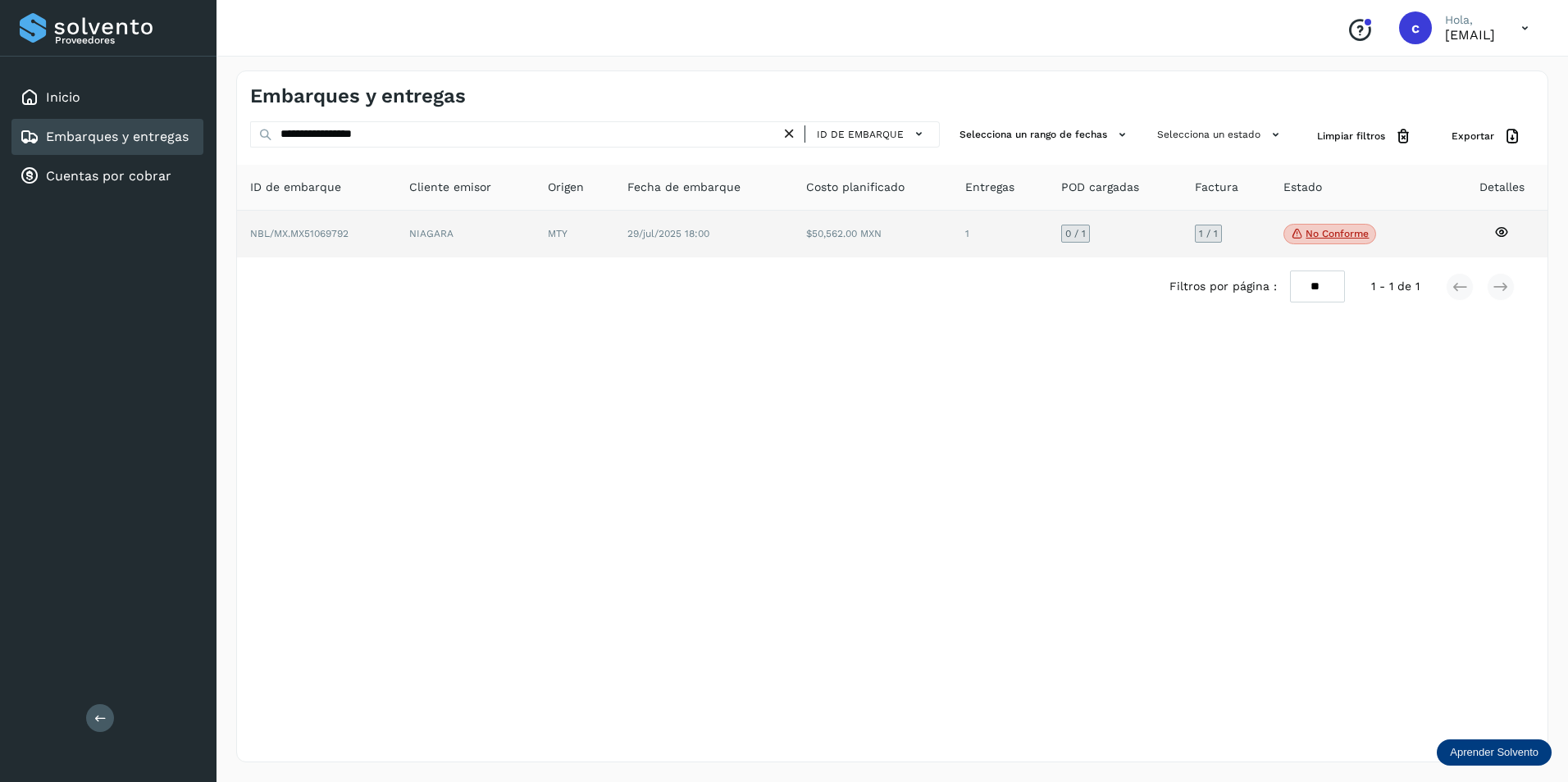 click 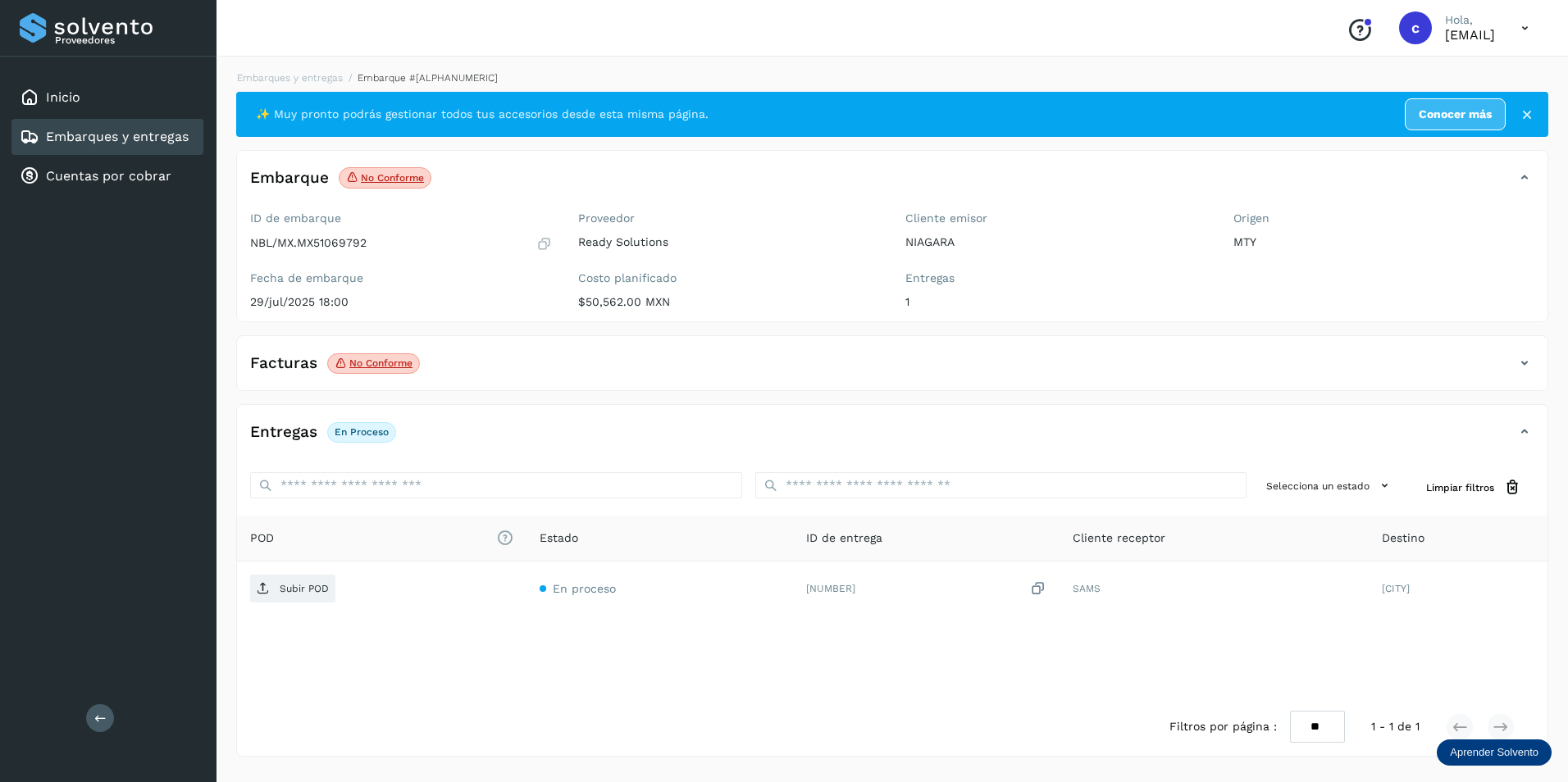 click on "Aprender Solvento" at bounding box center [1494, 752] 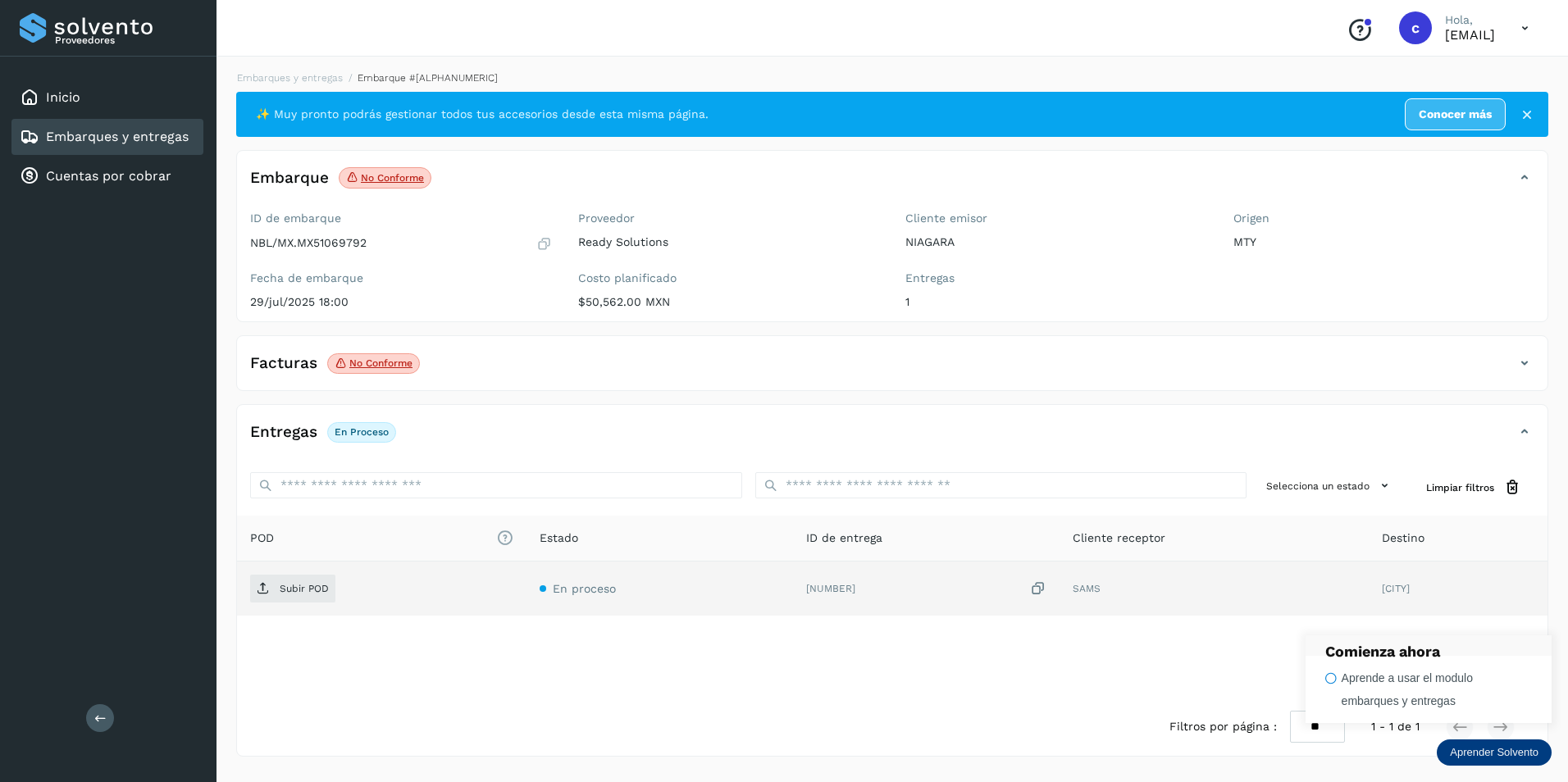 click on "SAMS" 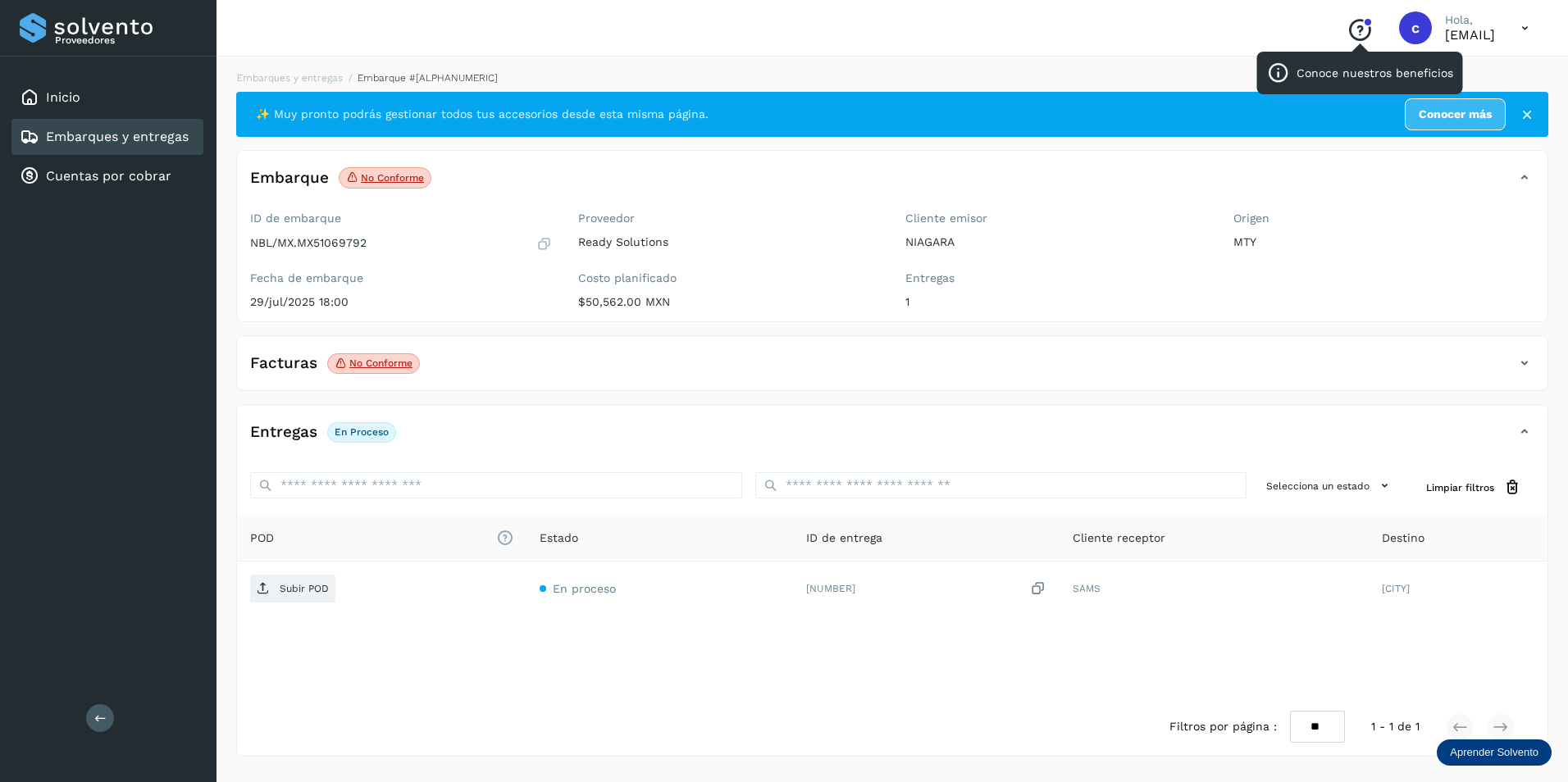 click on "Conoce nuestros beneficios" at bounding box center [1360, 30] 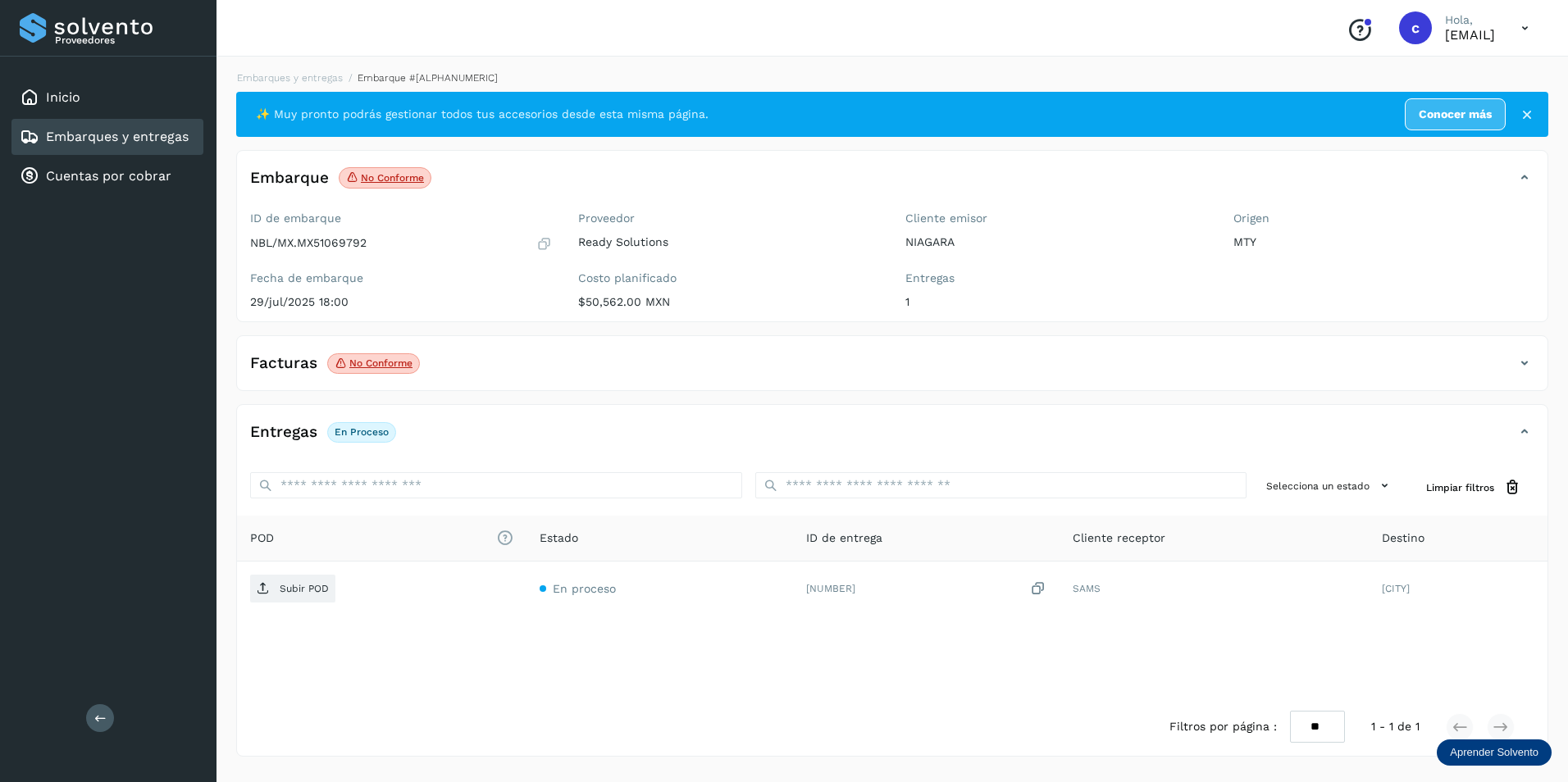 click on "c" at bounding box center (1415, 28) 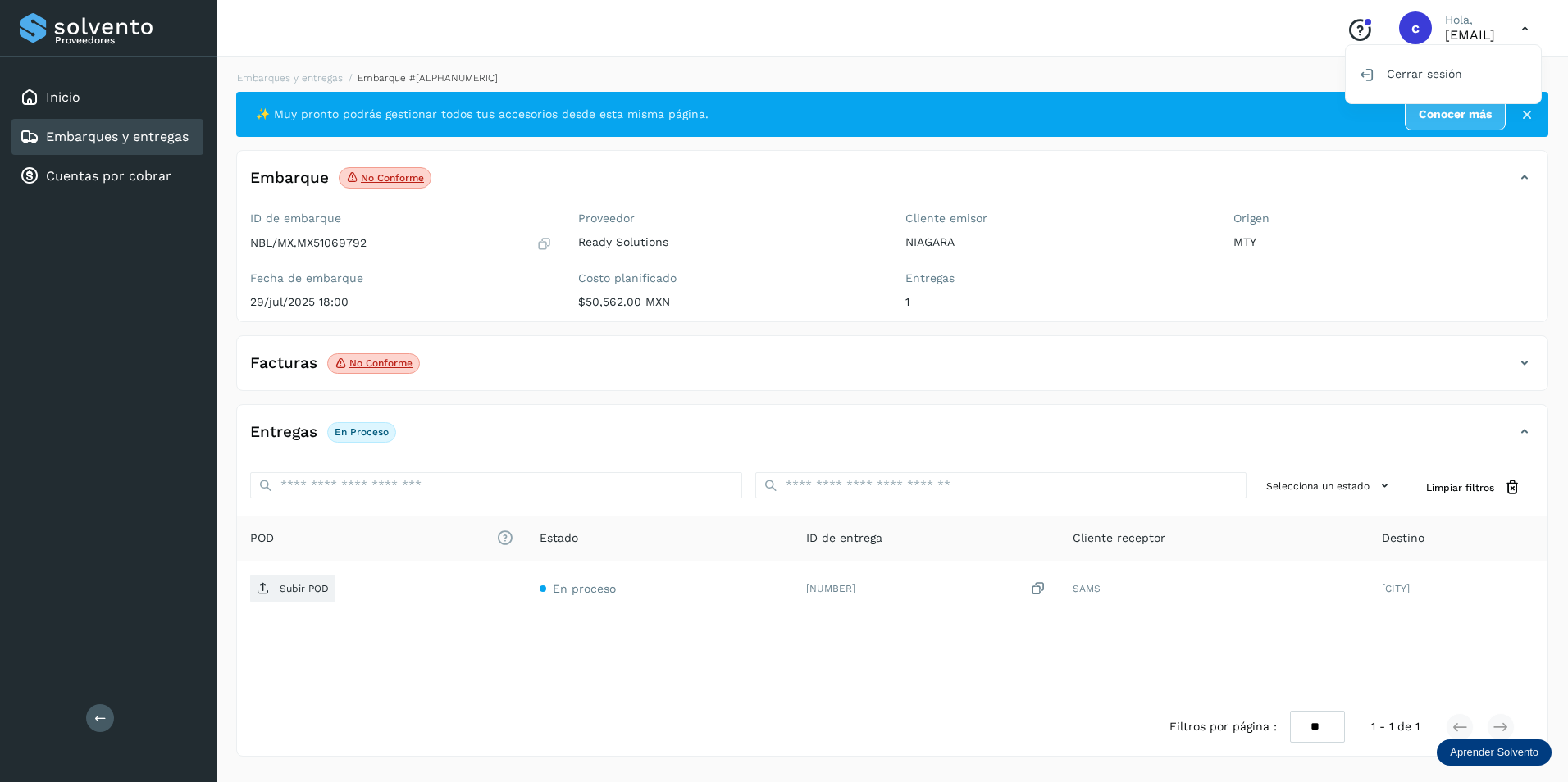 click at bounding box center [784, 391] 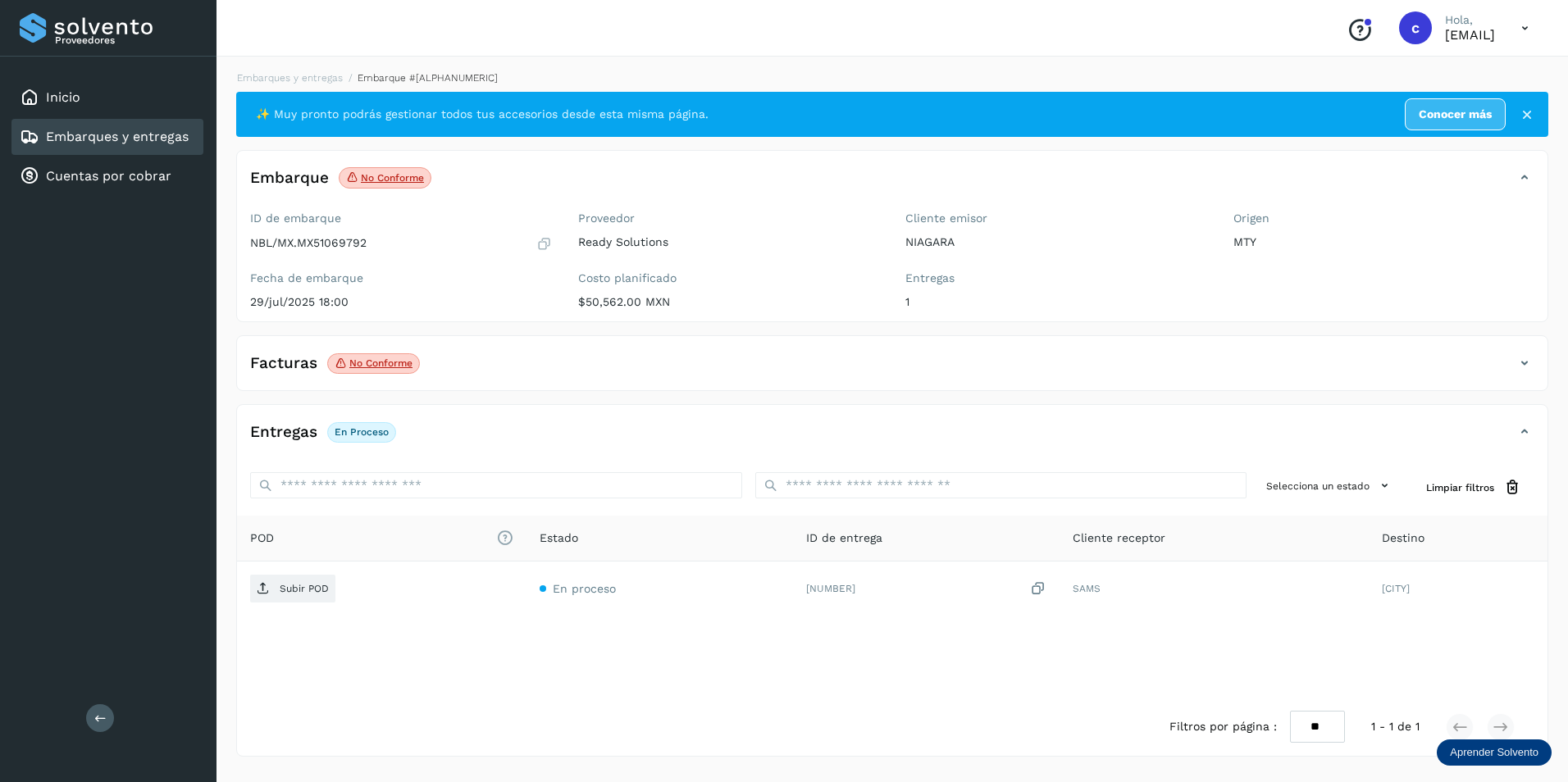 click on "No conforme" 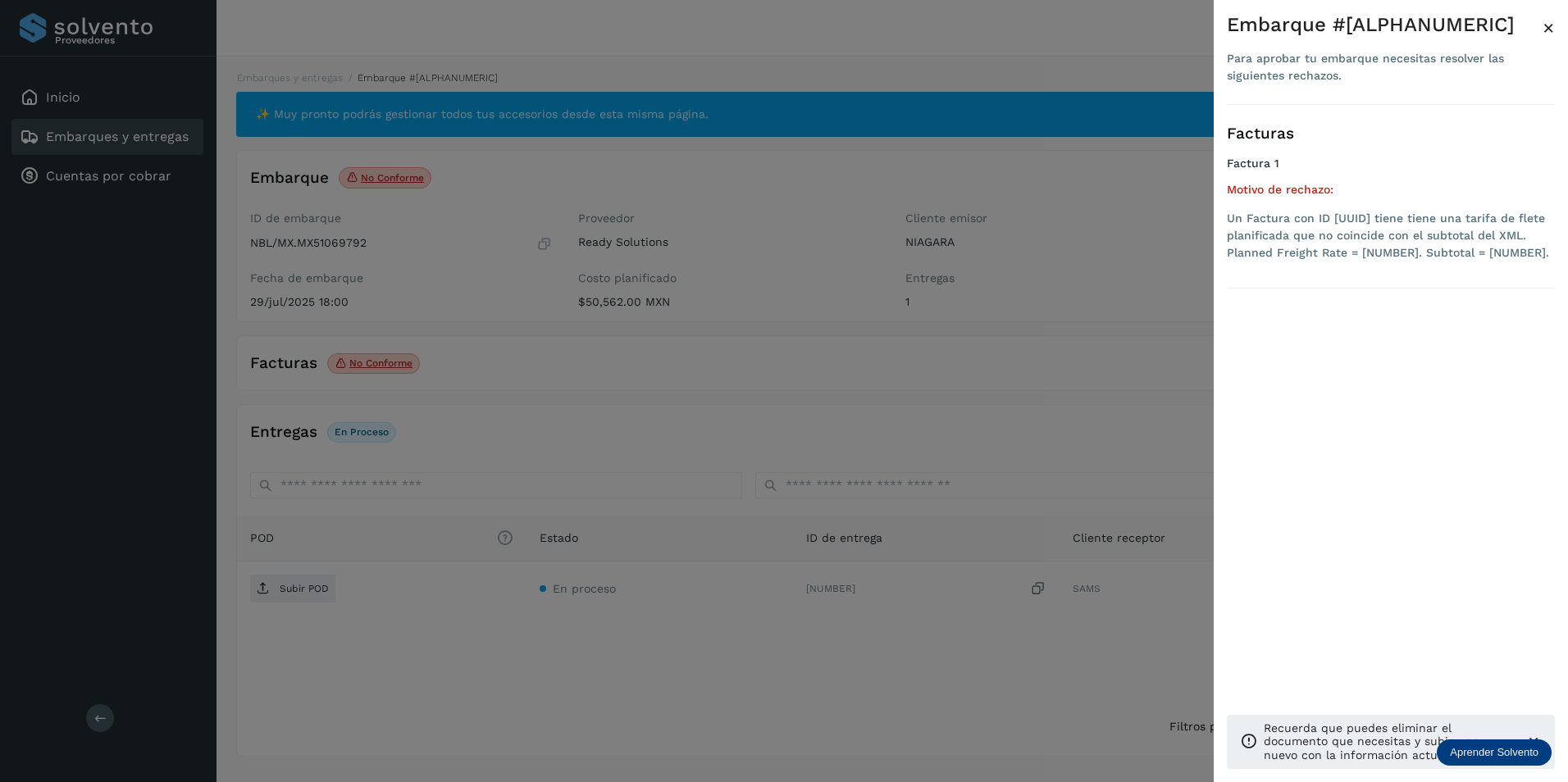 click on "Recuerda que puedes eliminar el documento que necesitas y subir uno nuevo con la información actualizada." 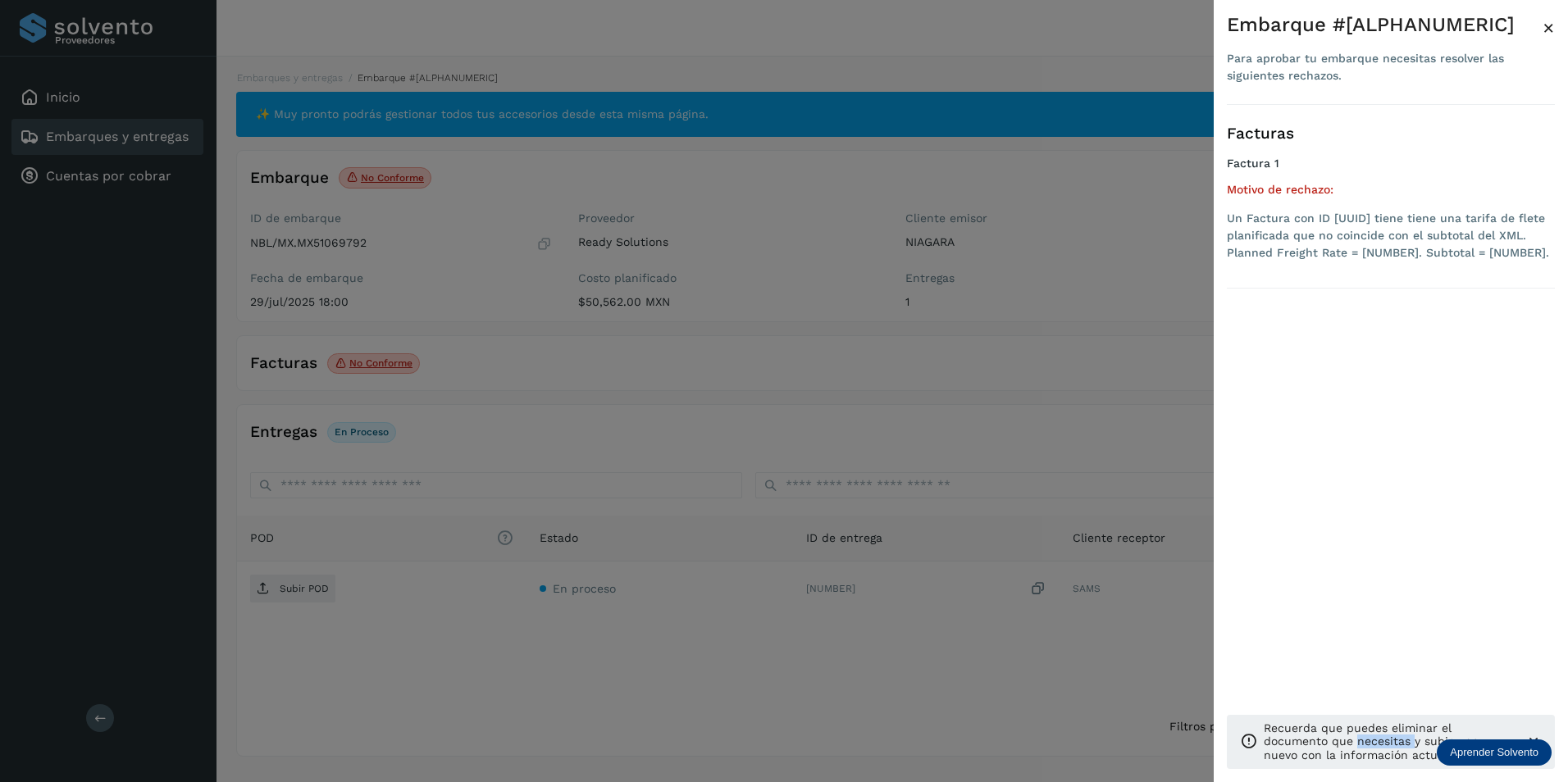 click on "Recuerda que puedes eliminar el documento que necesitas y subir uno nuevo con la información actualizada." 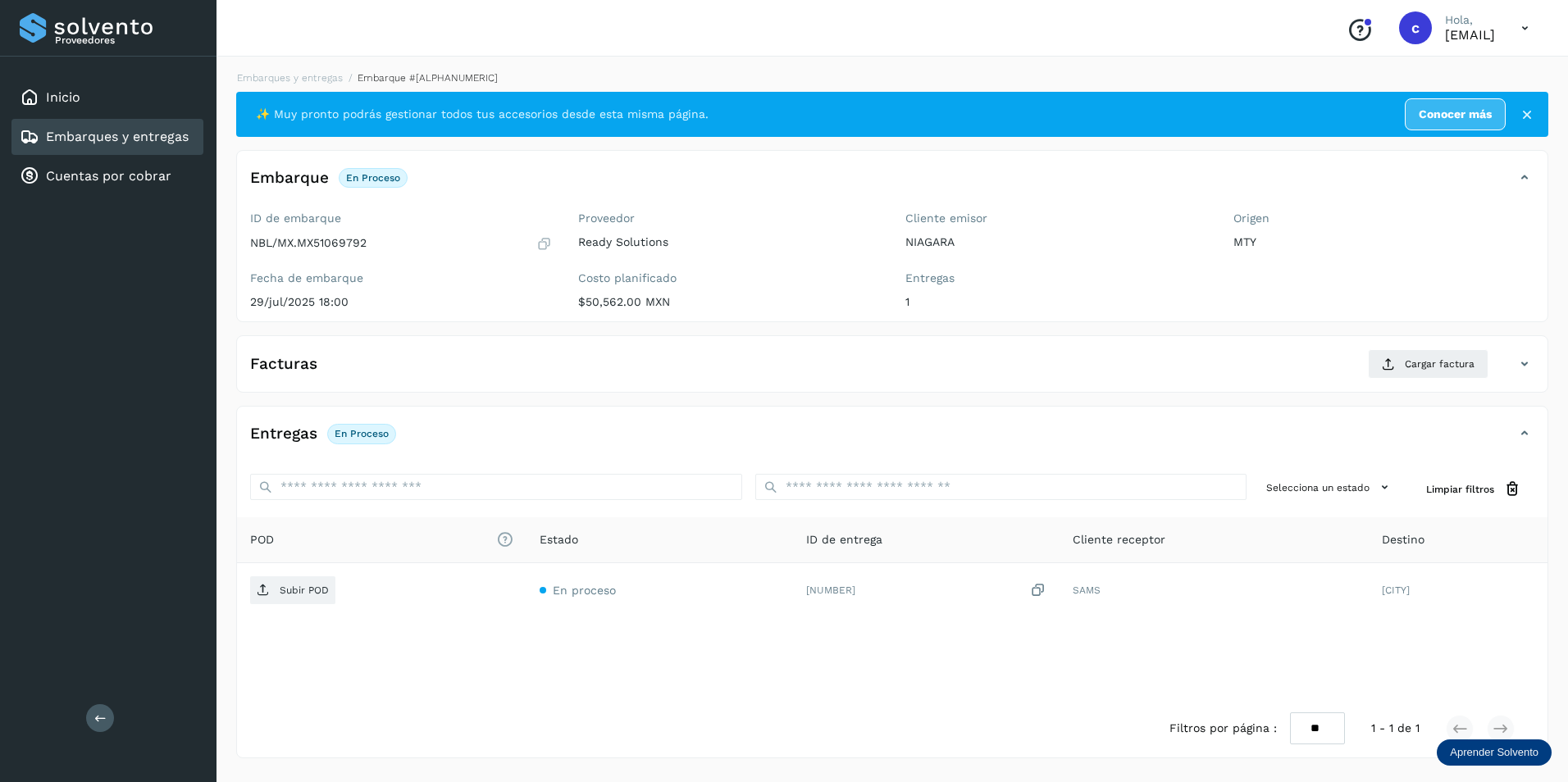 click on "Facturas Cargar factura" 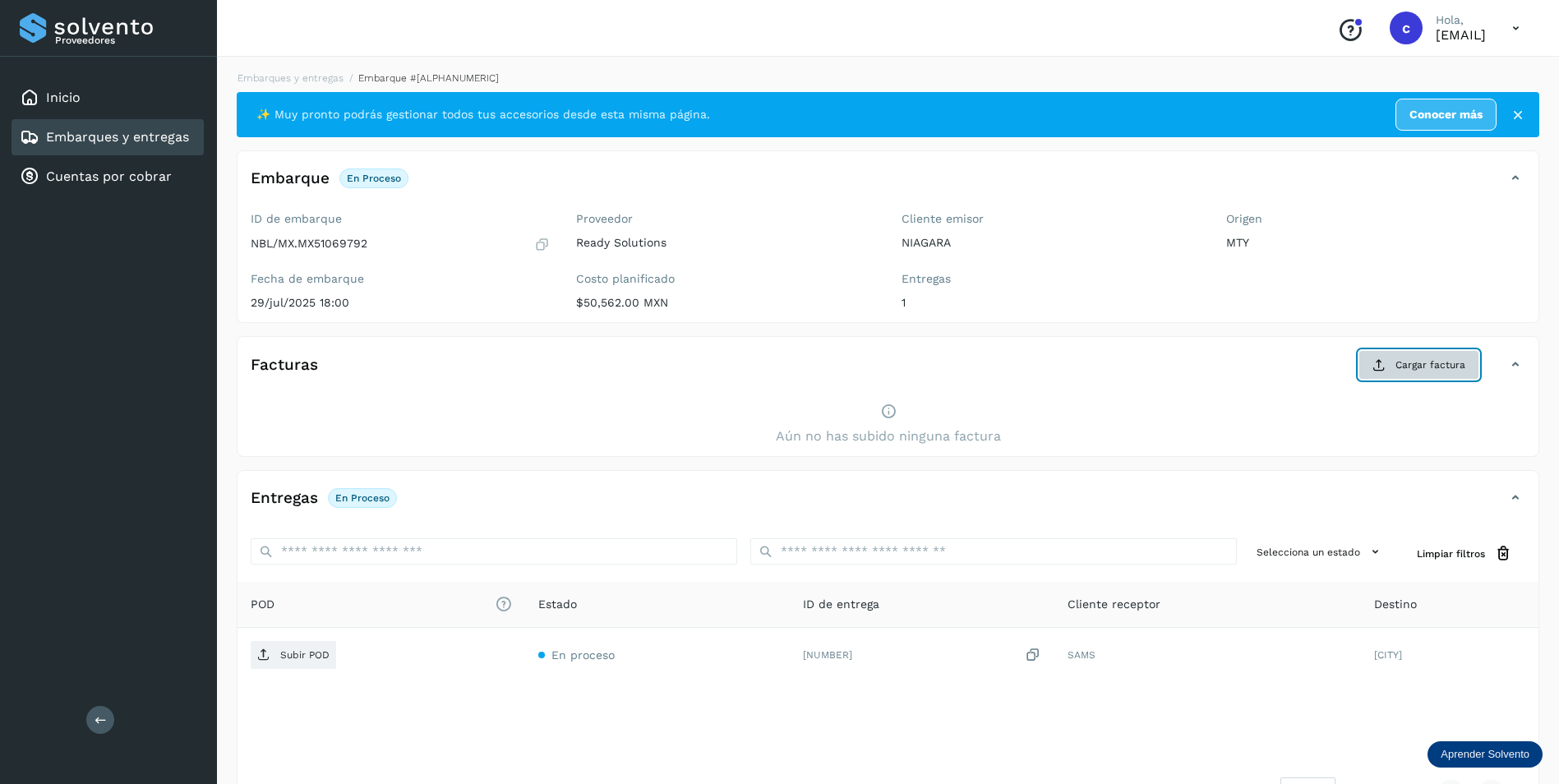 click on "Cargar factura" 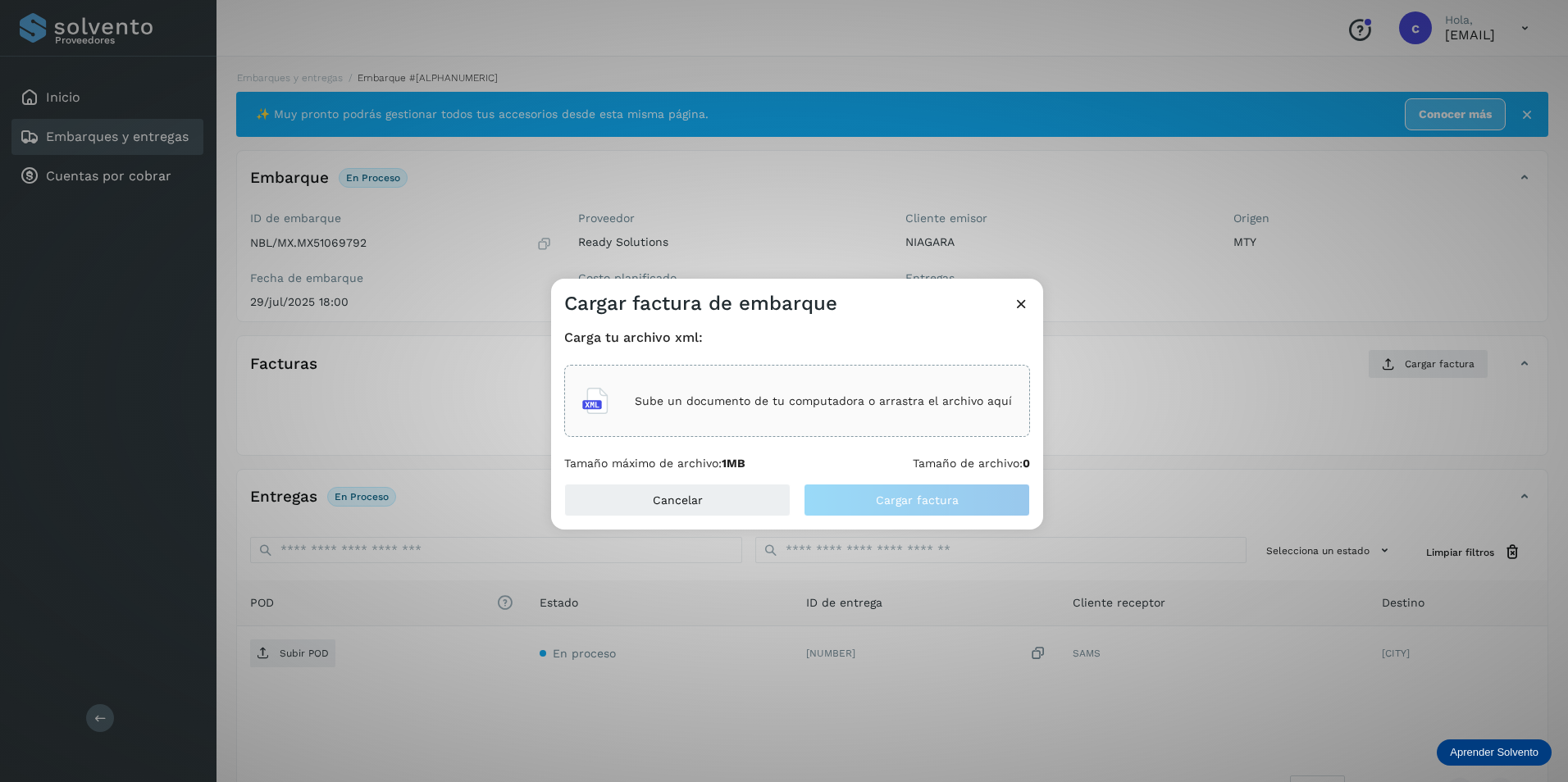 click on "Sube un documento de tu computadora o arrastra el archivo aquí" 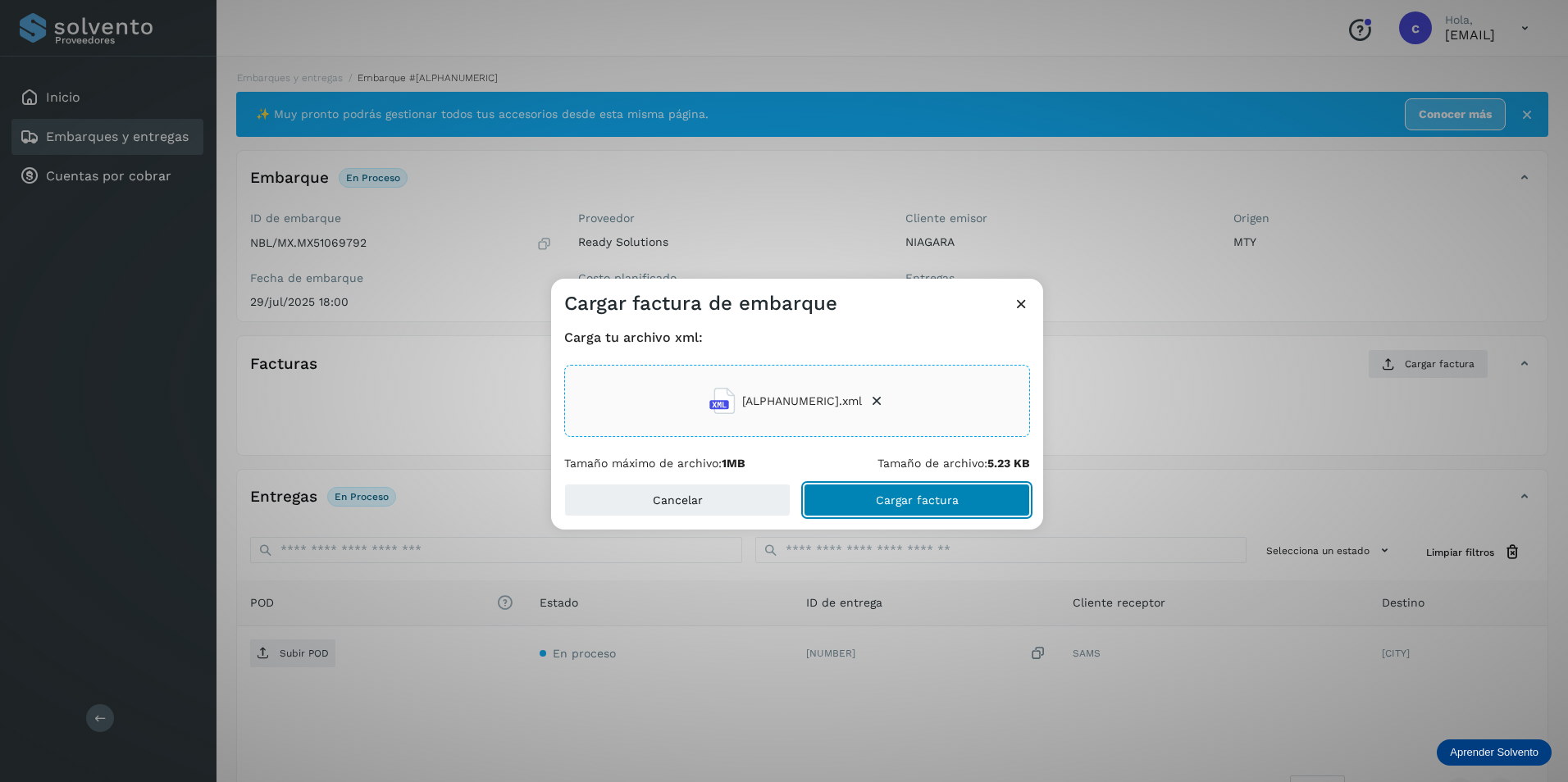 click on "Cargar factura" 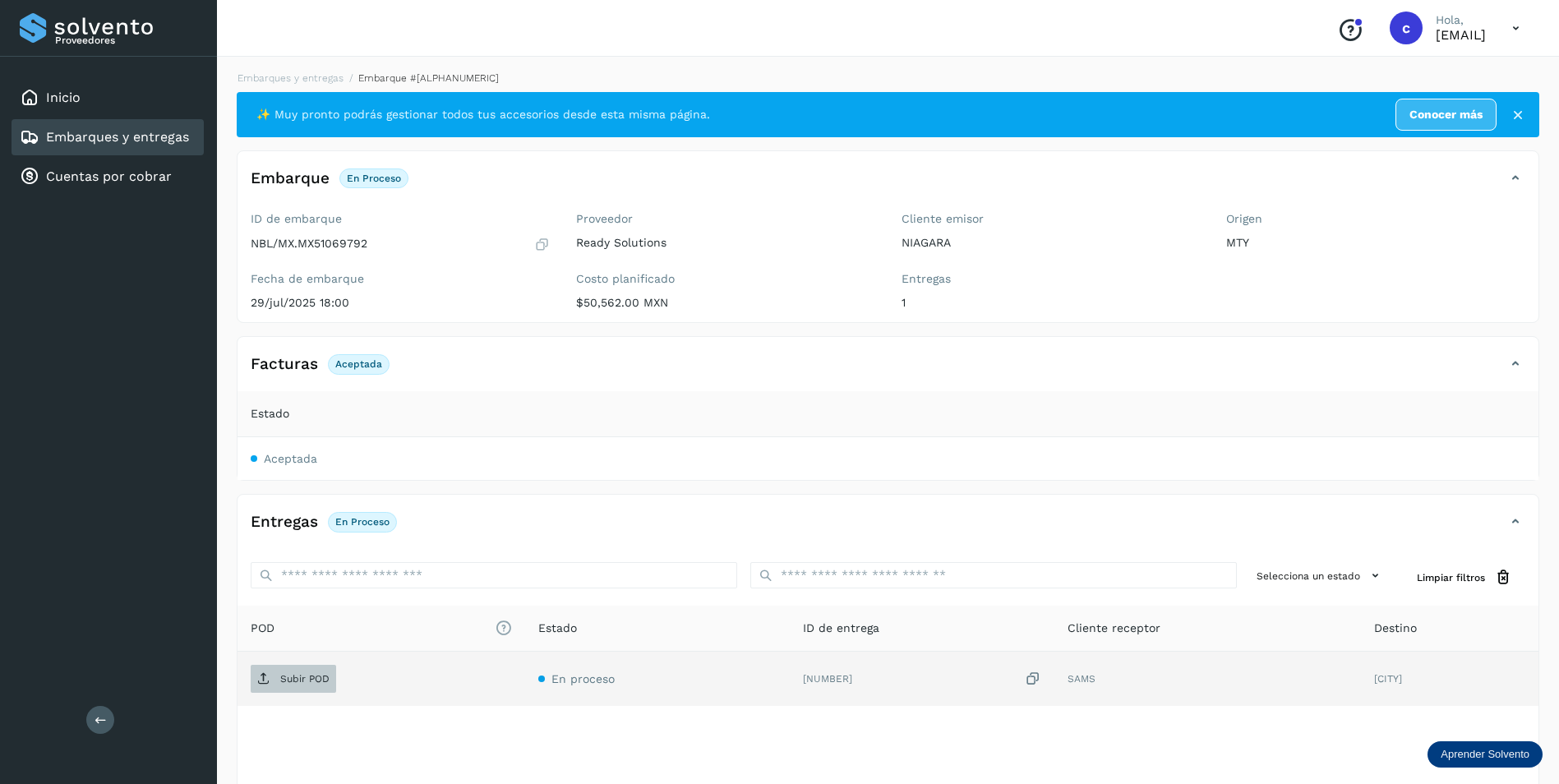 click on "Subir POD" at bounding box center [293, 679] 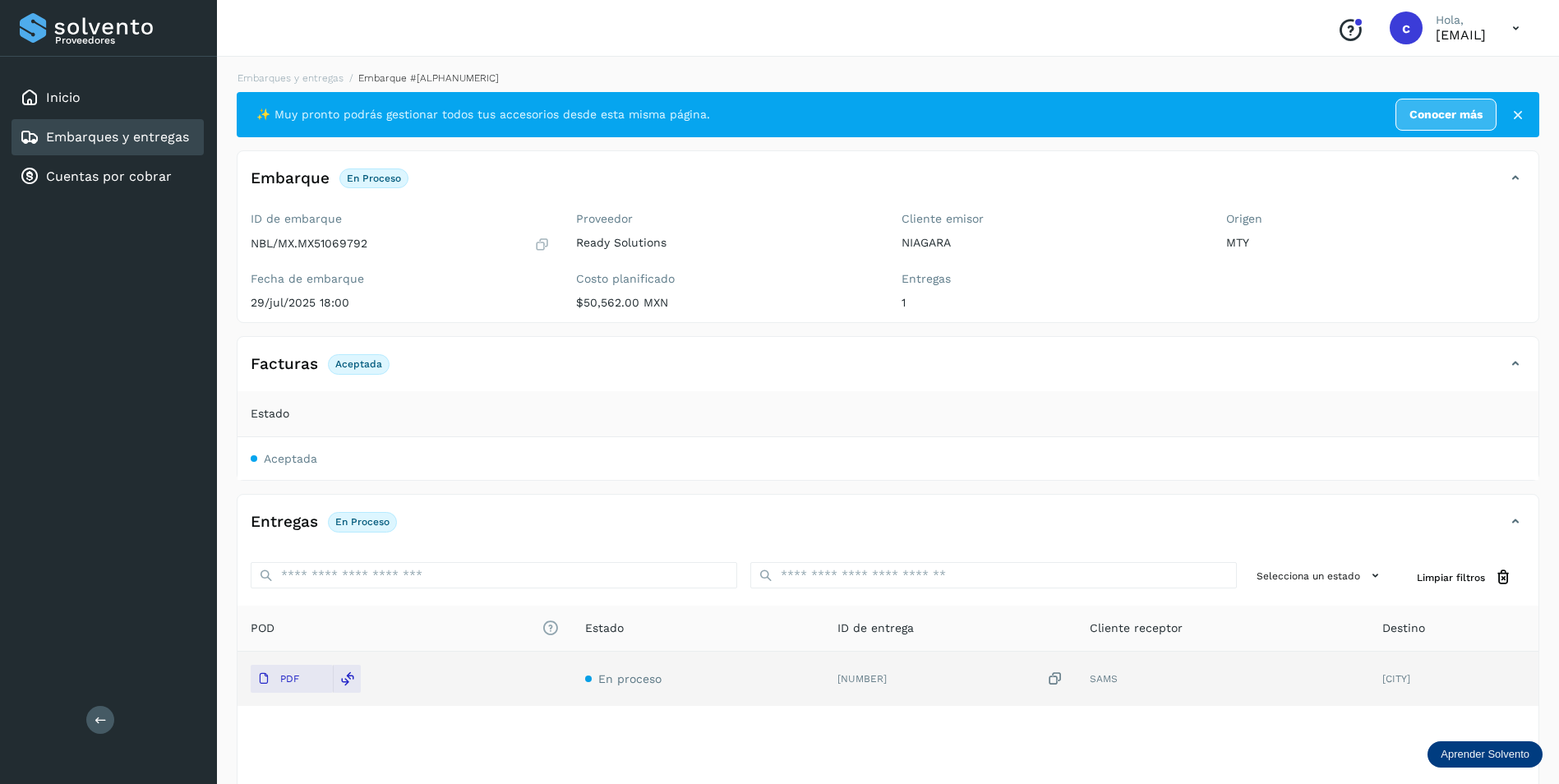 click on "Embarques y entregas" at bounding box center (118, 136) 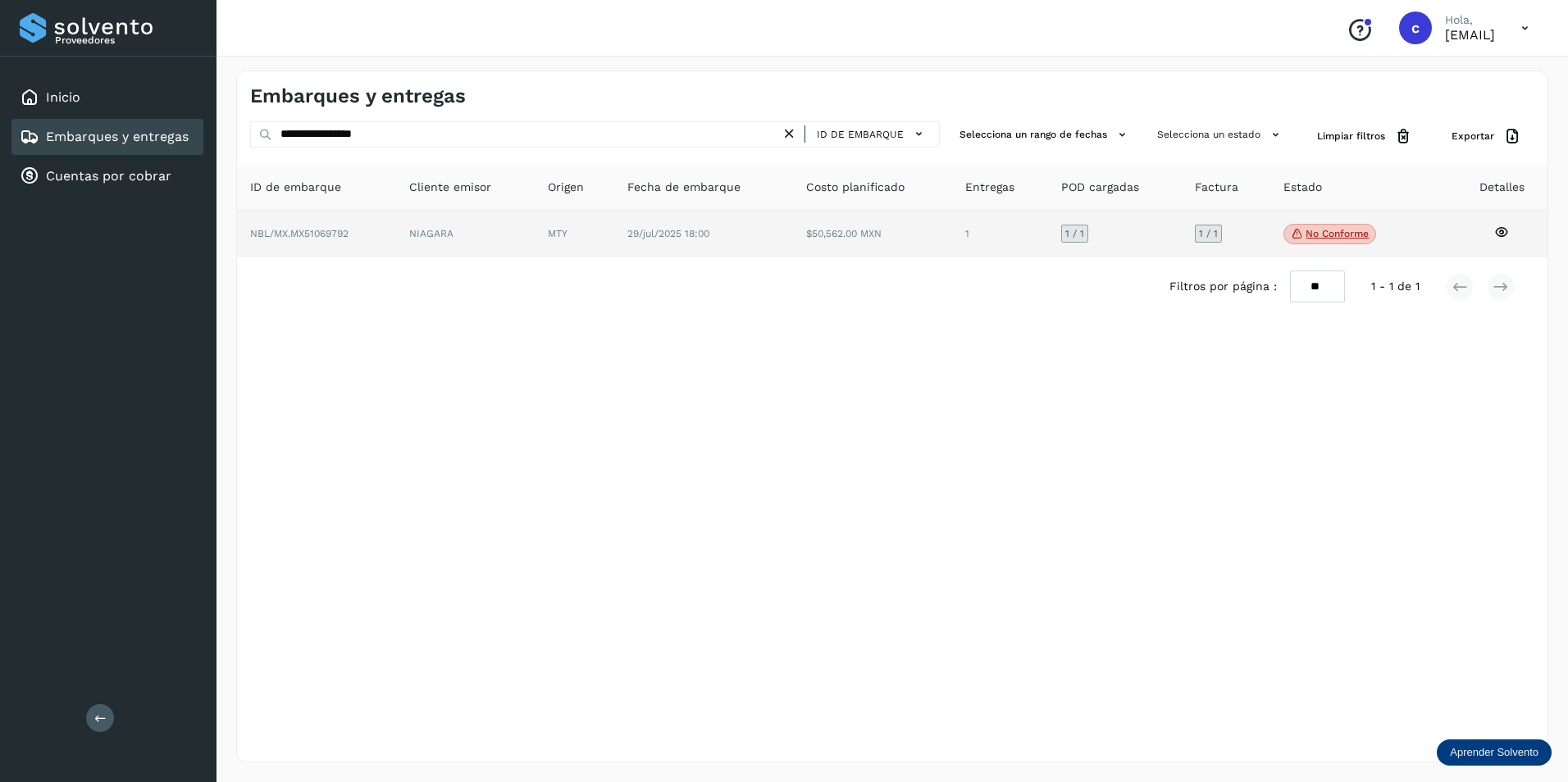 click on "No conforme" 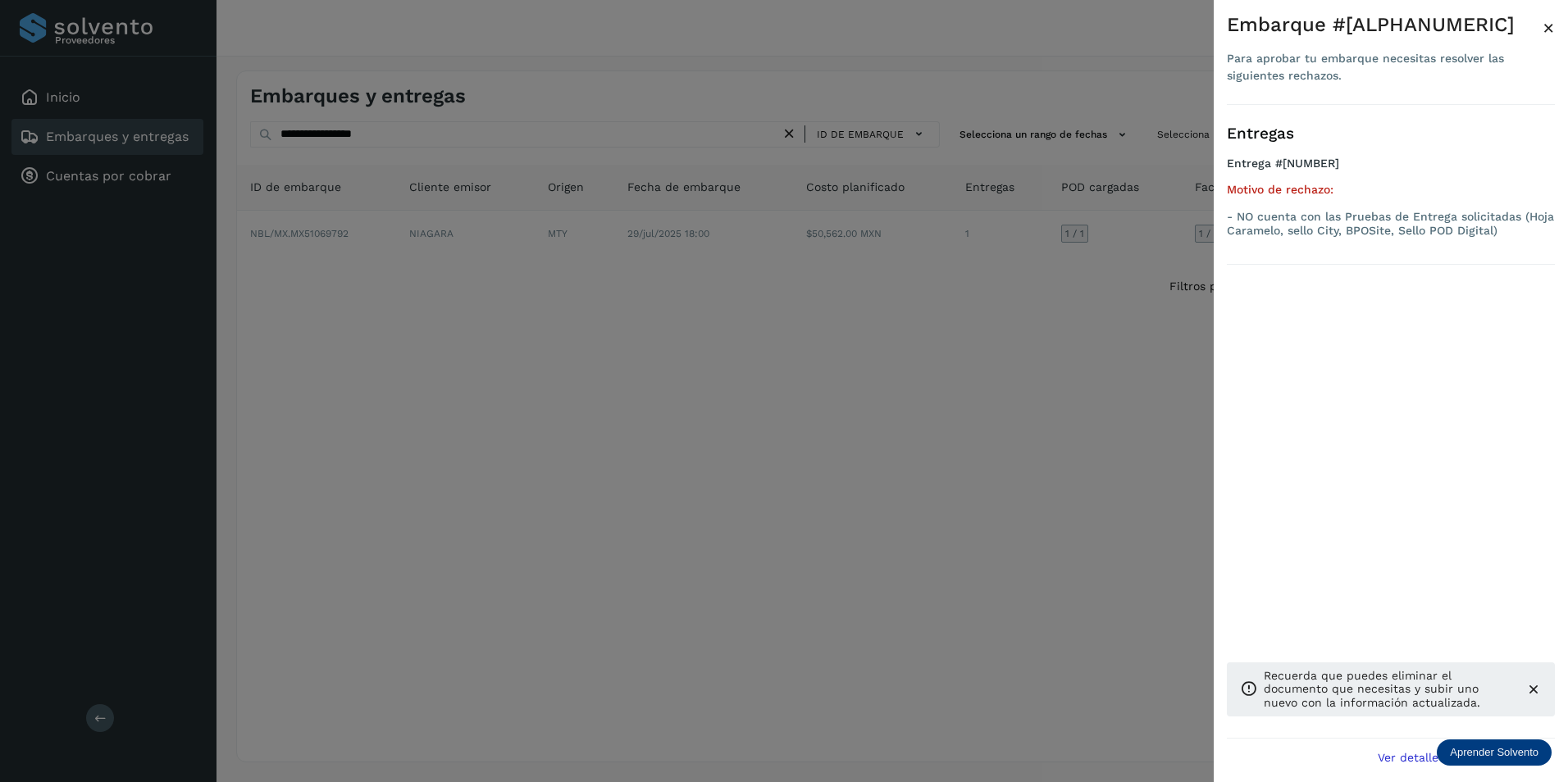 click at bounding box center [784, 391] 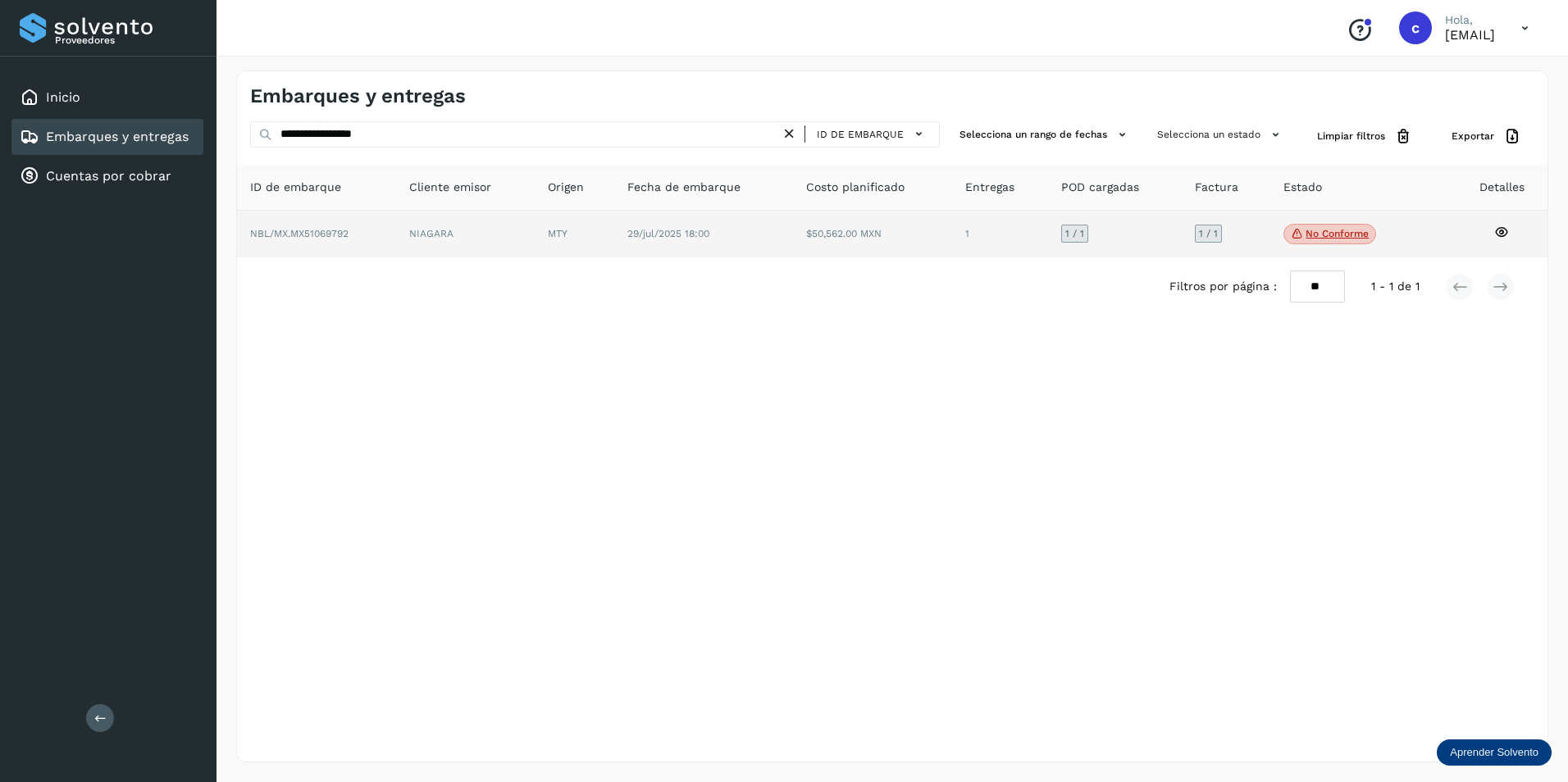 click 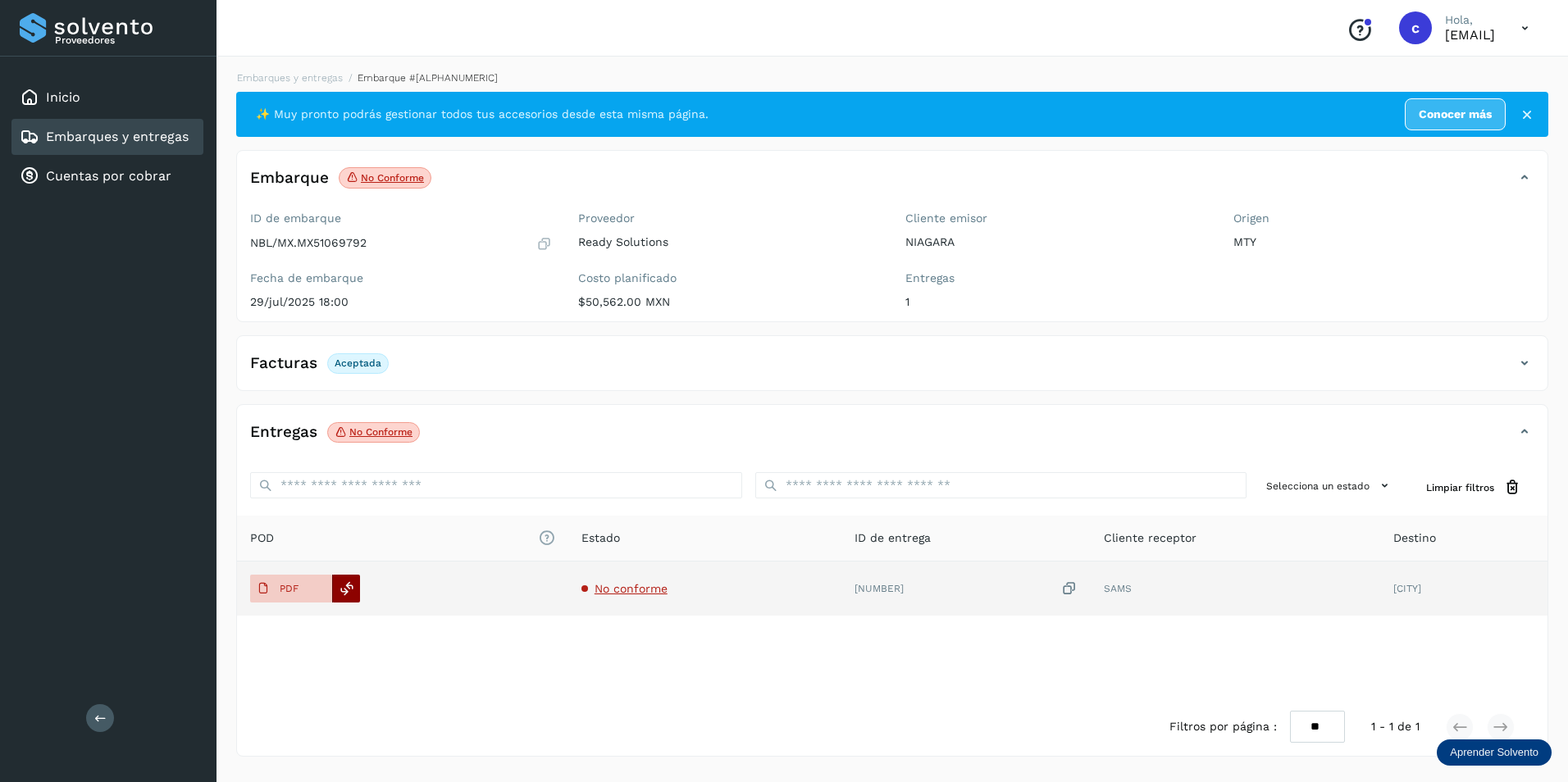 click at bounding box center [347, 589] 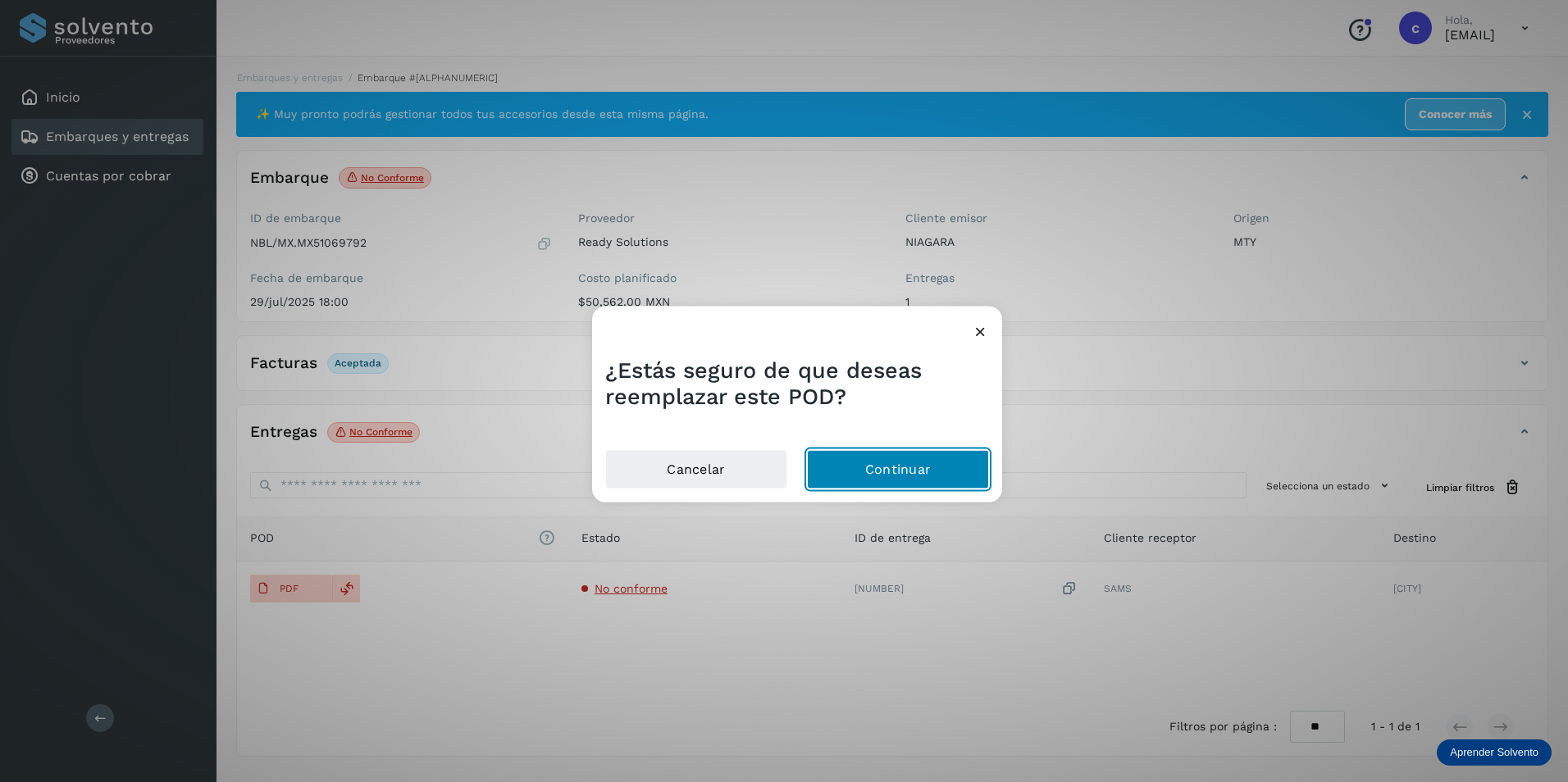 click on "Continuar" 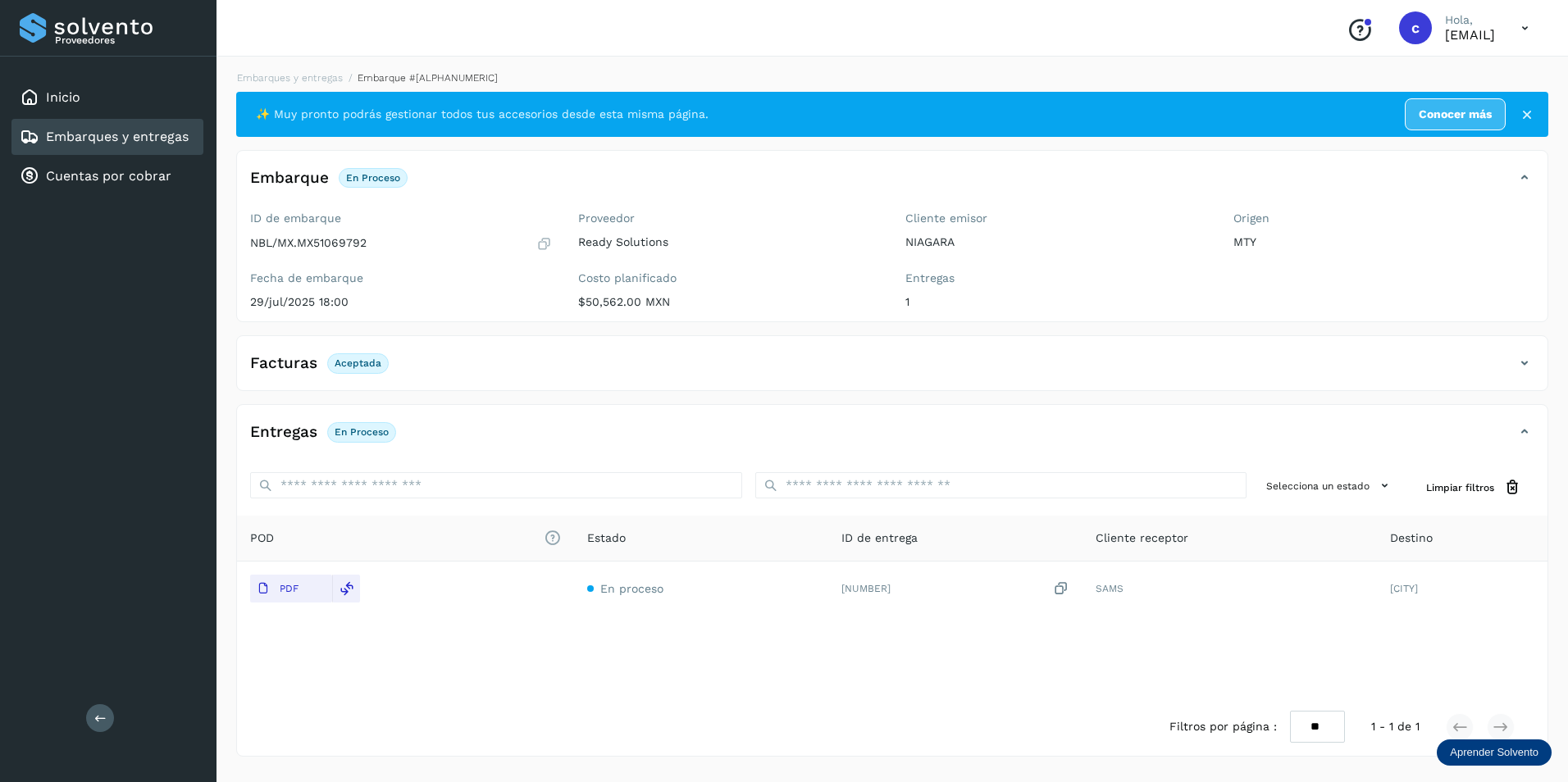 click on "Embarques y entregas" at bounding box center [117, 136] 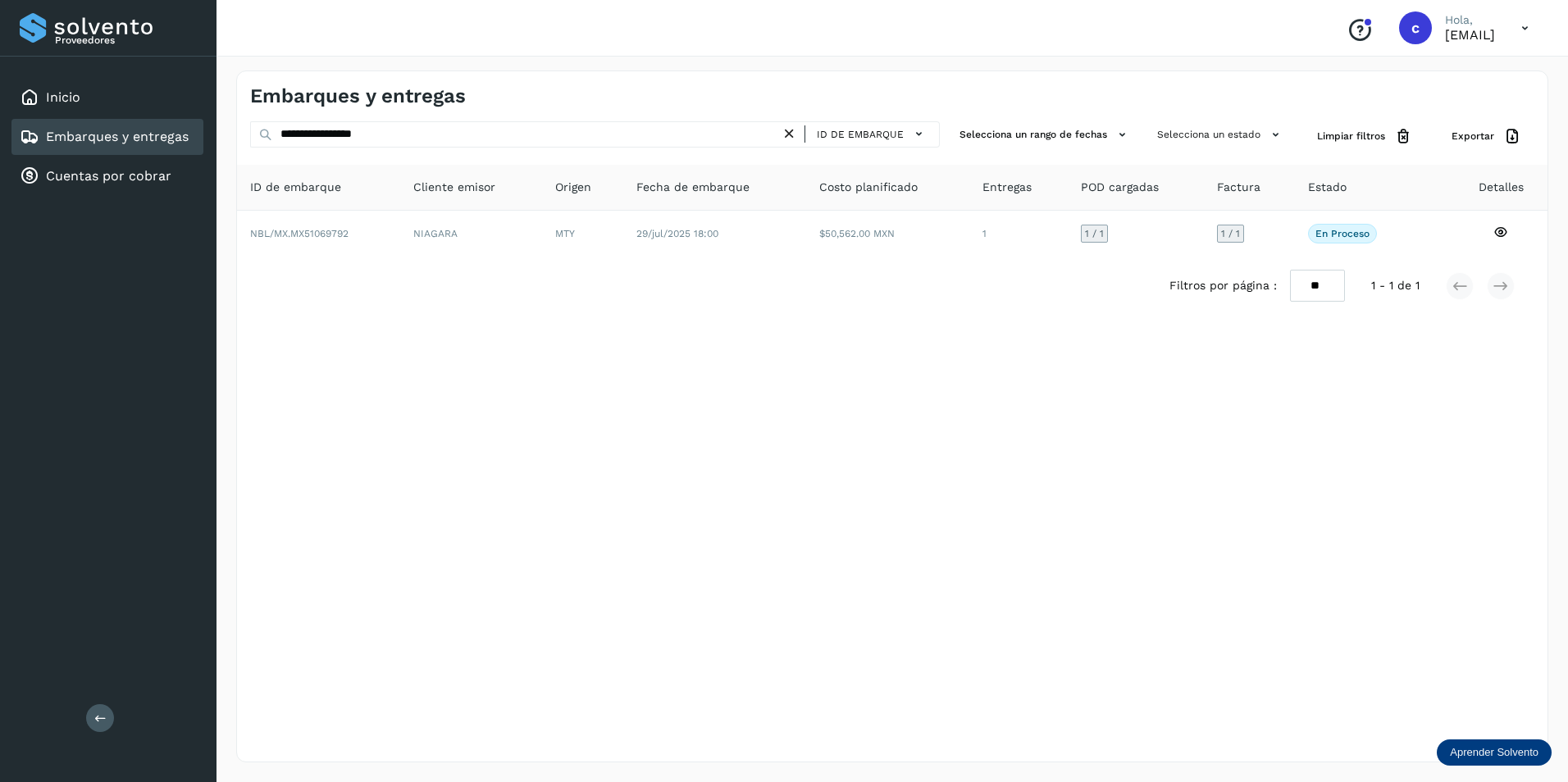 click at bounding box center (1525, 28) 